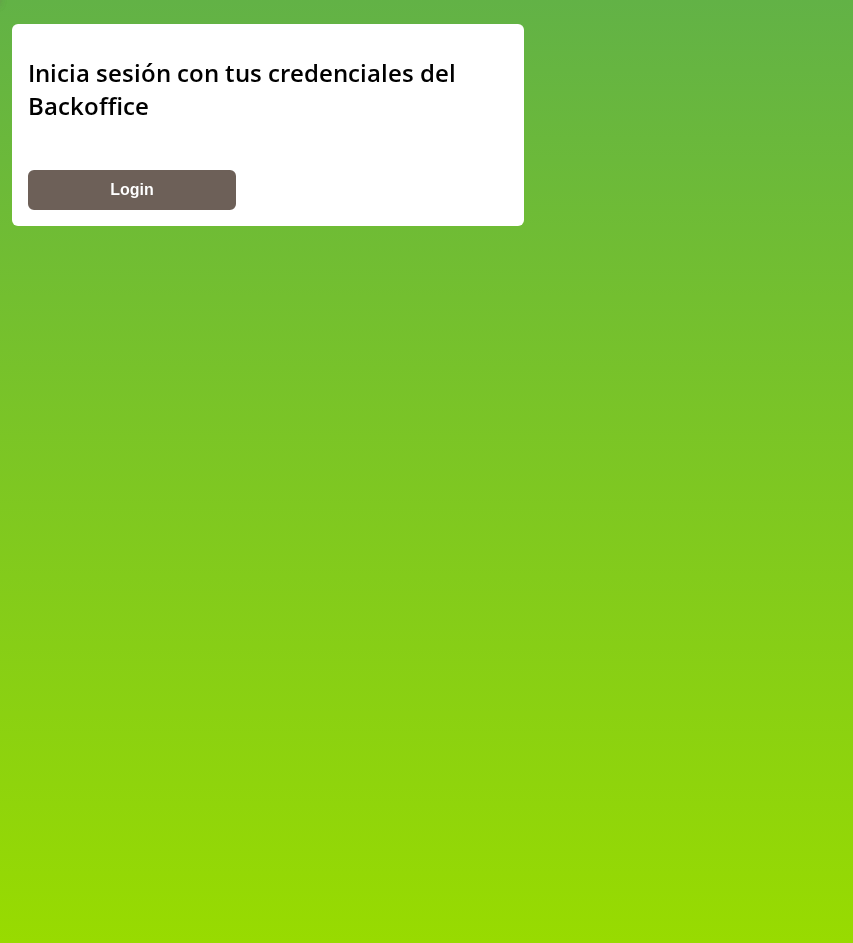 scroll, scrollTop: 0, scrollLeft: 0, axis: both 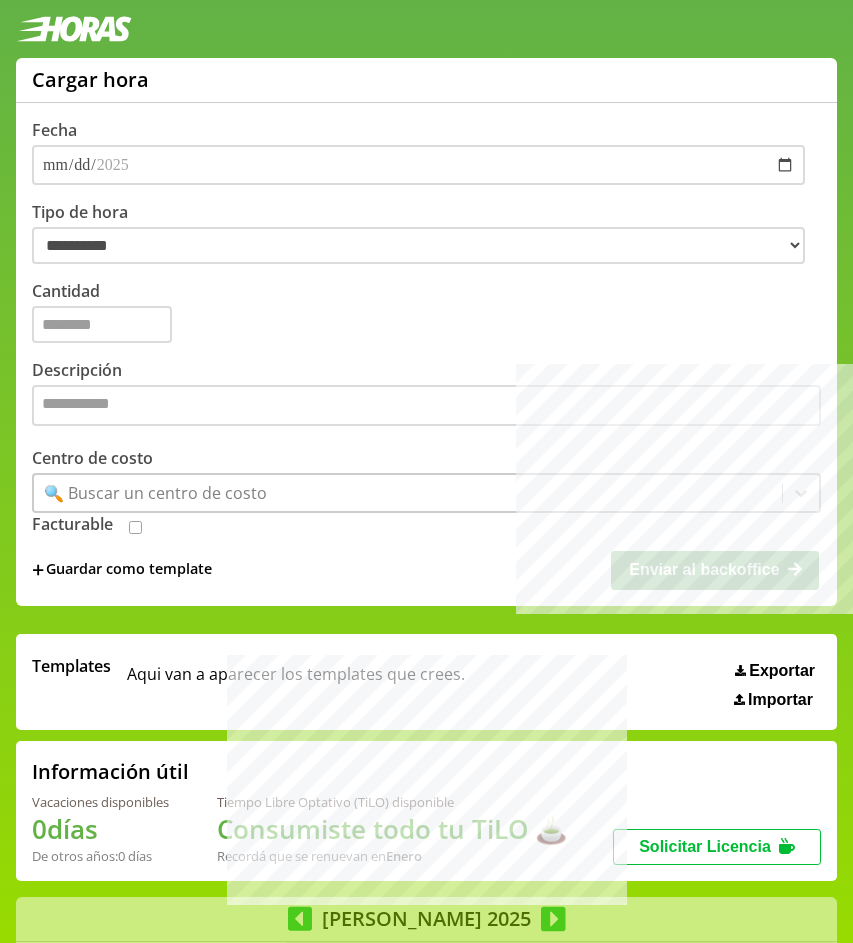 select on "**********" 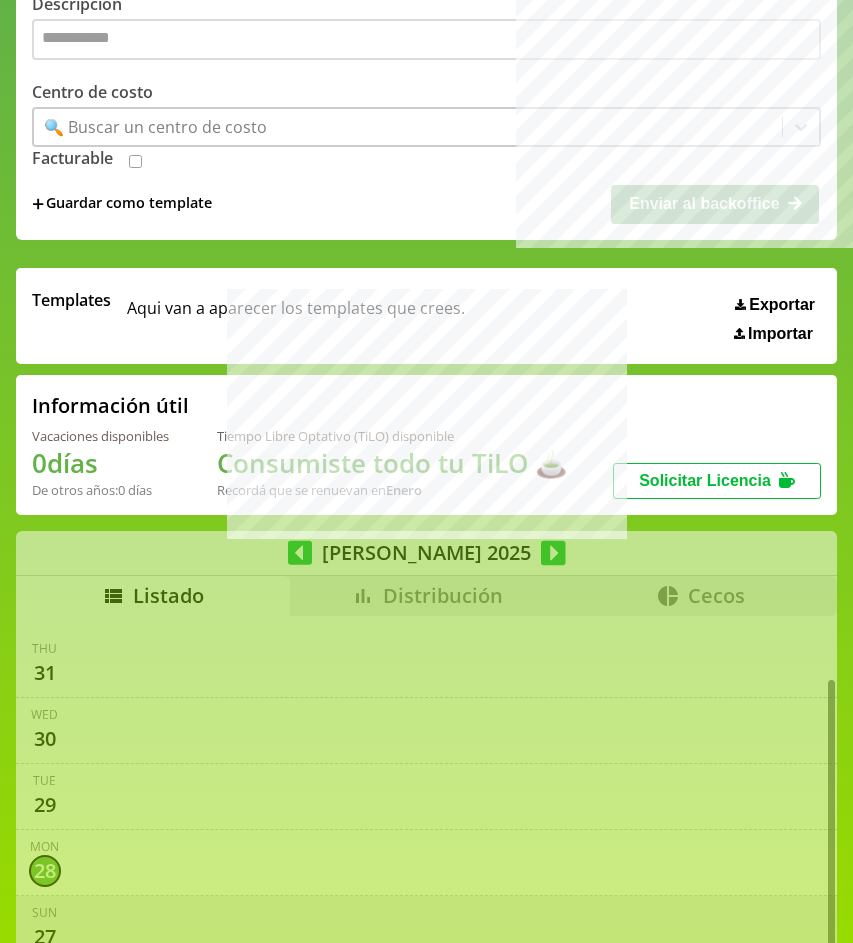 scroll, scrollTop: 220, scrollLeft: 0, axis: vertical 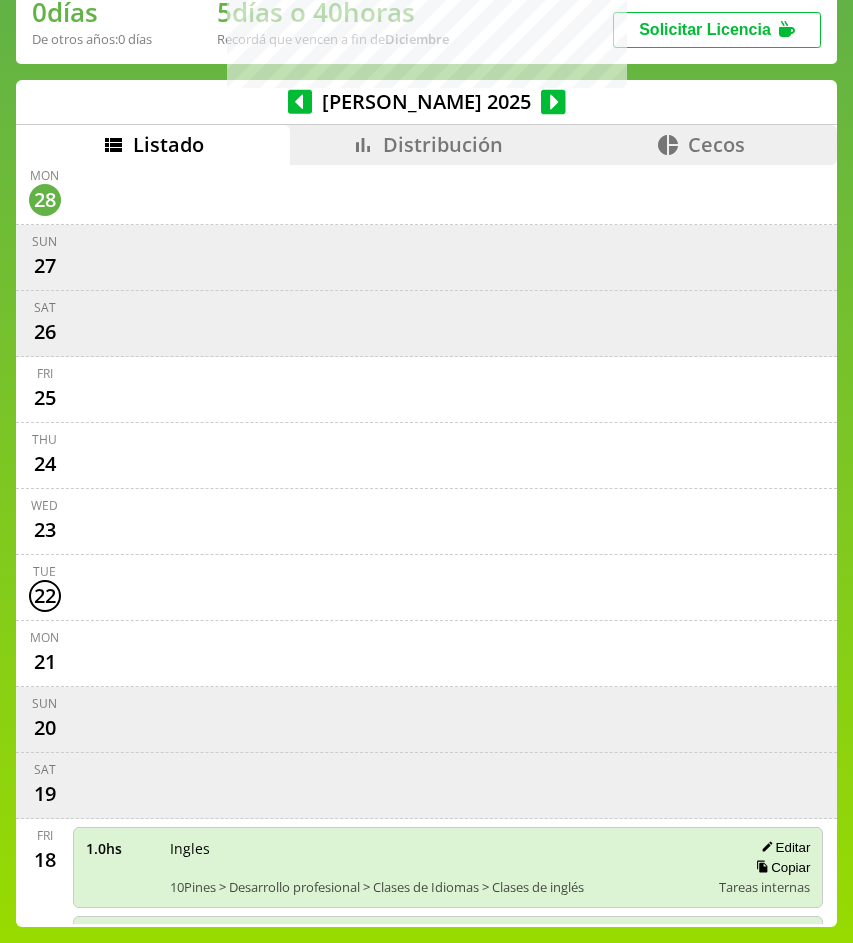 type on "**********" 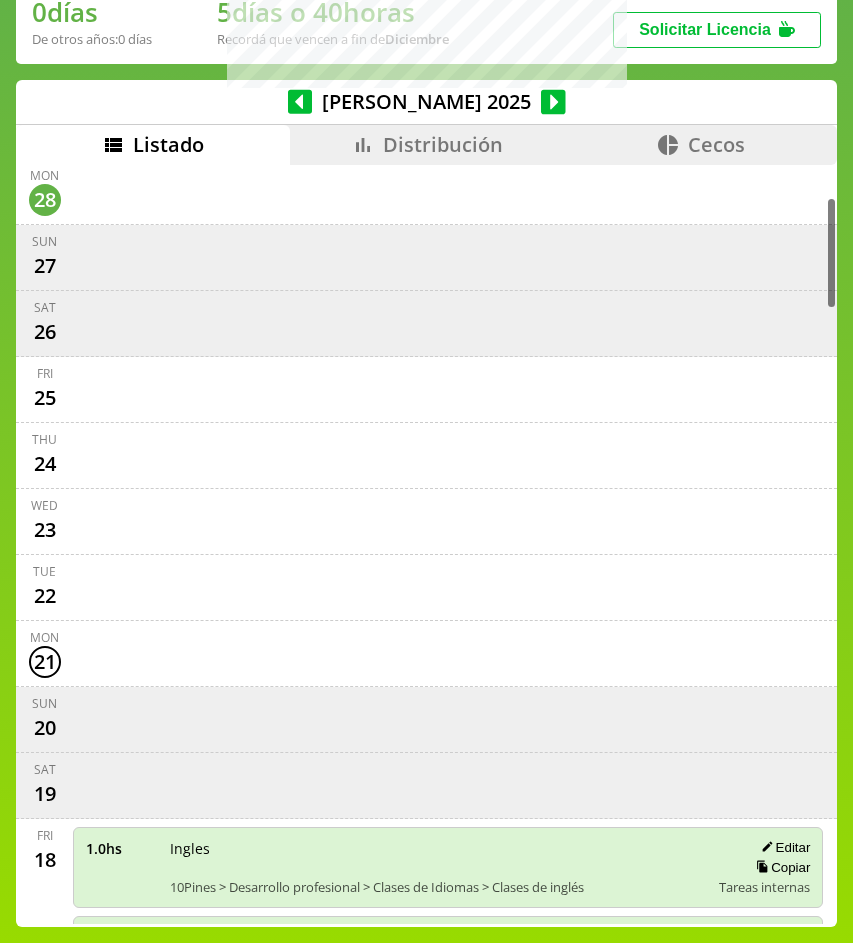 click on "Distribución" at bounding box center (443, 144) 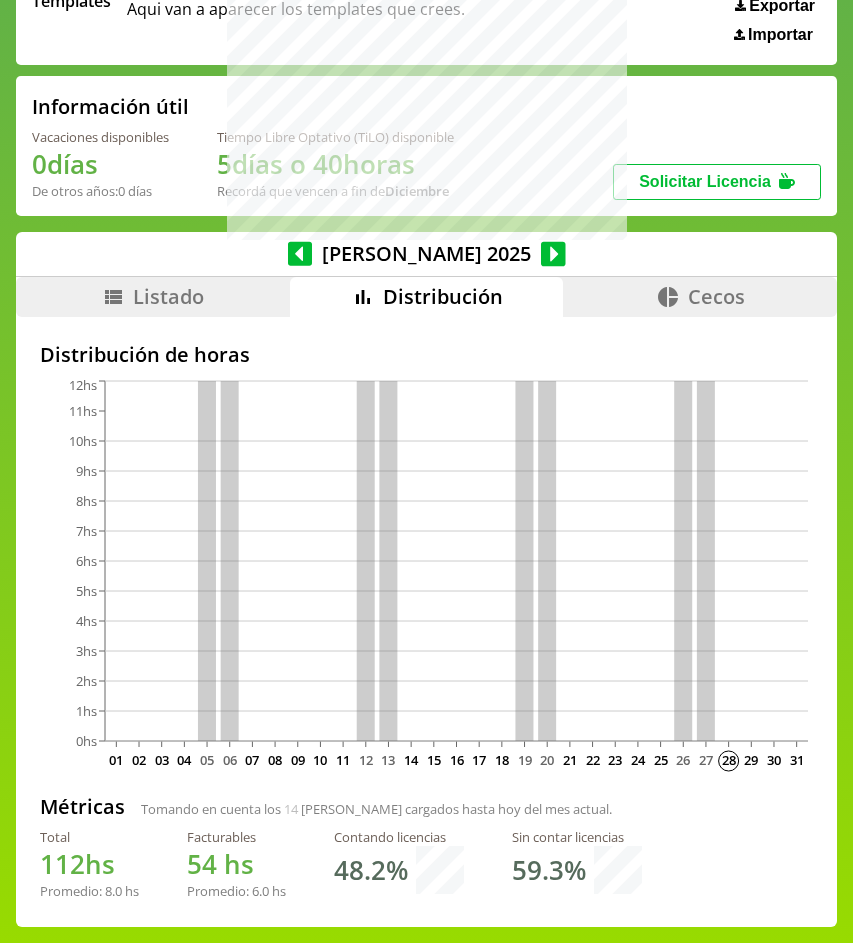 scroll, scrollTop: 677, scrollLeft: 0, axis: vertical 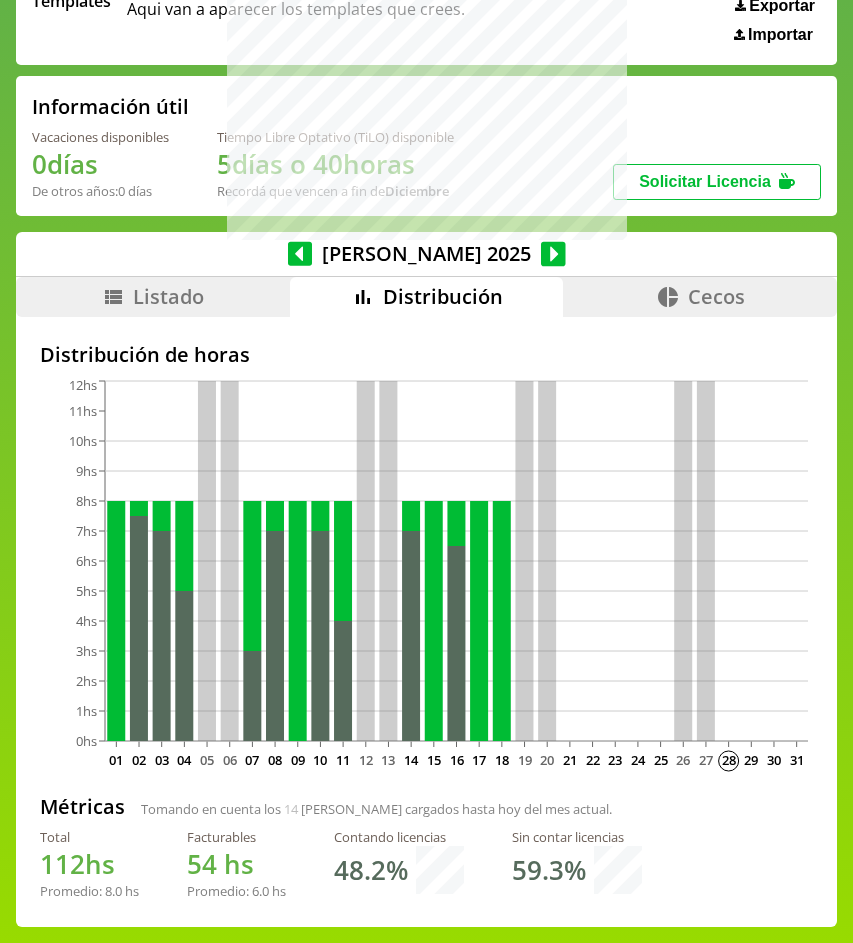 click on "Listado" at bounding box center [153, 297] 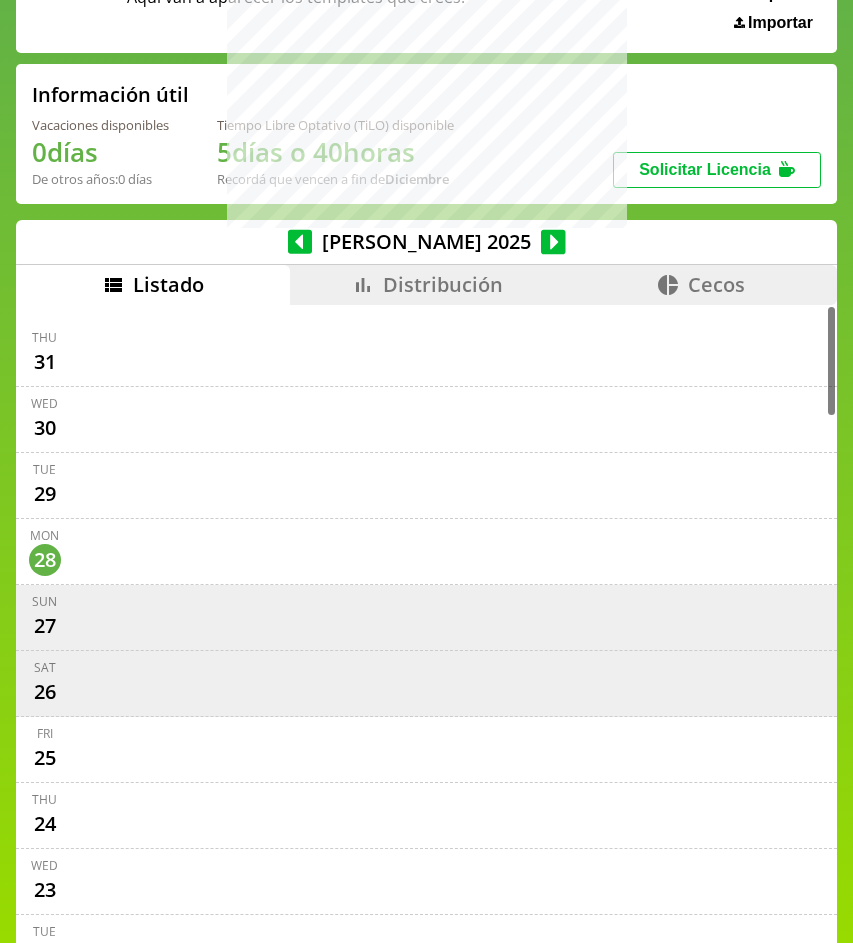 scroll, scrollTop: 829, scrollLeft: 0, axis: vertical 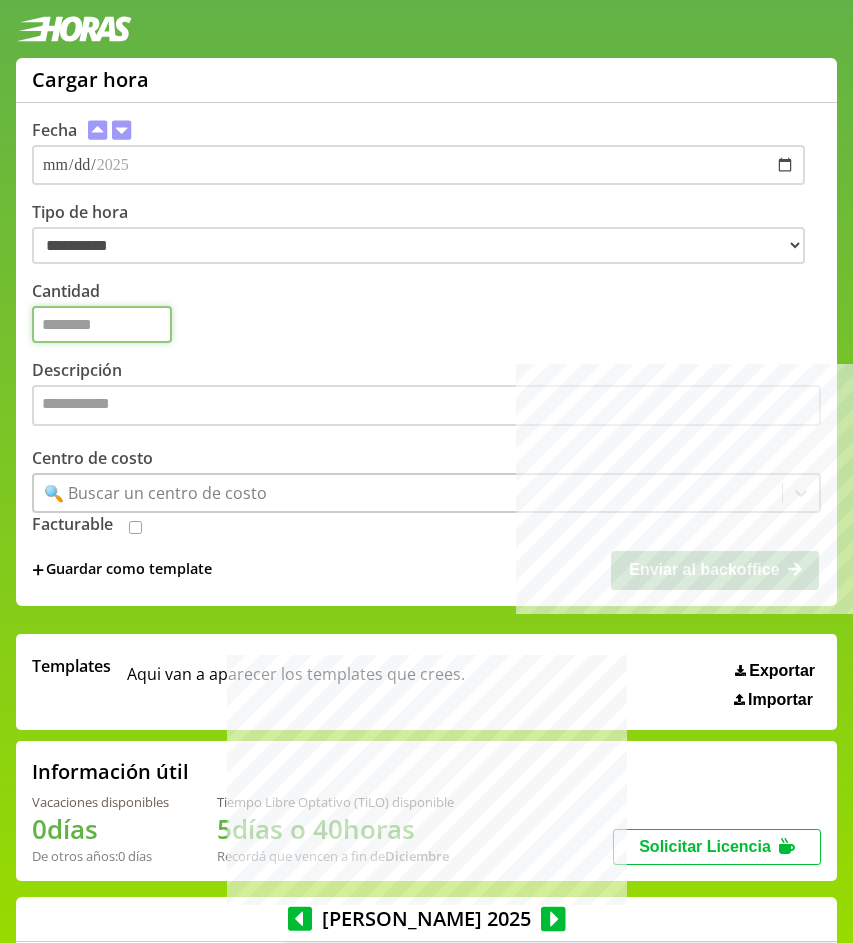 click on "Cantidad" at bounding box center (102, 324) 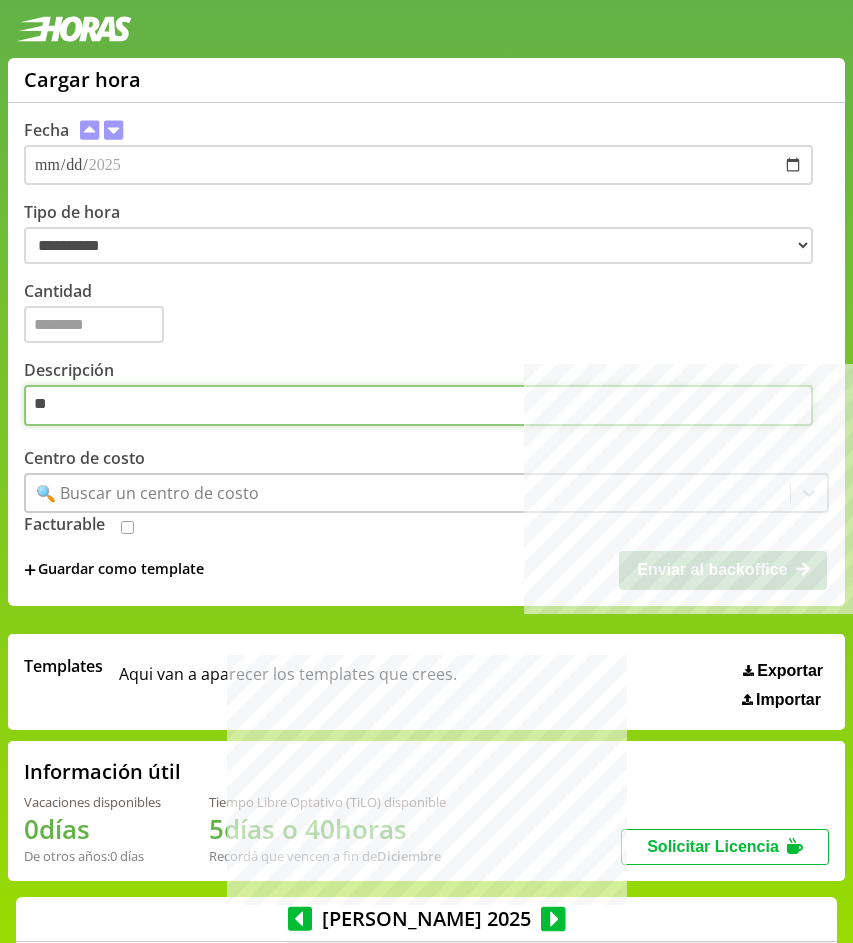 type on "*" 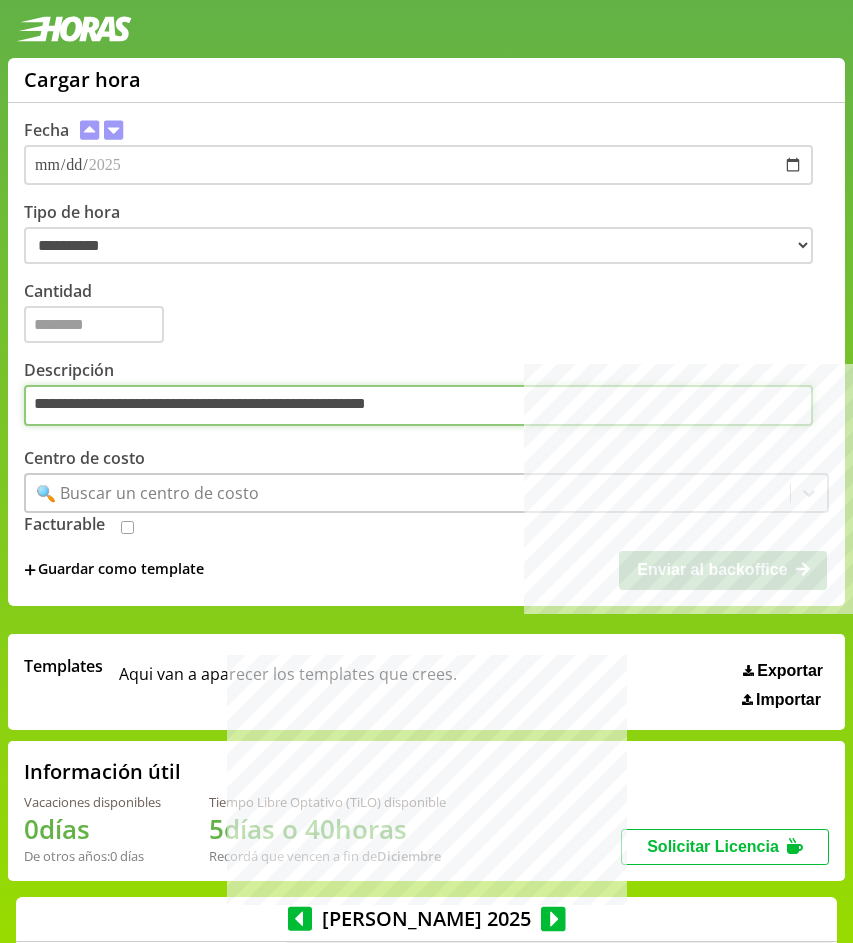 type on "**********" 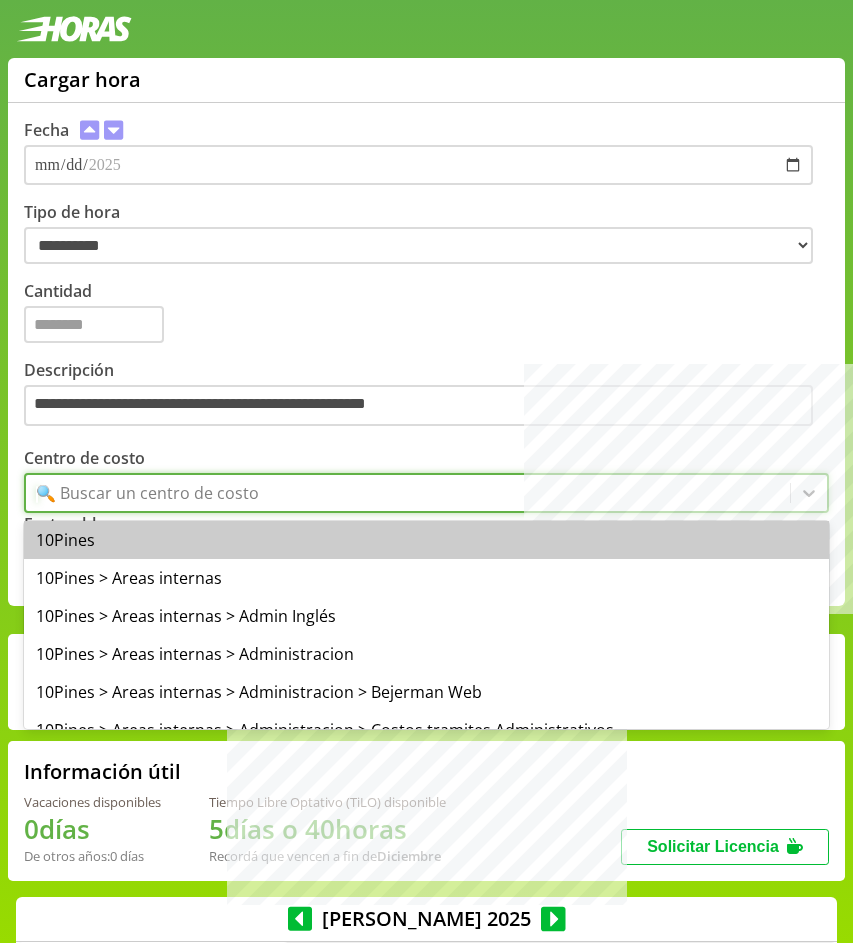 click on "🔍 Buscar un centro de costo" at bounding box center [408, 493] 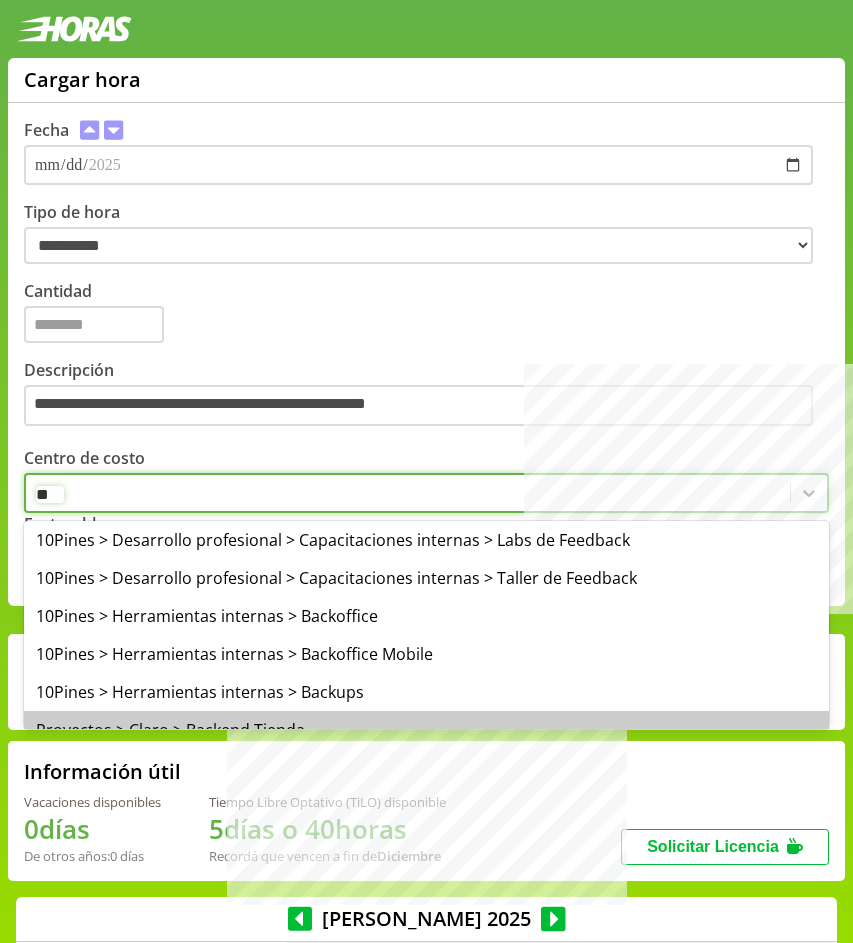 type on "*" 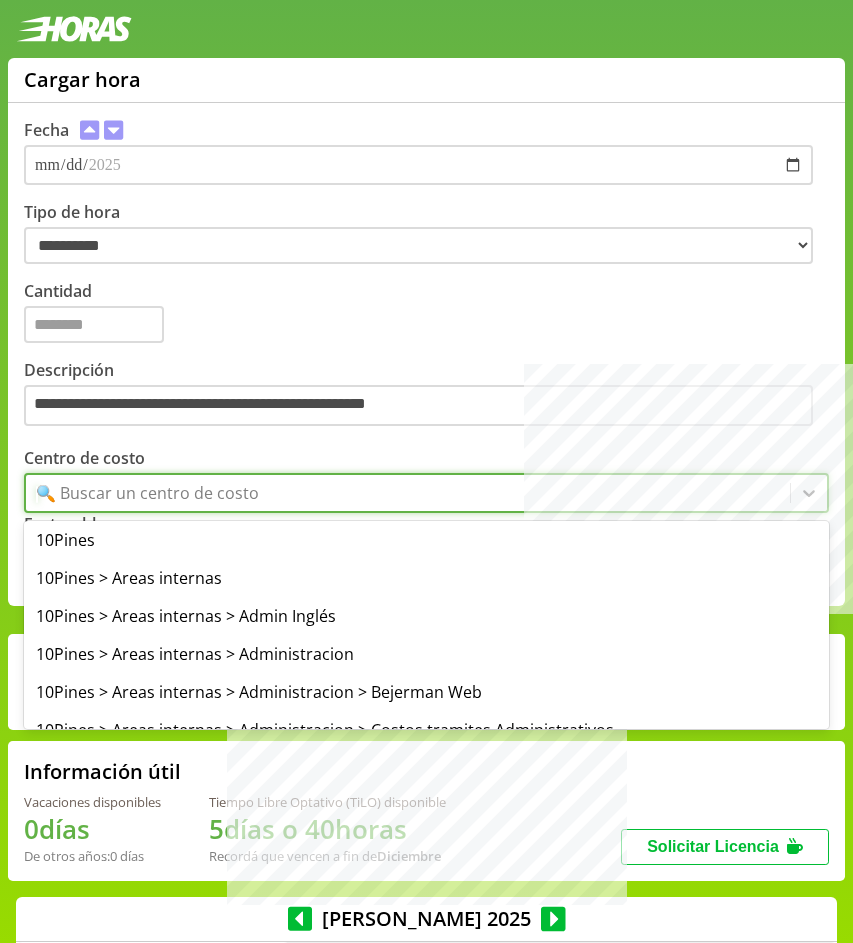 type on "*" 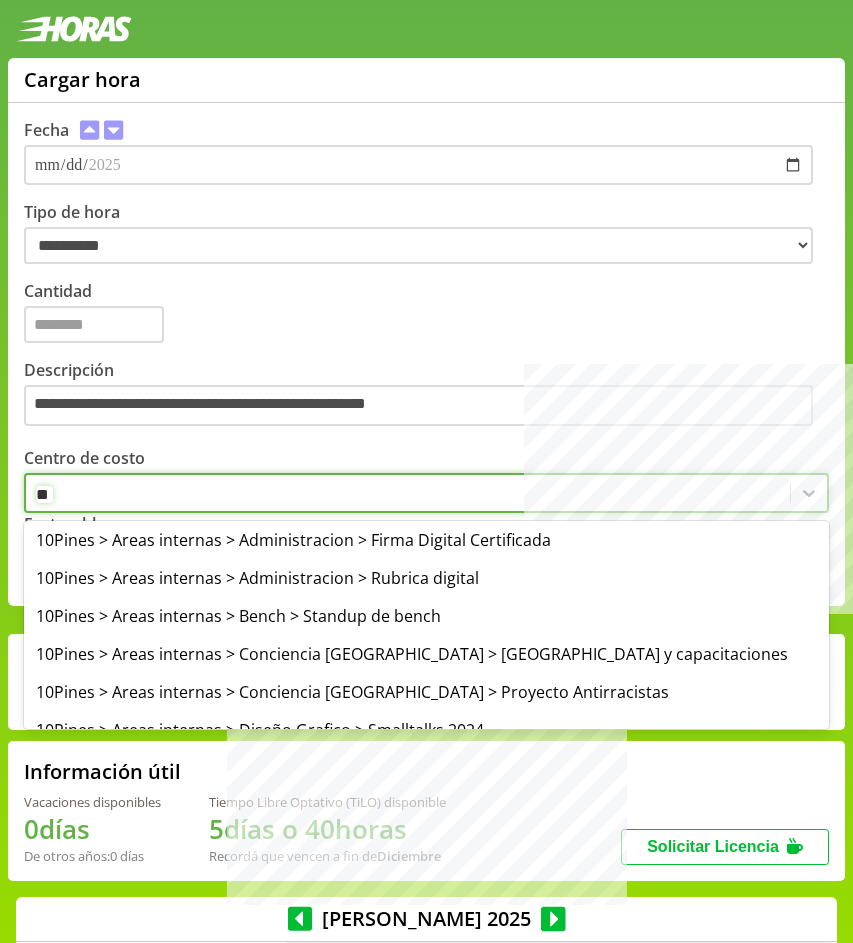 type on "*" 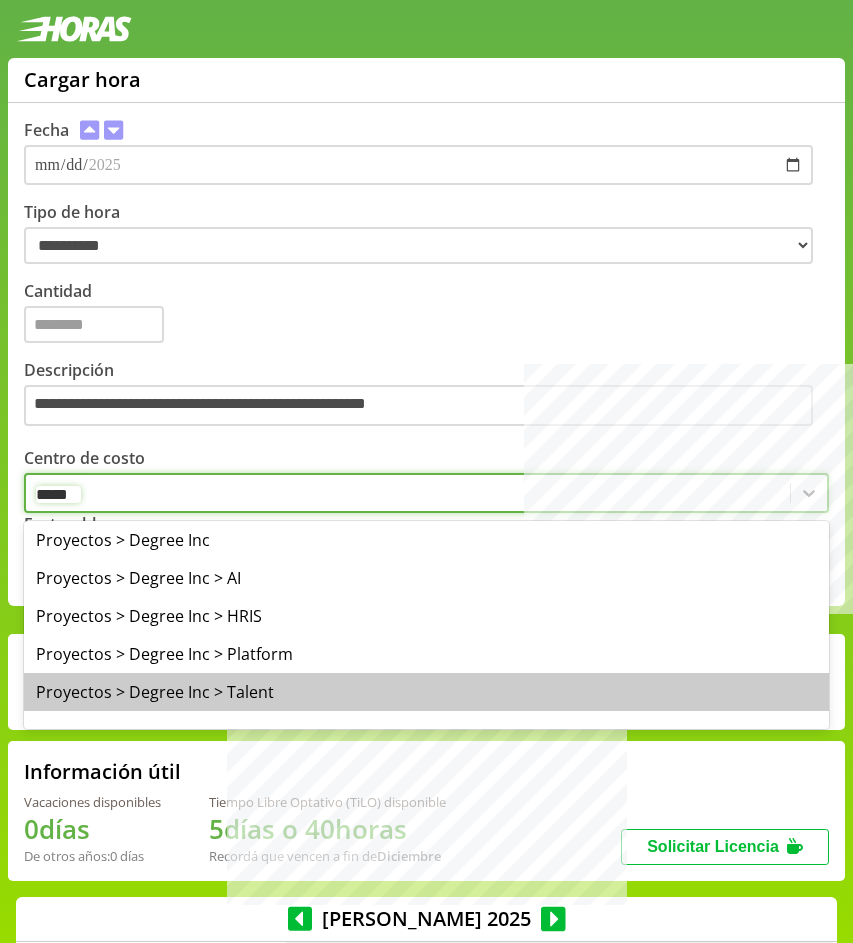 type on "******" 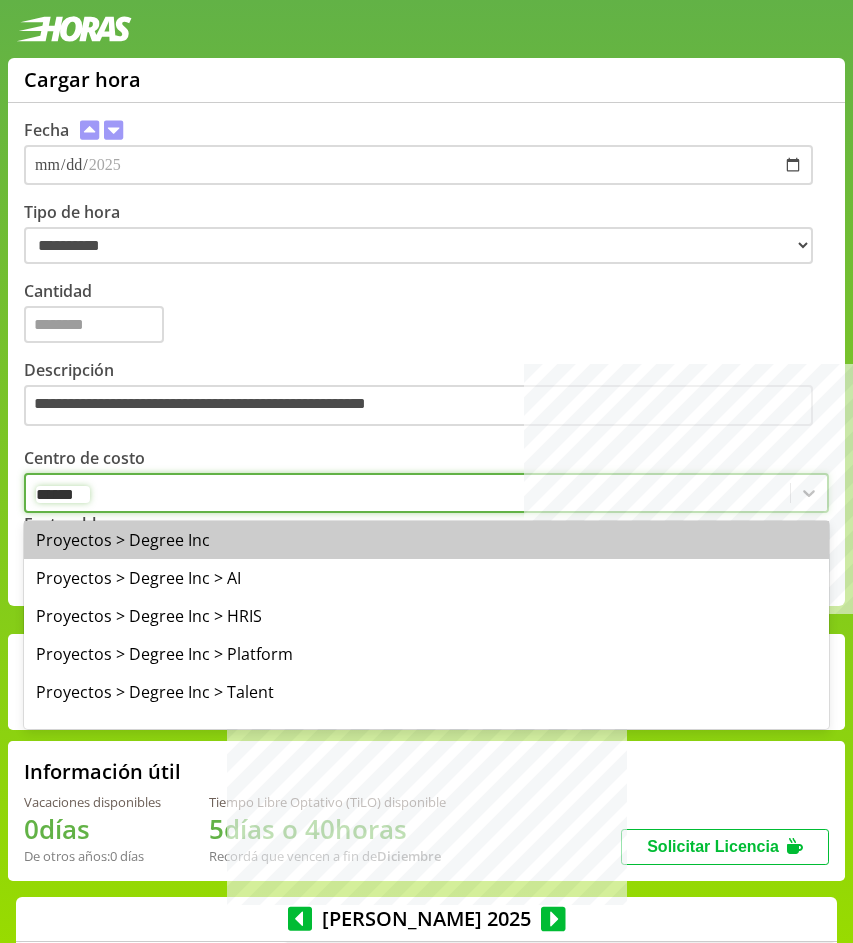 type 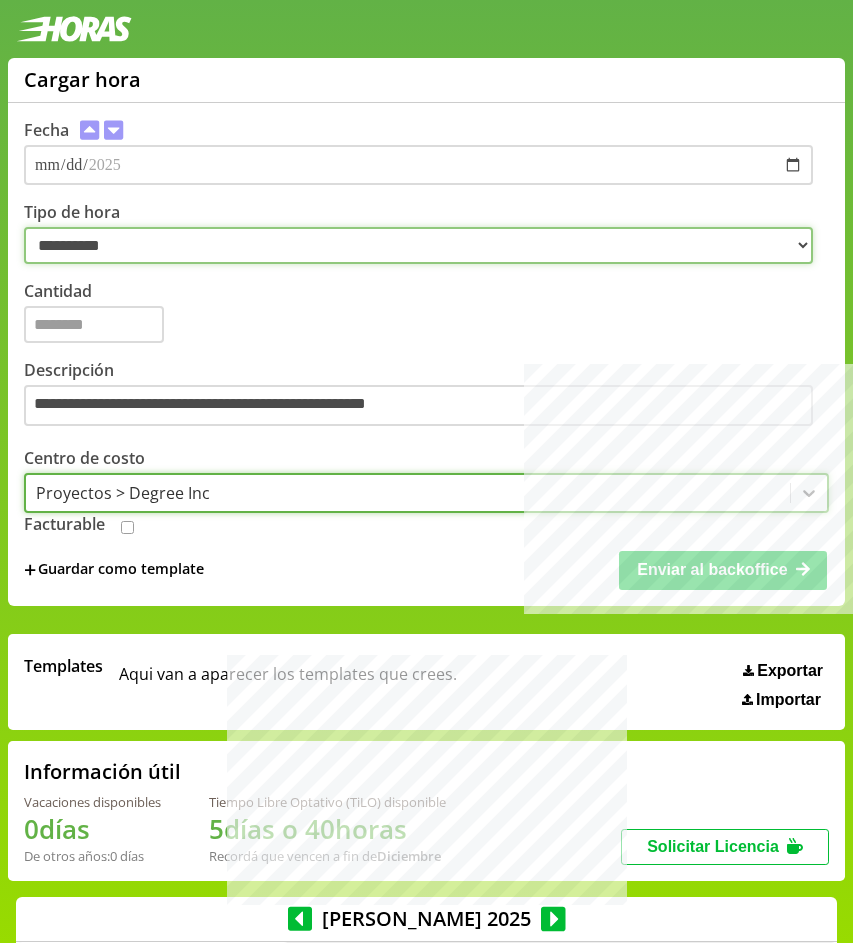 click on "**********" at bounding box center (418, 245) 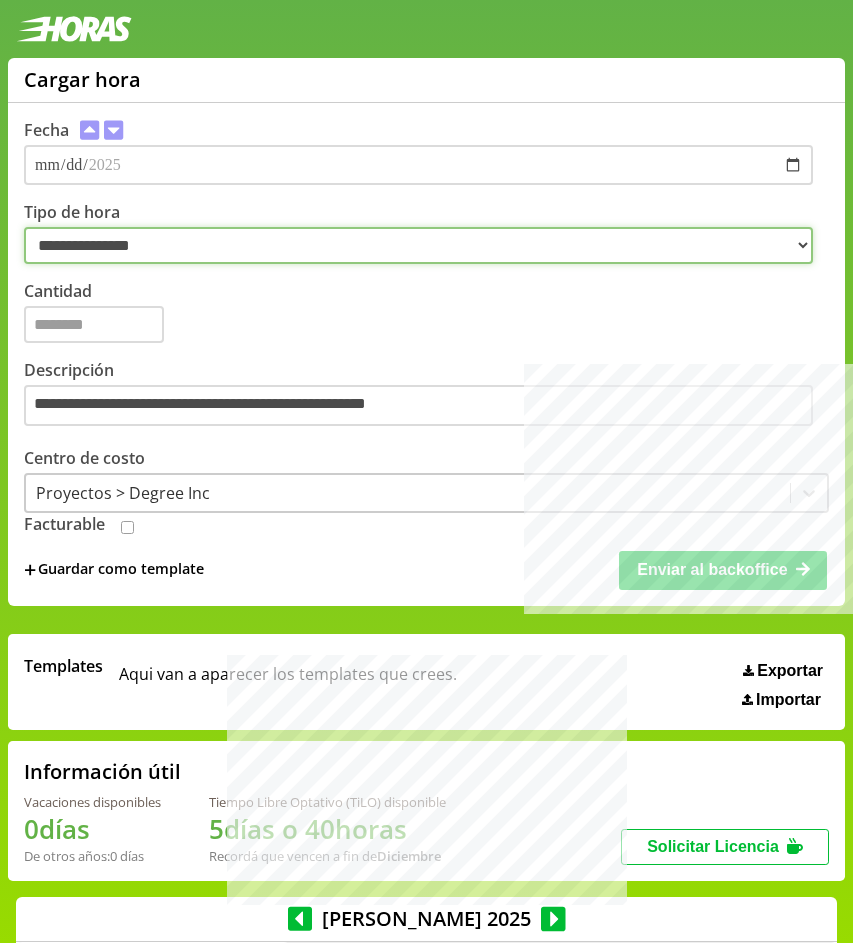 click on "**********" at bounding box center (418, 245) 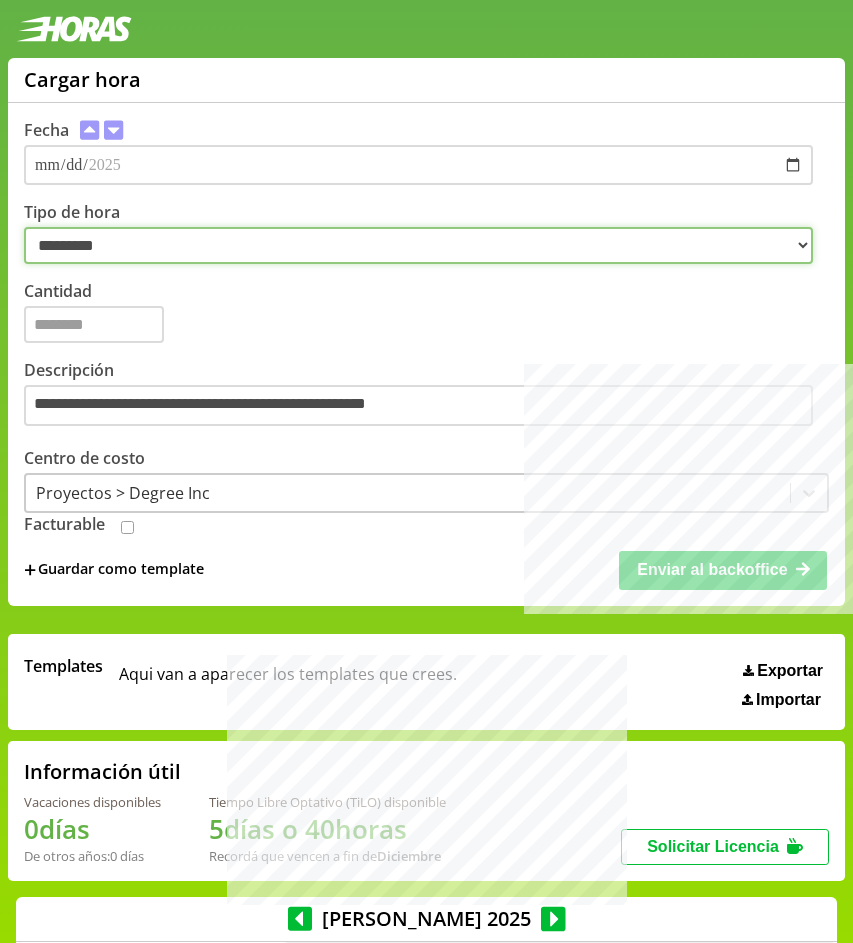 click on "**********" at bounding box center (418, 245) 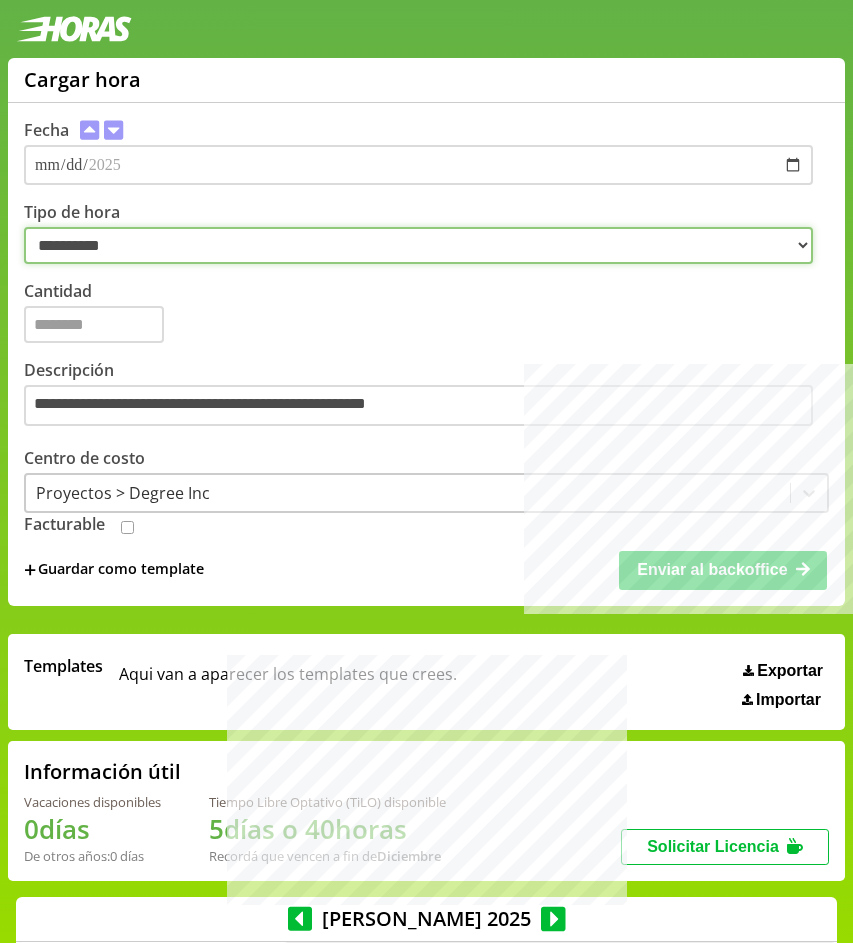 scroll, scrollTop: 18, scrollLeft: 0, axis: vertical 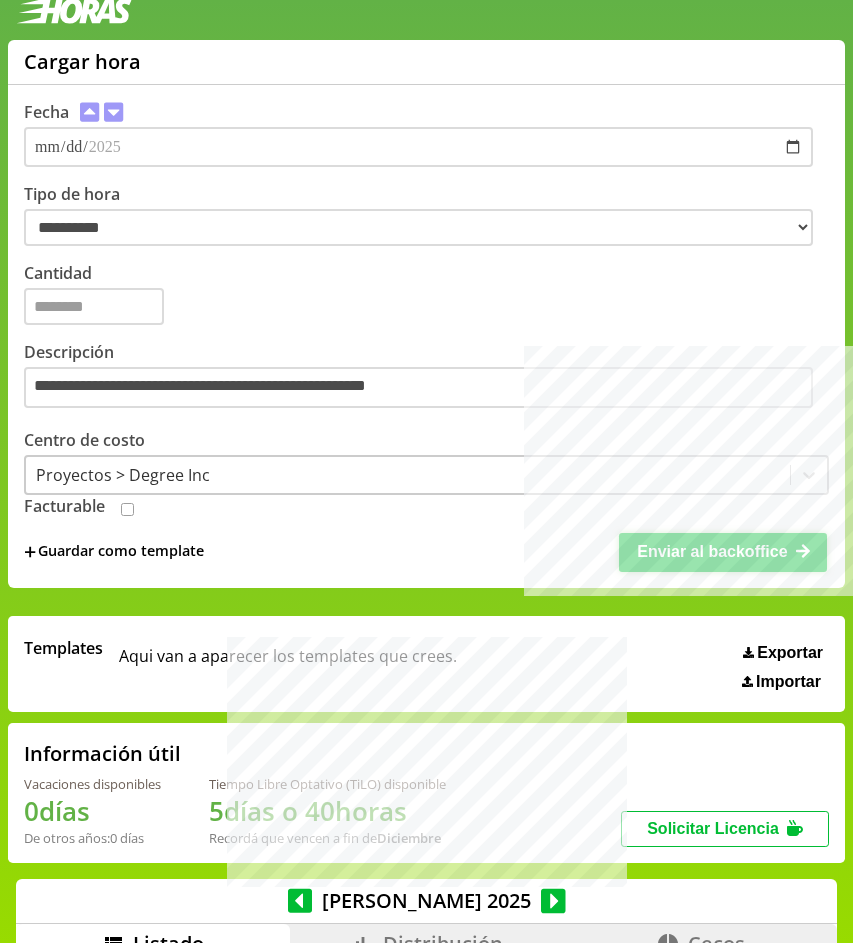 click on "Enviar al backoffice" at bounding box center [712, 551] 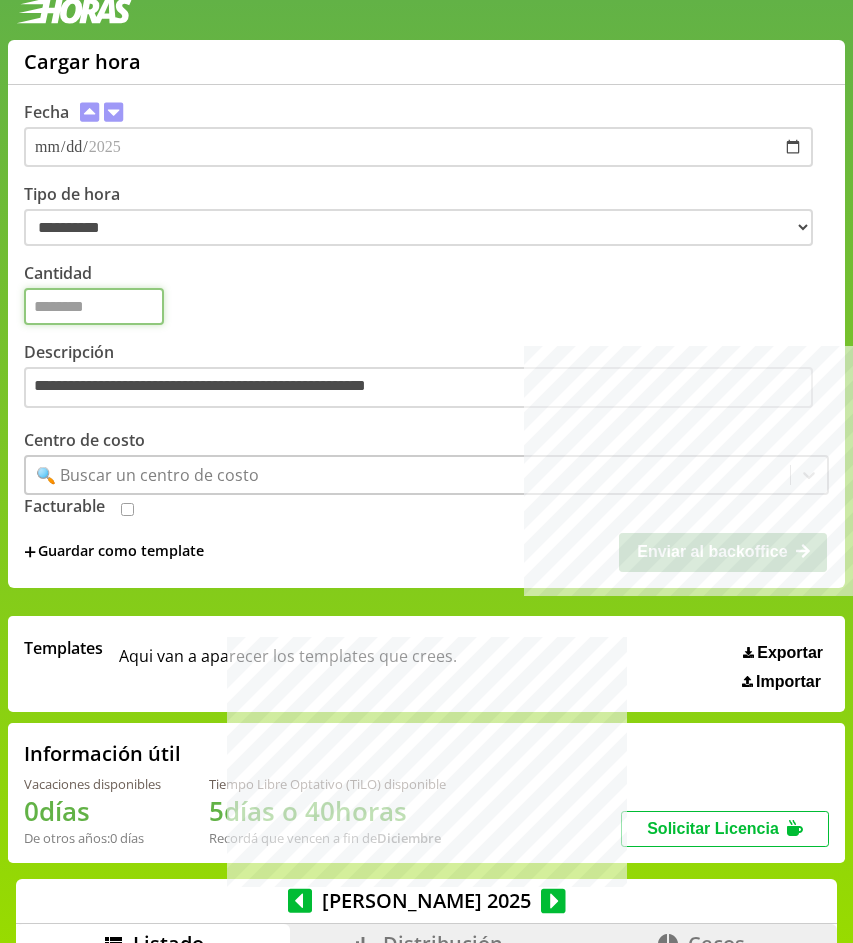 click on "Cantidad" at bounding box center (94, 306) 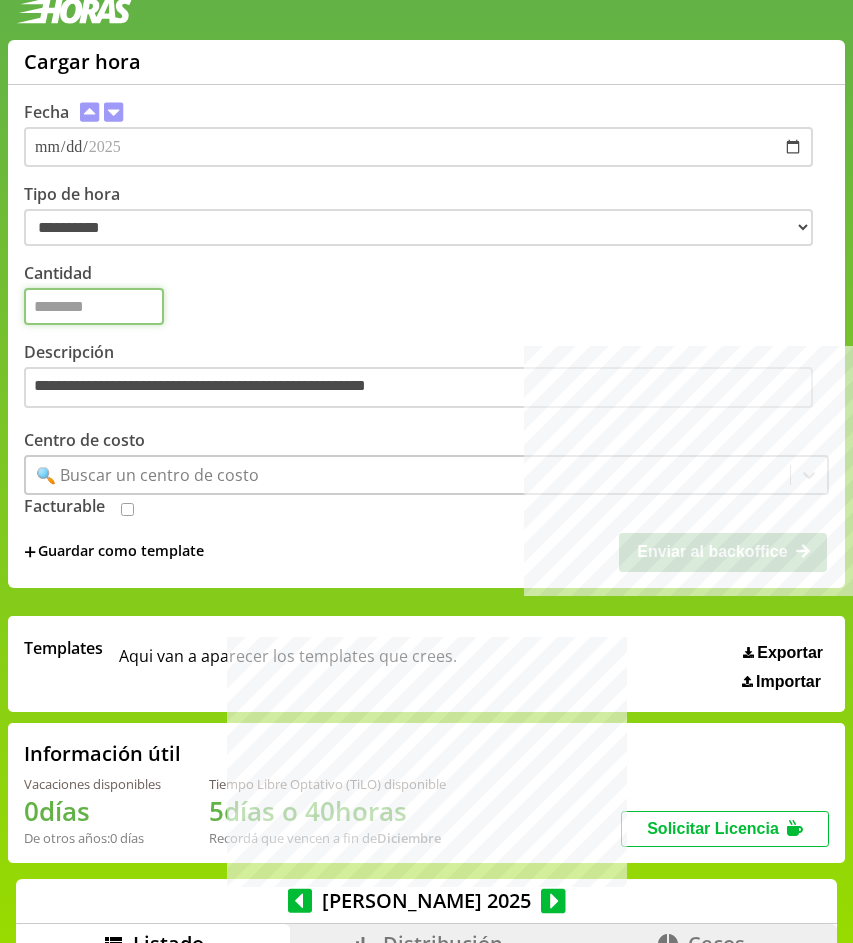 type on "*" 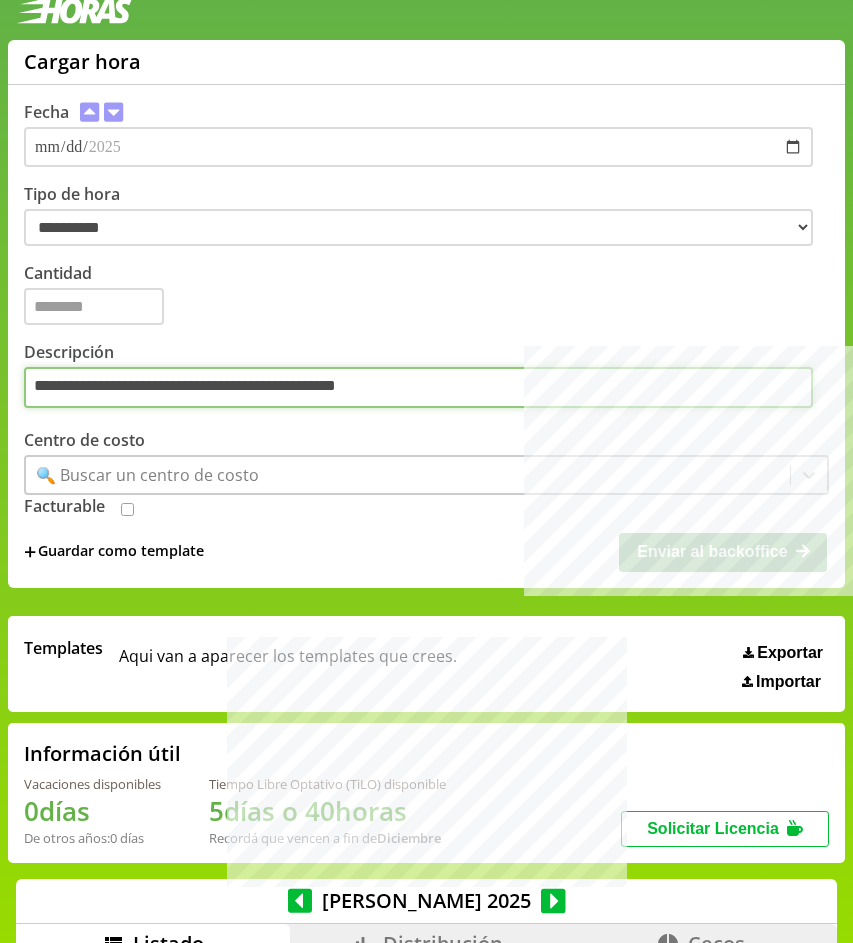 type on "**********" 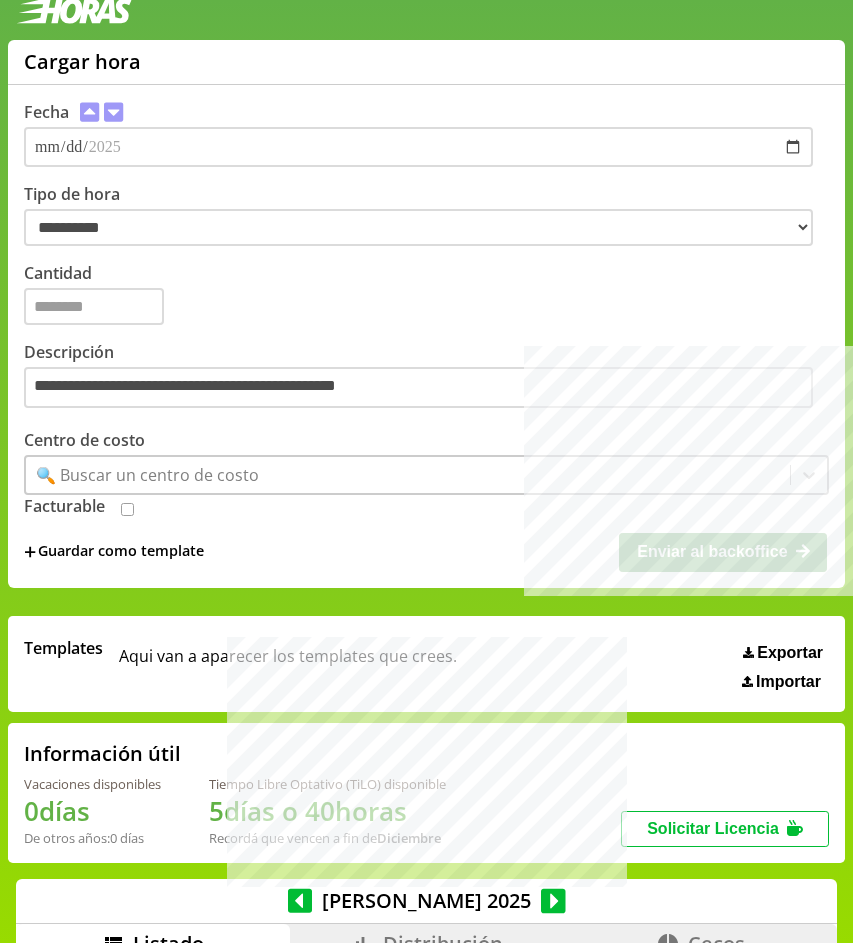 click on "🔍 Buscar un centro de costo" at bounding box center (147, 475) 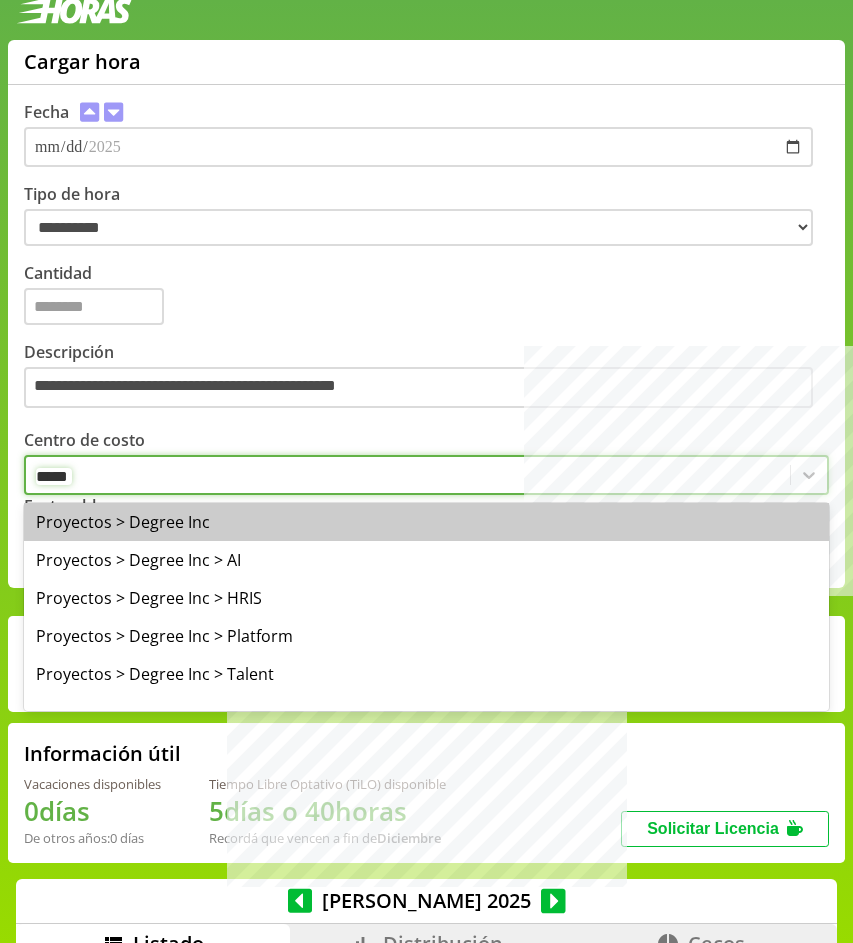 type on "******" 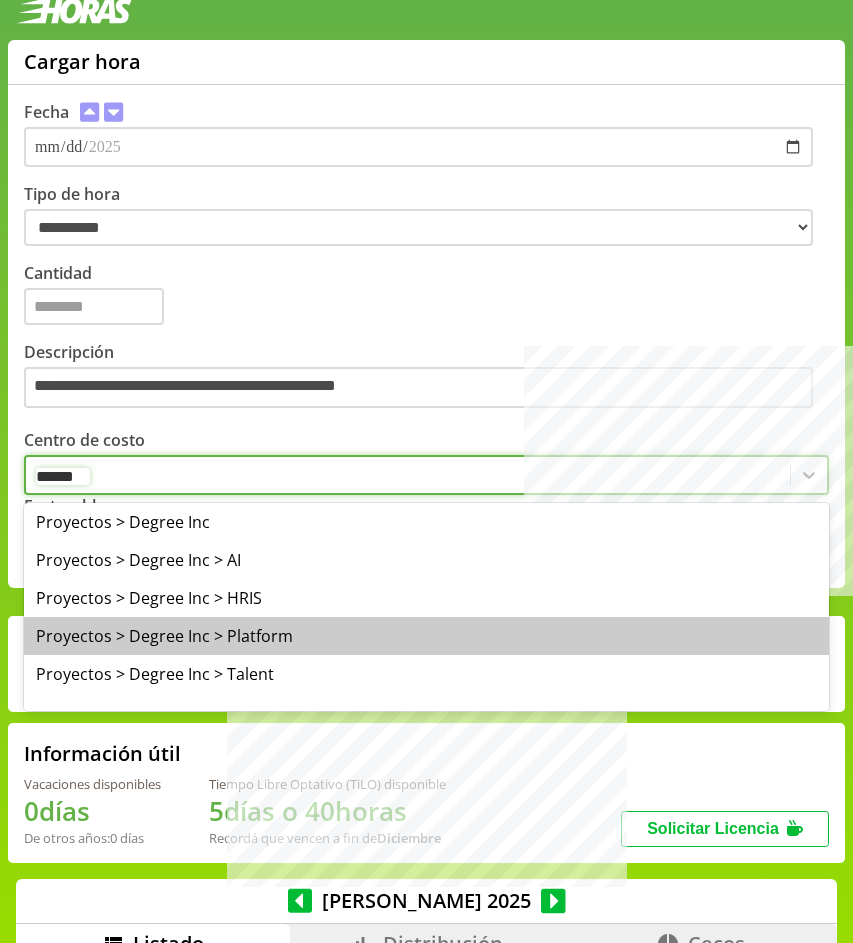 type 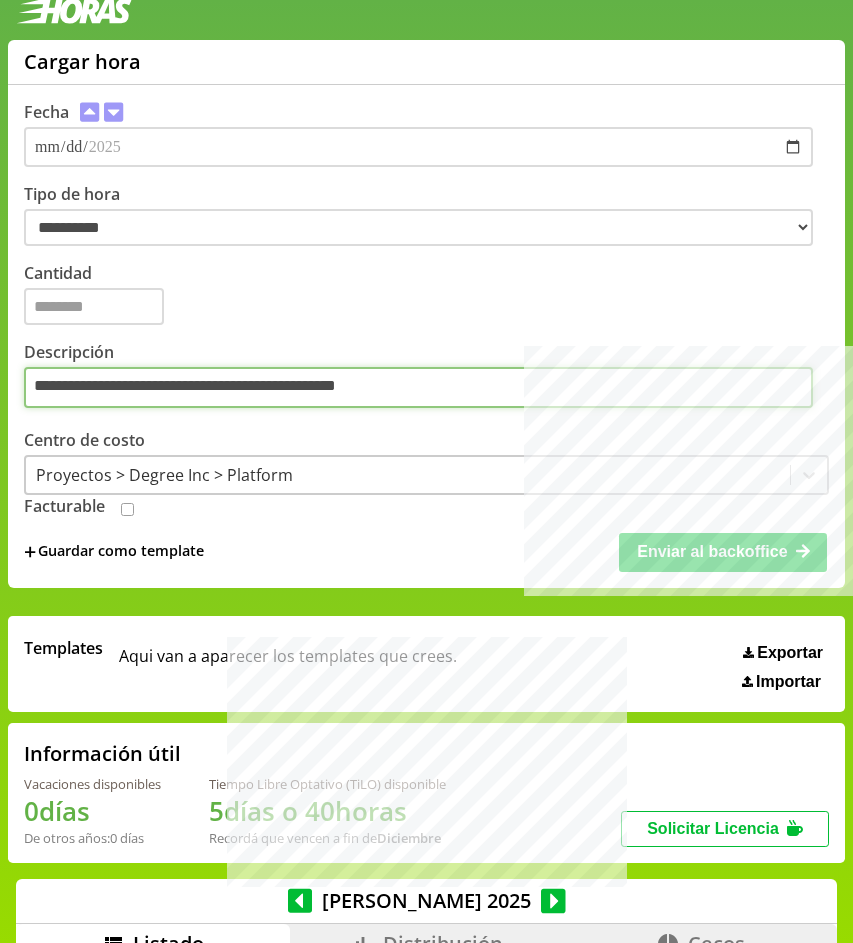 drag, startPoint x: 498, startPoint y: 390, endPoint x: -227, endPoint y: 373, distance: 725.1993 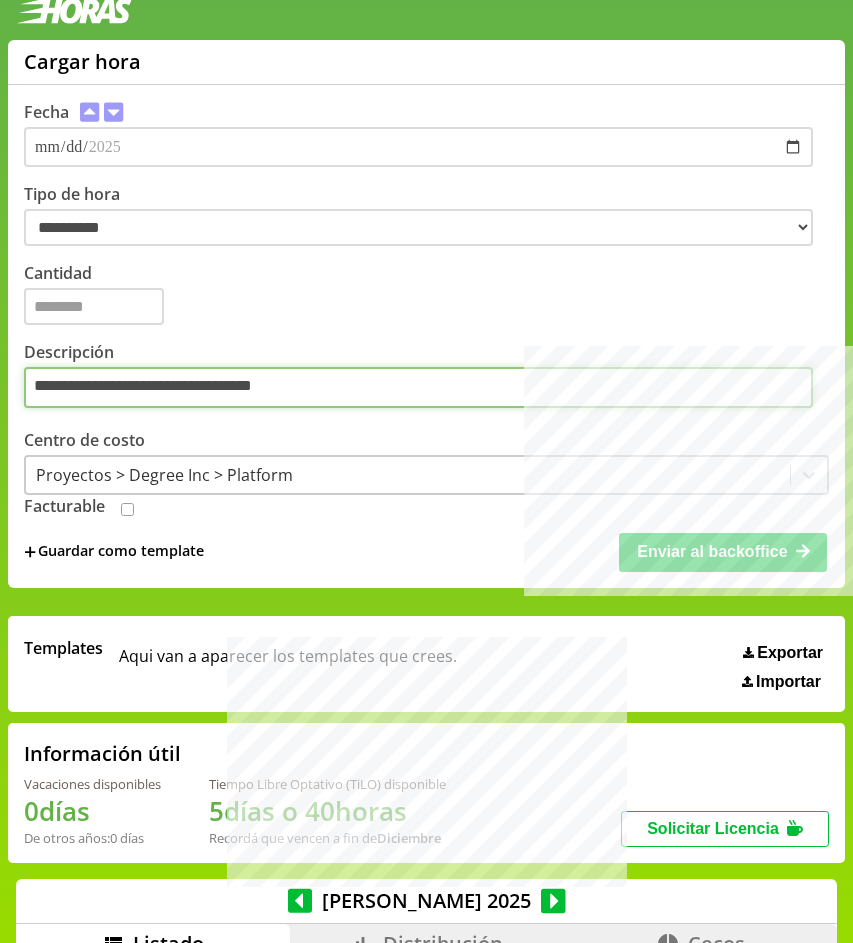 type on "**********" 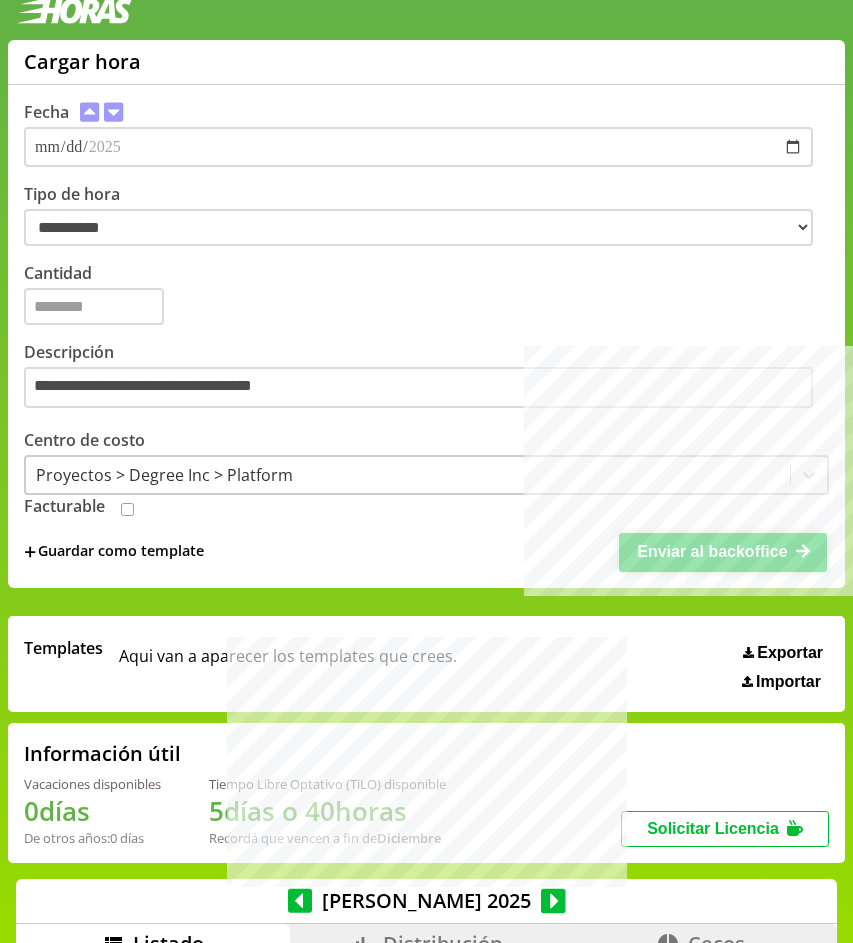 click on "Enviar al backoffice" at bounding box center [712, 551] 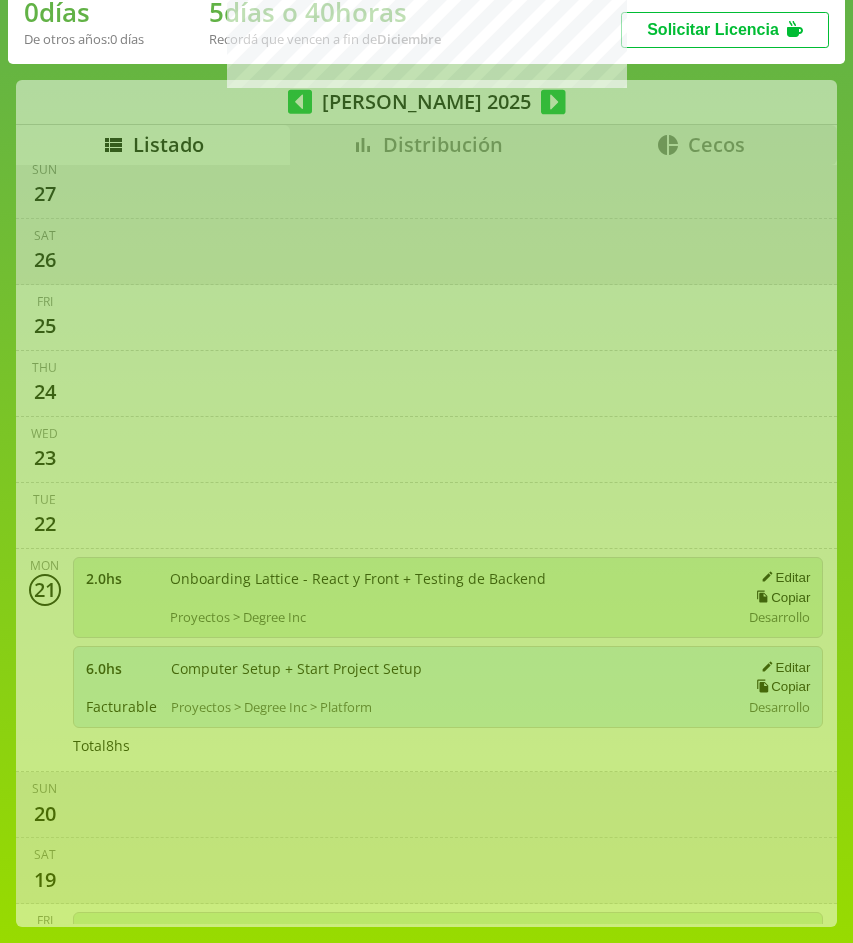 type 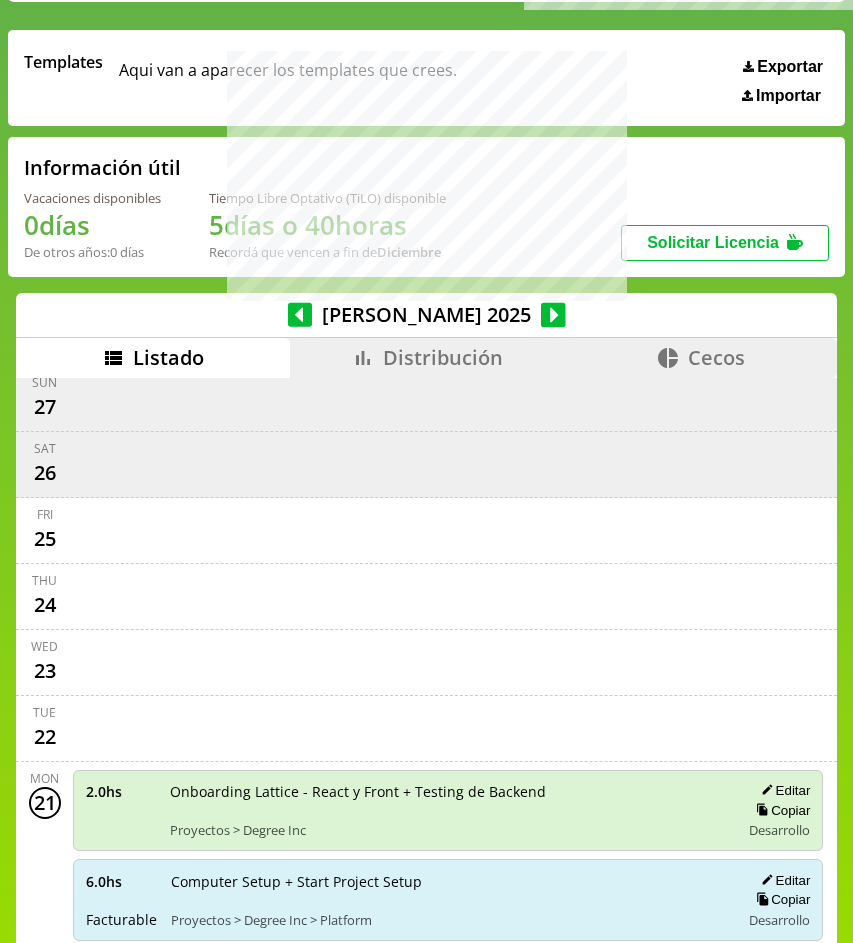 scroll, scrollTop: 642, scrollLeft: 0, axis: vertical 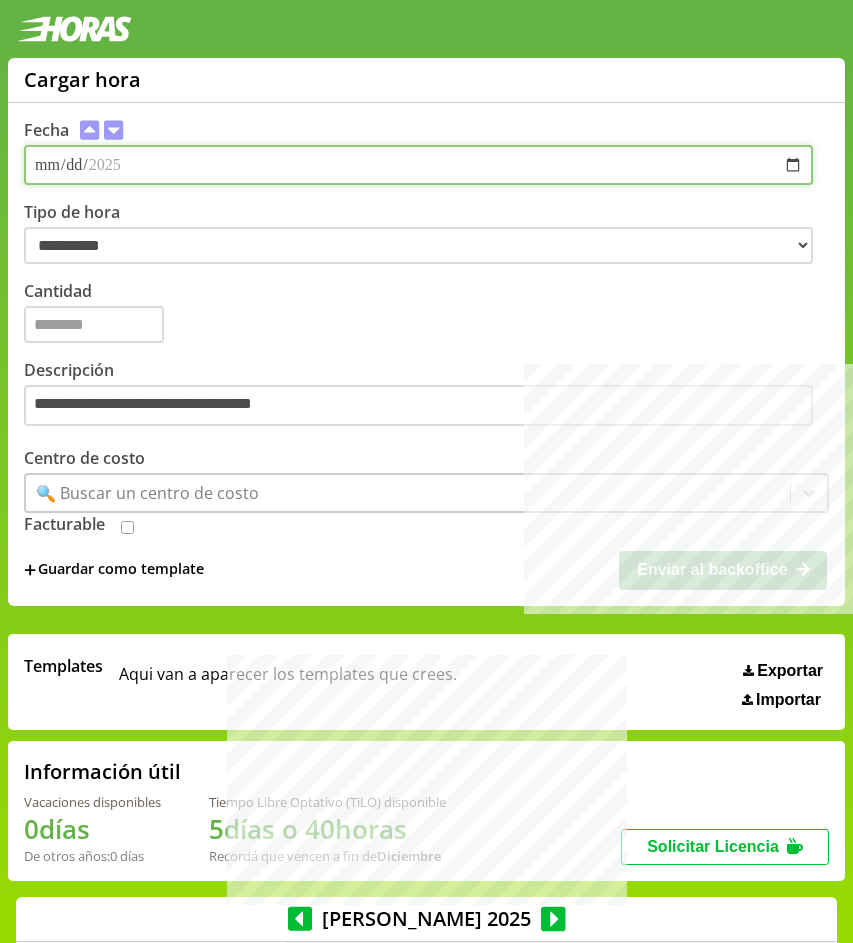 type on "**********" 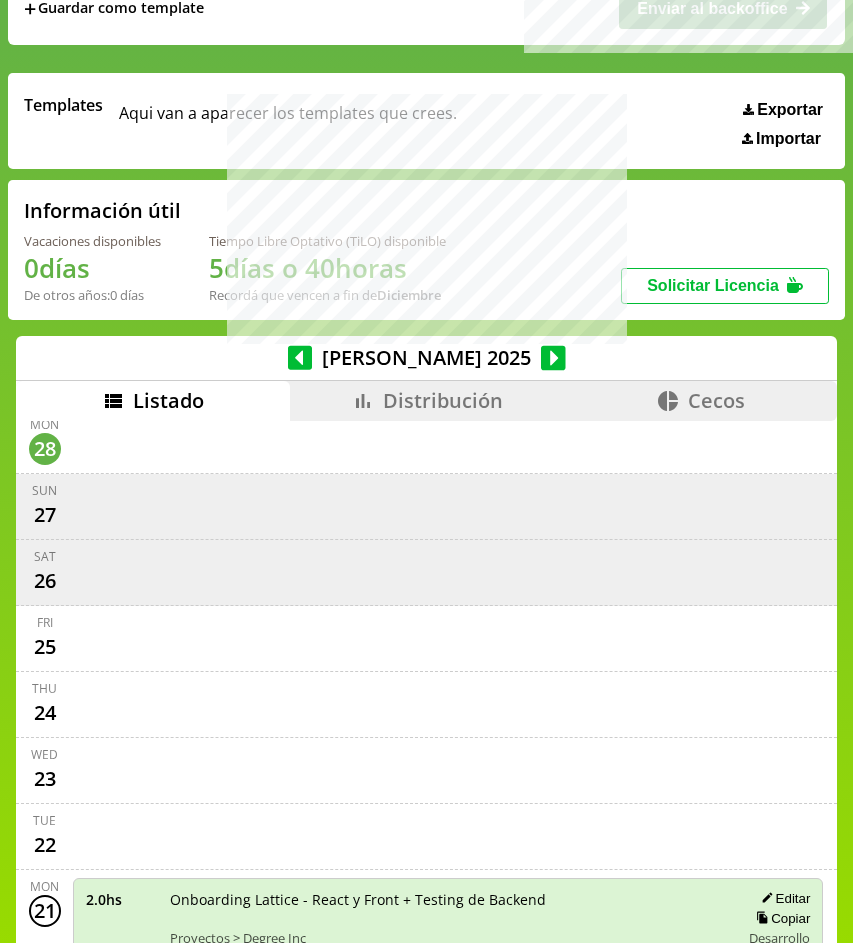 scroll, scrollTop: 829, scrollLeft: 0, axis: vertical 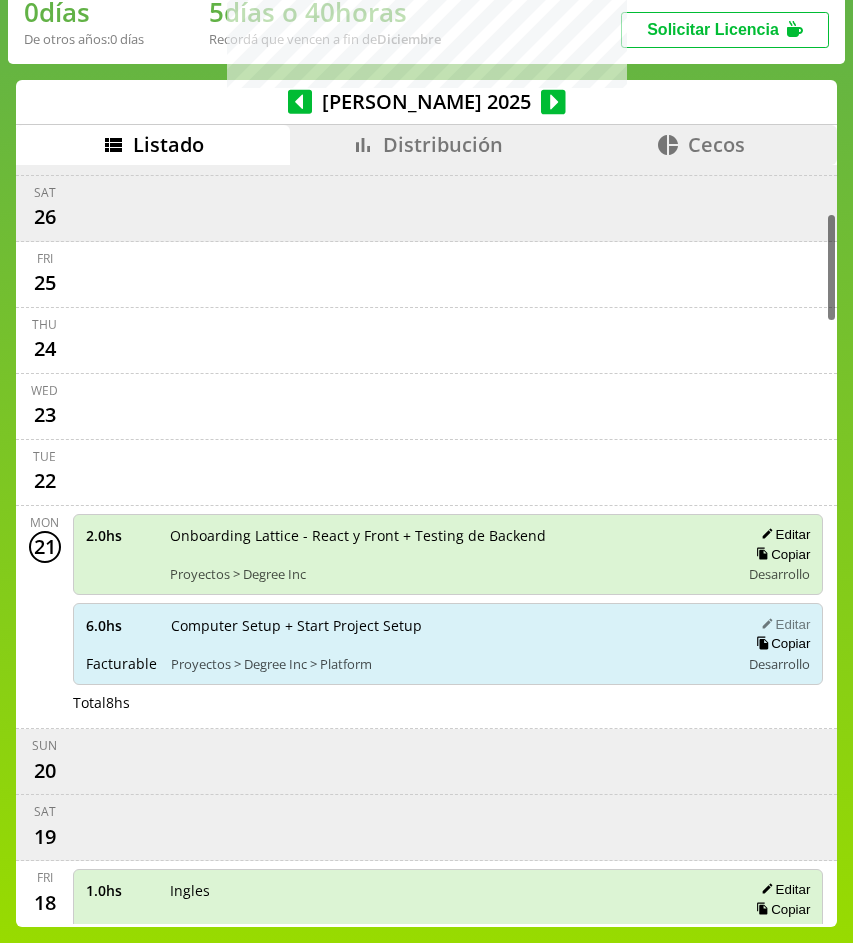 click on "Editar" at bounding box center [782, 624] 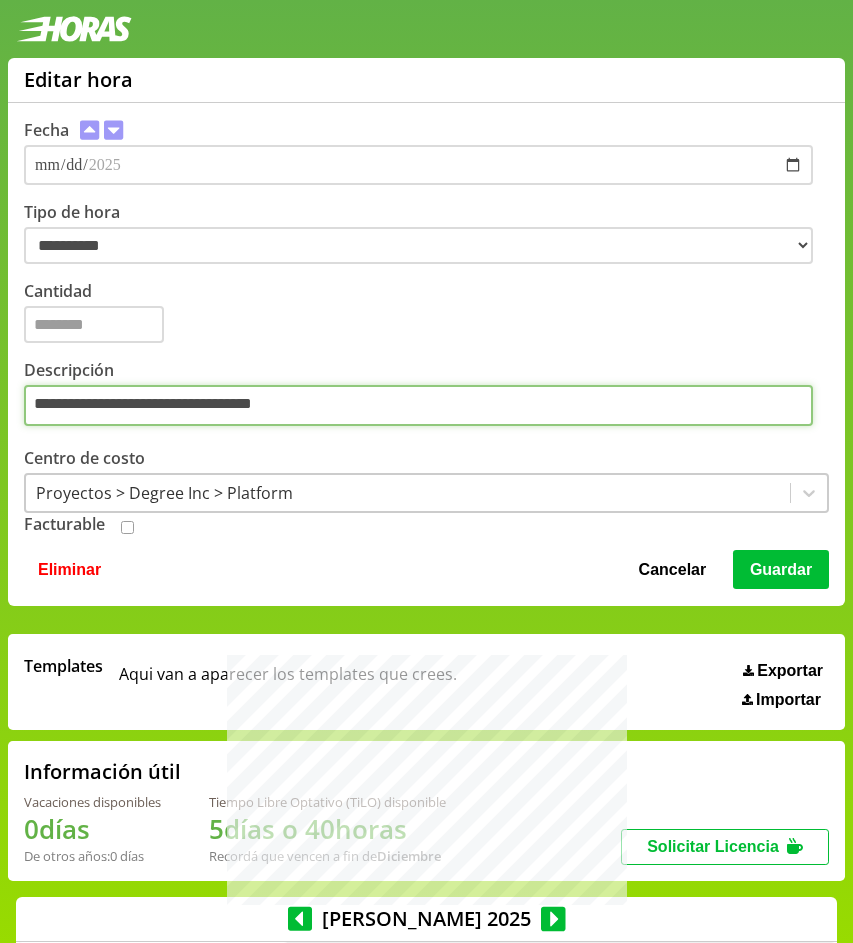 click on "**********" at bounding box center (418, 406) 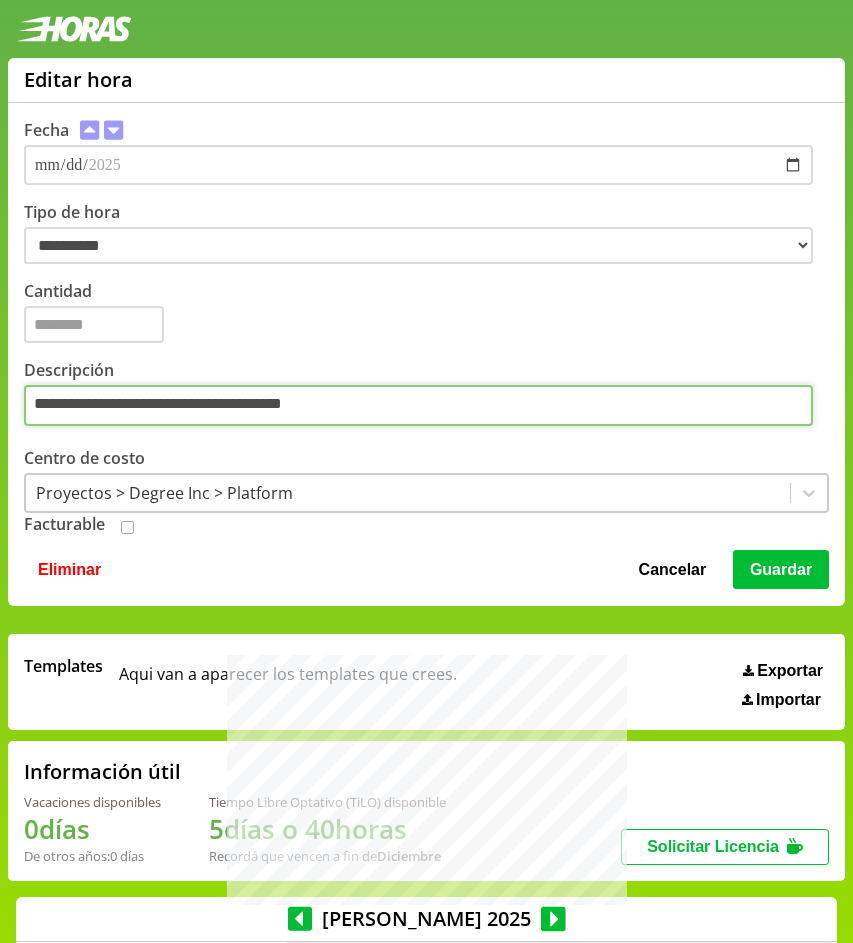 type on "**********" 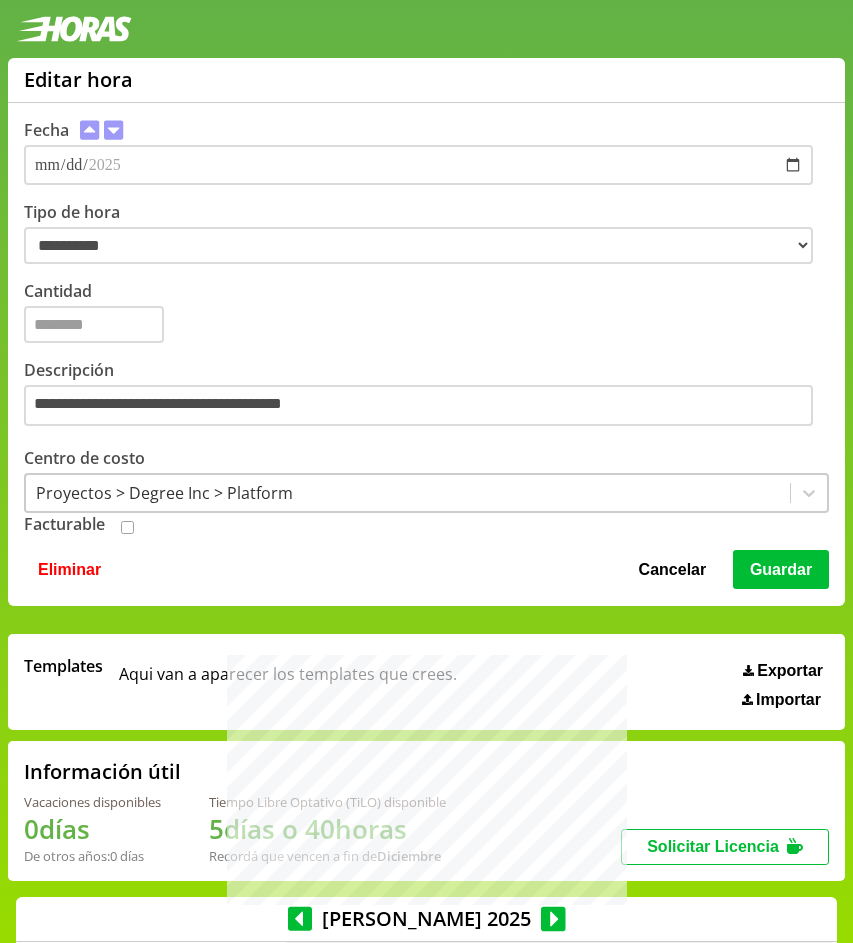 click on "Guardar" at bounding box center [781, 569] 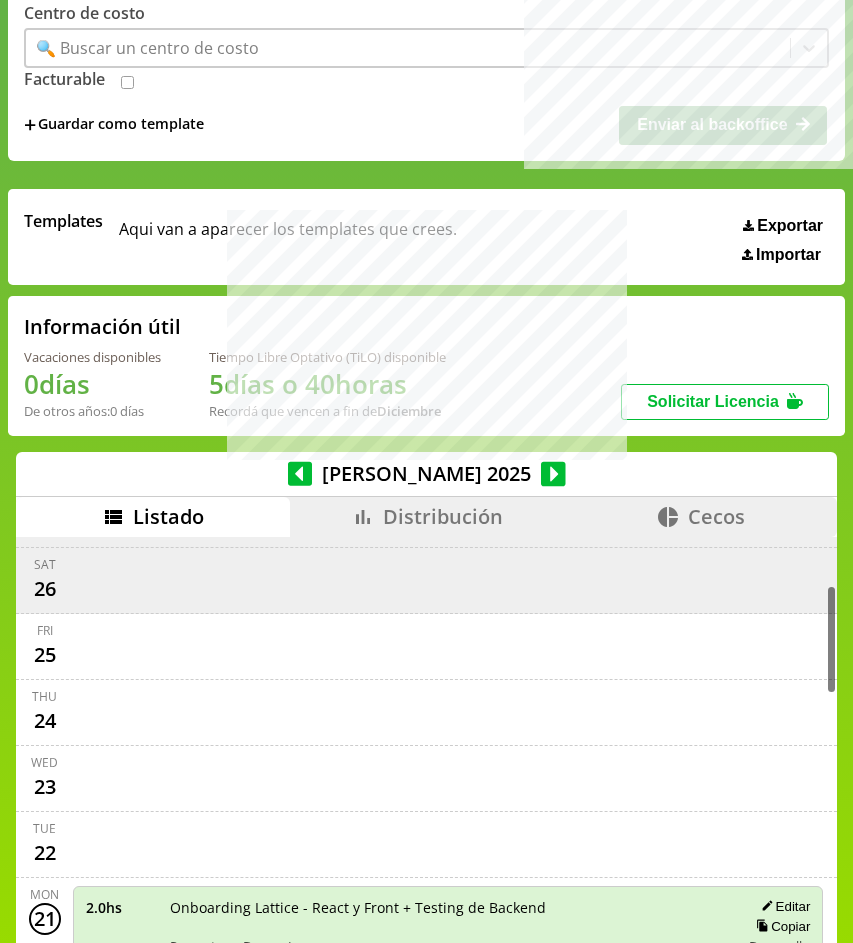 scroll, scrollTop: 472, scrollLeft: 0, axis: vertical 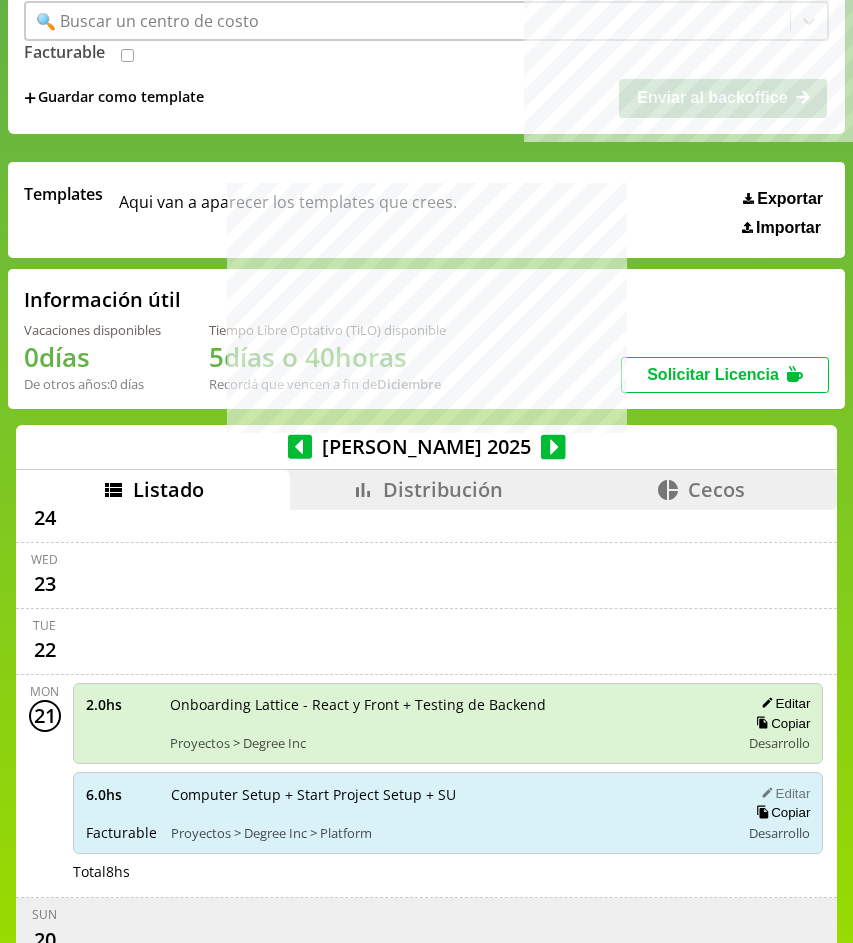 click 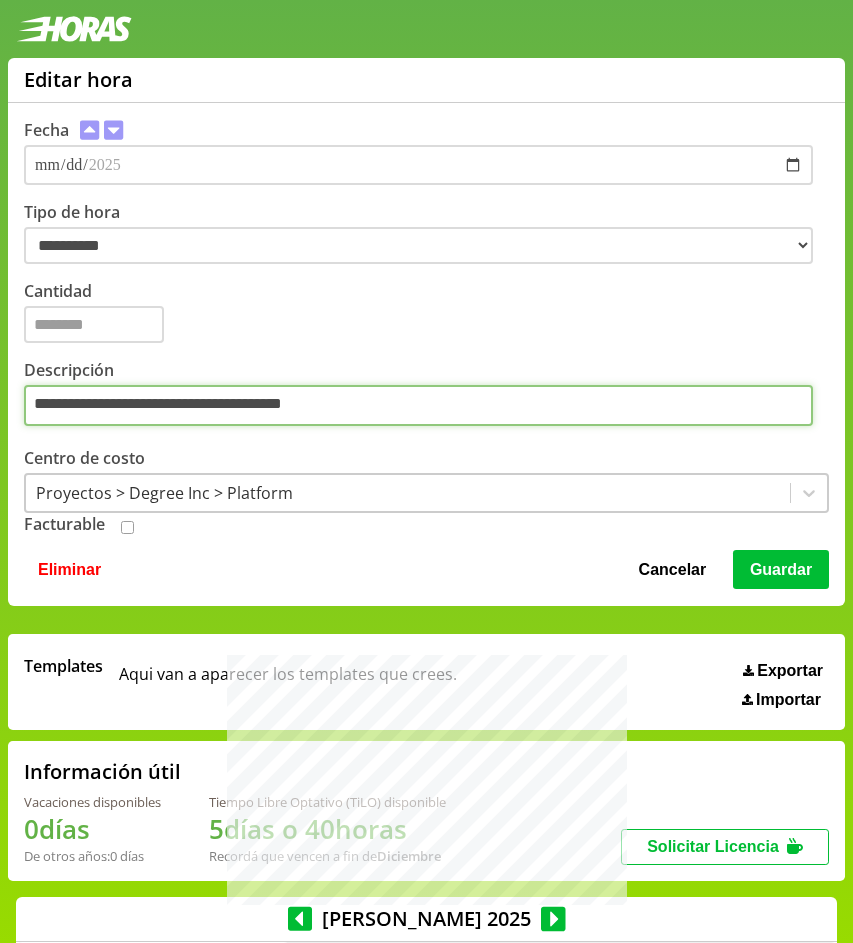 click on "**********" at bounding box center (418, 406) 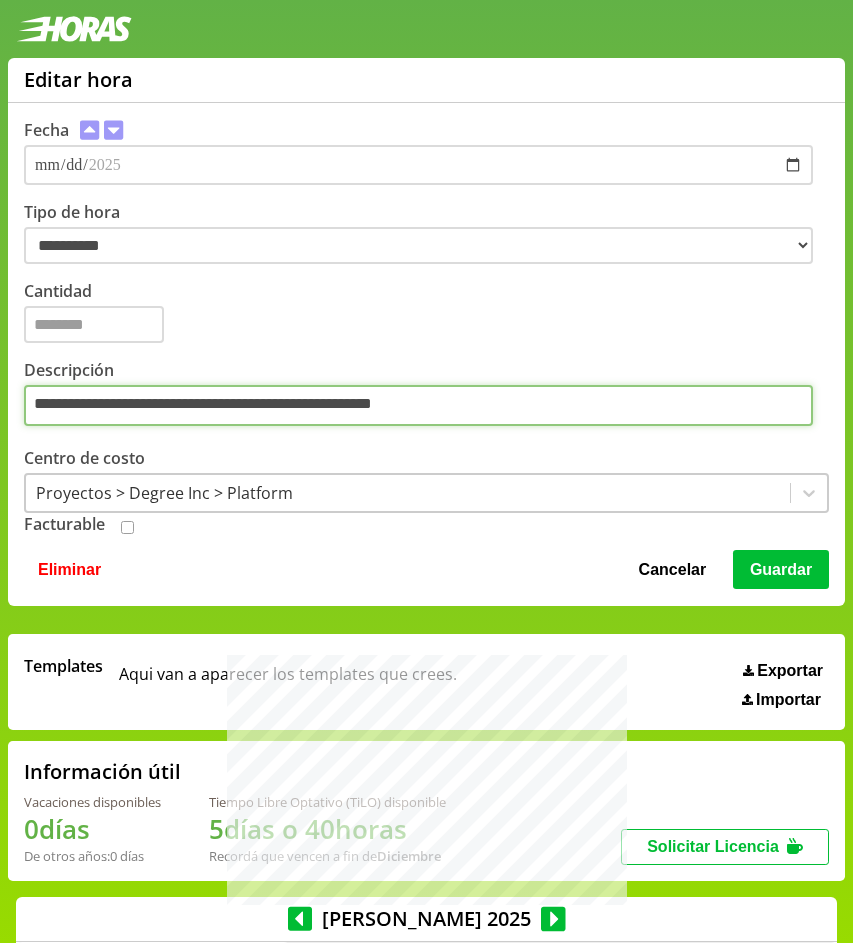 type on "**********" 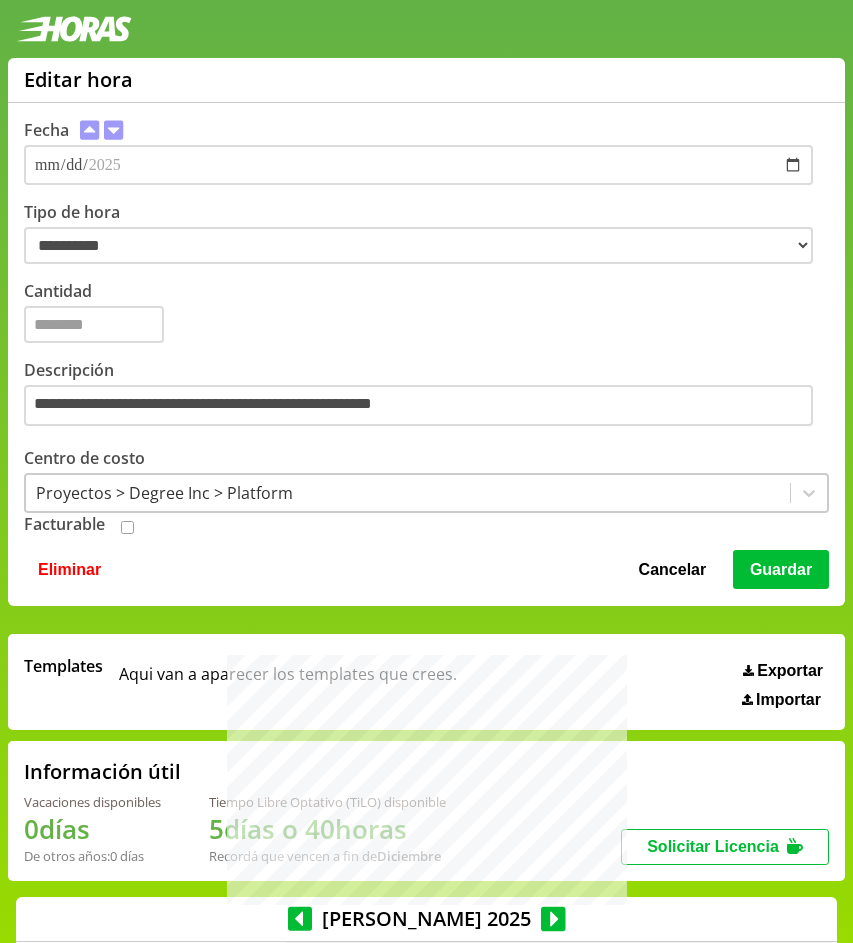 click on "Guardar" at bounding box center (781, 569) 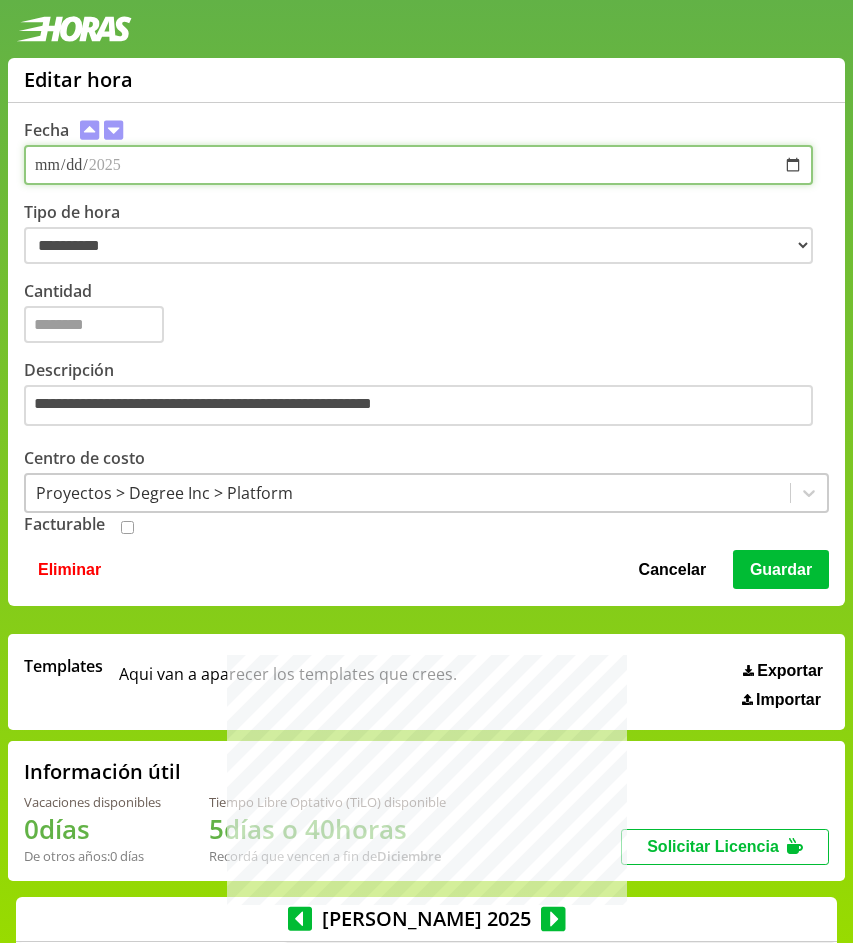 type 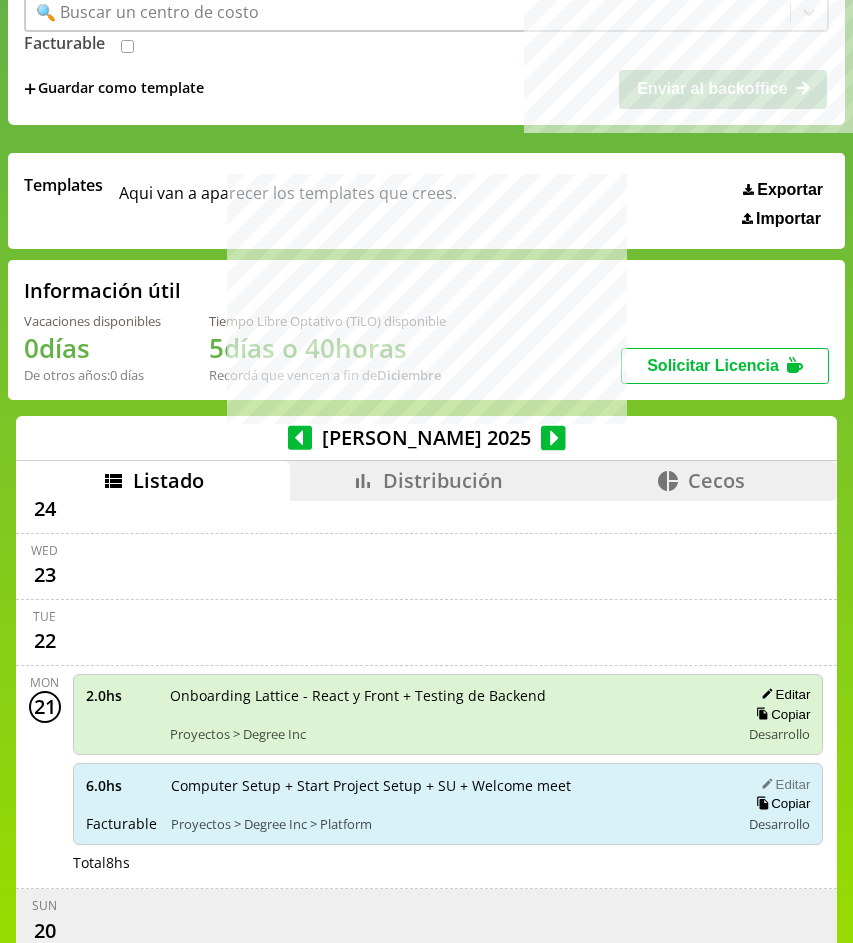 scroll, scrollTop: 503, scrollLeft: 0, axis: vertical 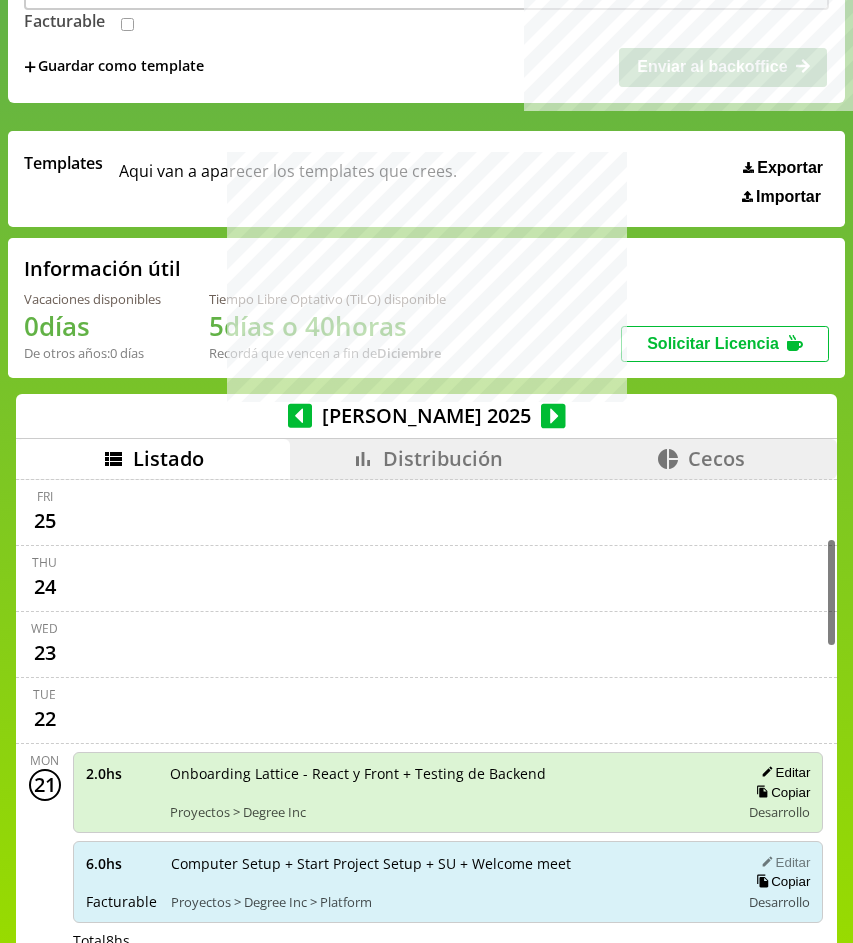 type on "**********" 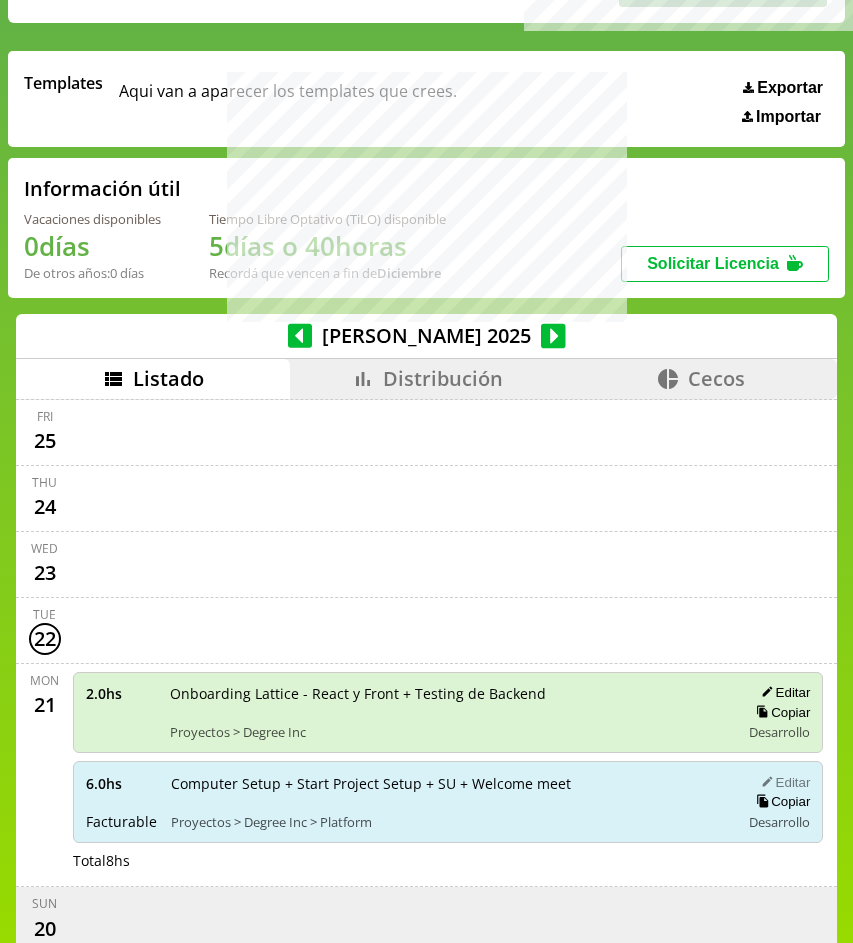 scroll, scrollTop: 829, scrollLeft: 0, axis: vertical 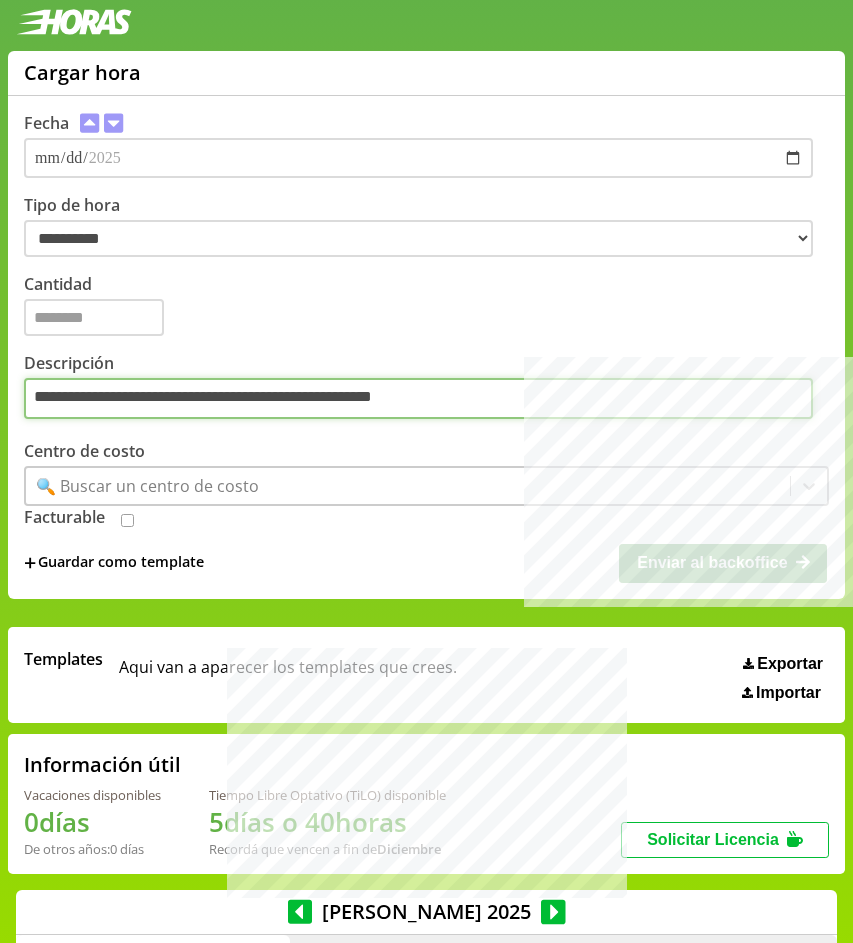 click on "**********" at bounding box center (418, 399) 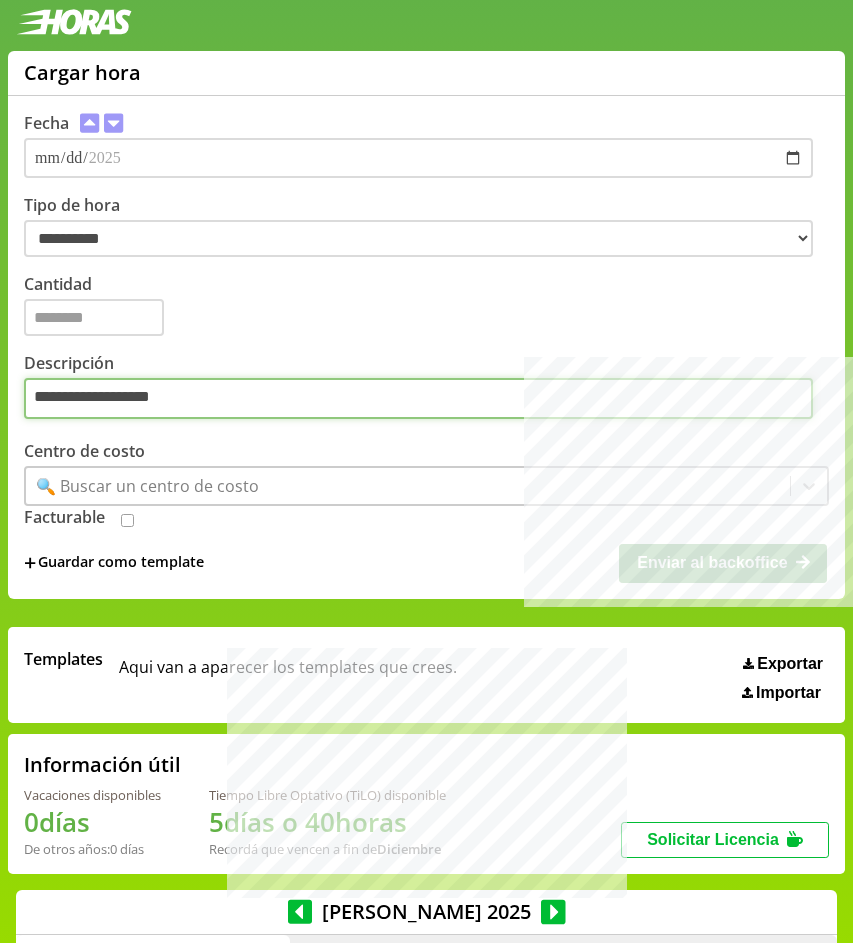 type on "**********" 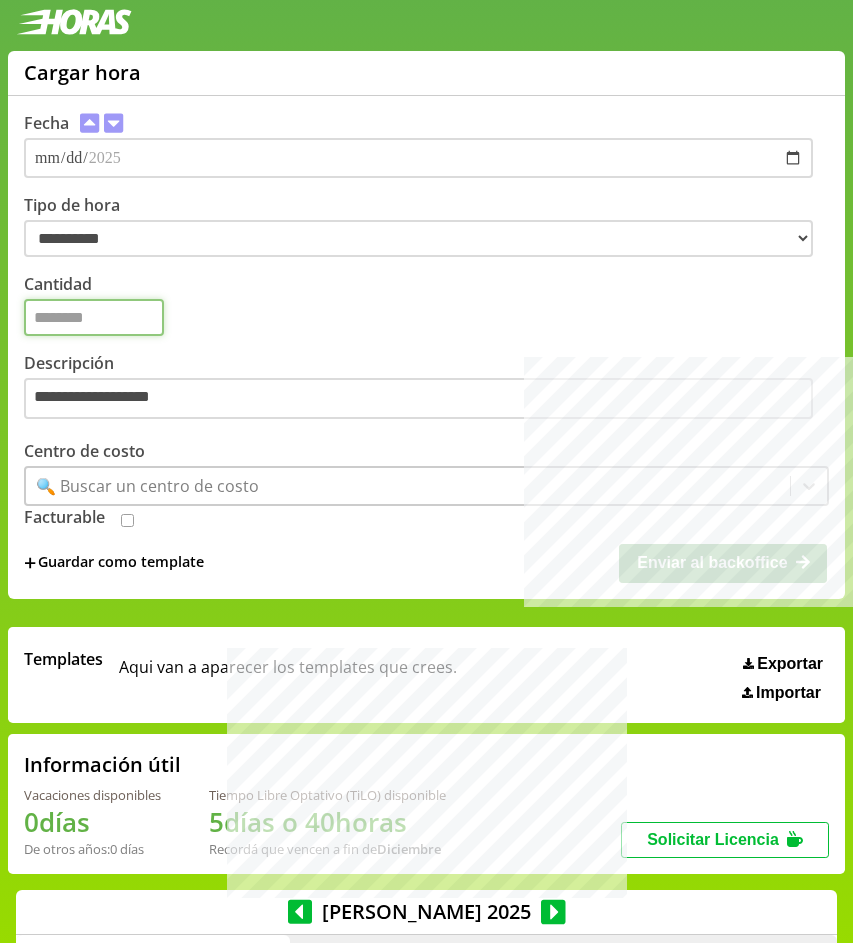 click on "Cantidad" at bounding box center [94, 317] 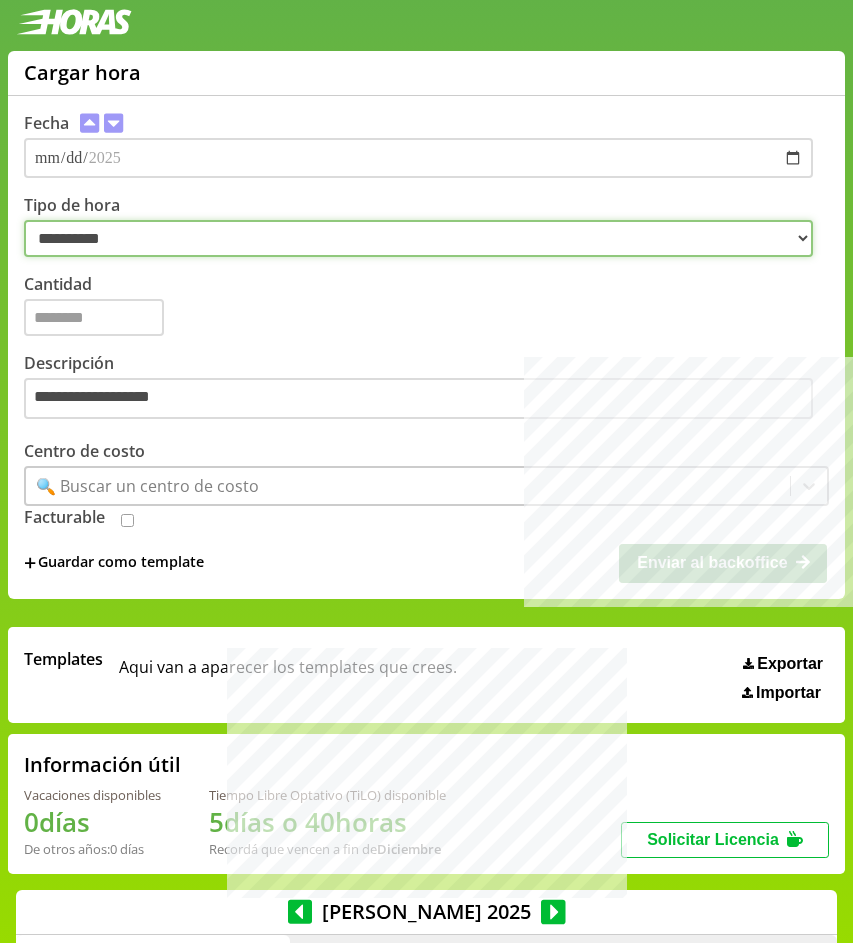 click on "**********" at bounding box center (418, 238) 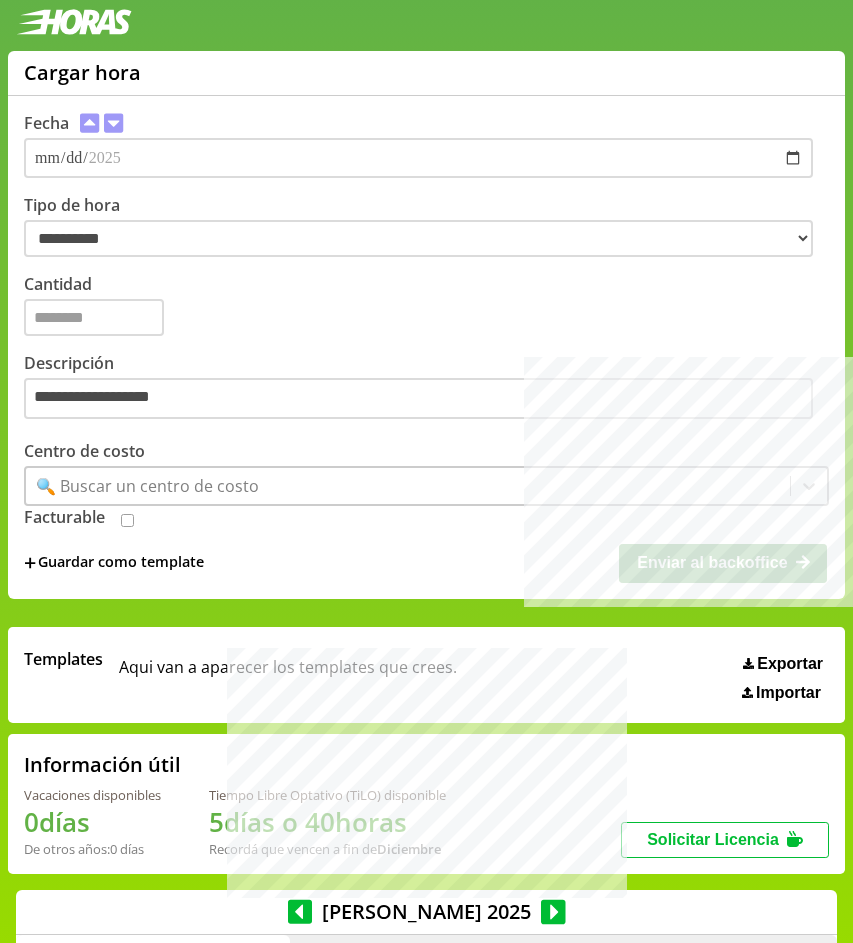 click on "🔍 Buscar un centro de costo" at bounding box center (147, 486) 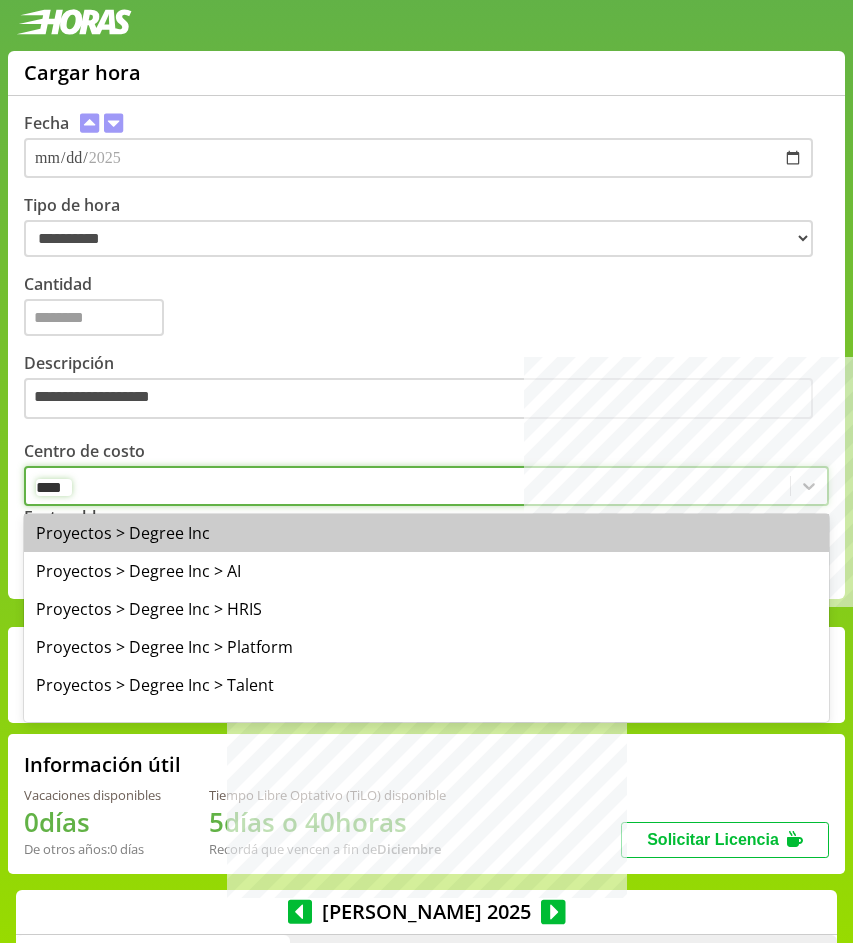 type on "*****" 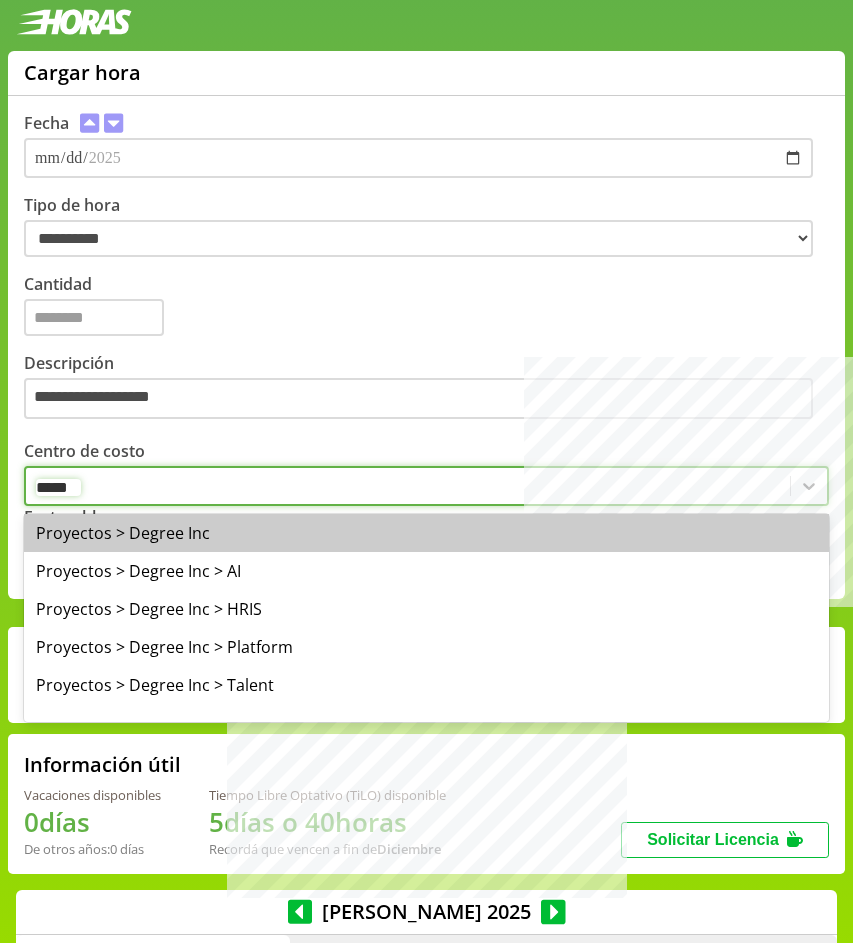 click on "Proyectos > Degree Inc" at bounding box center (426, 533) 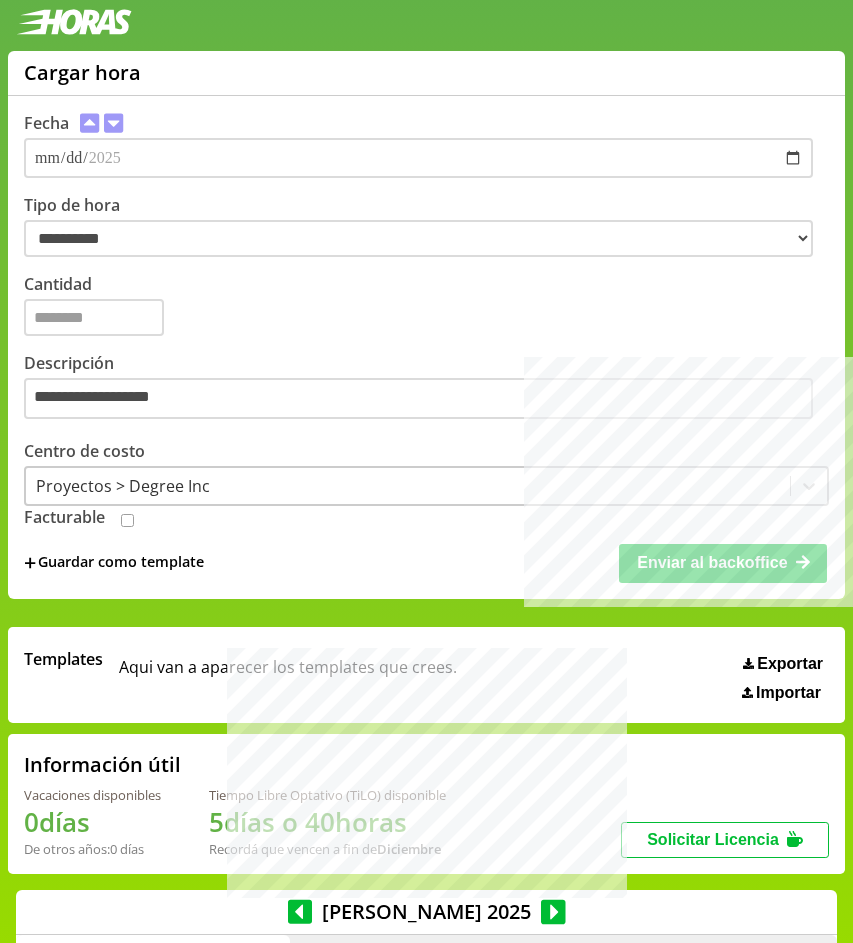 click on "Proyectos > Degree Inc" at bounding box center (123, 486) 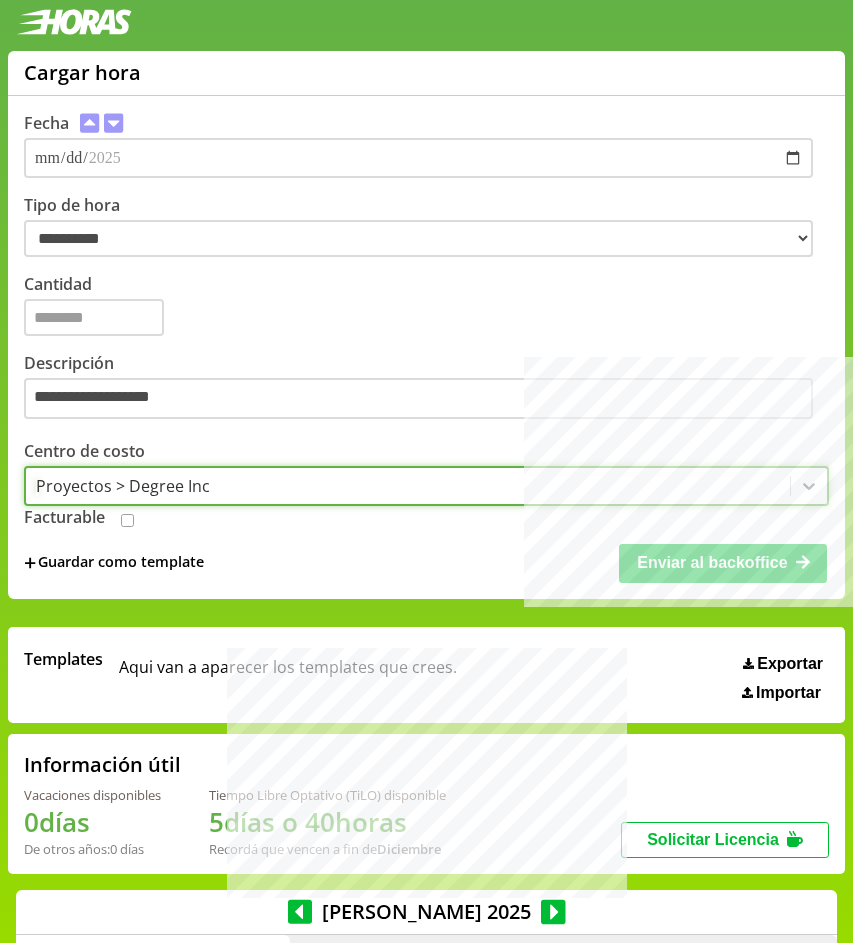click on "Proyectos > Degree Inc" at bounding box center (123, 486) 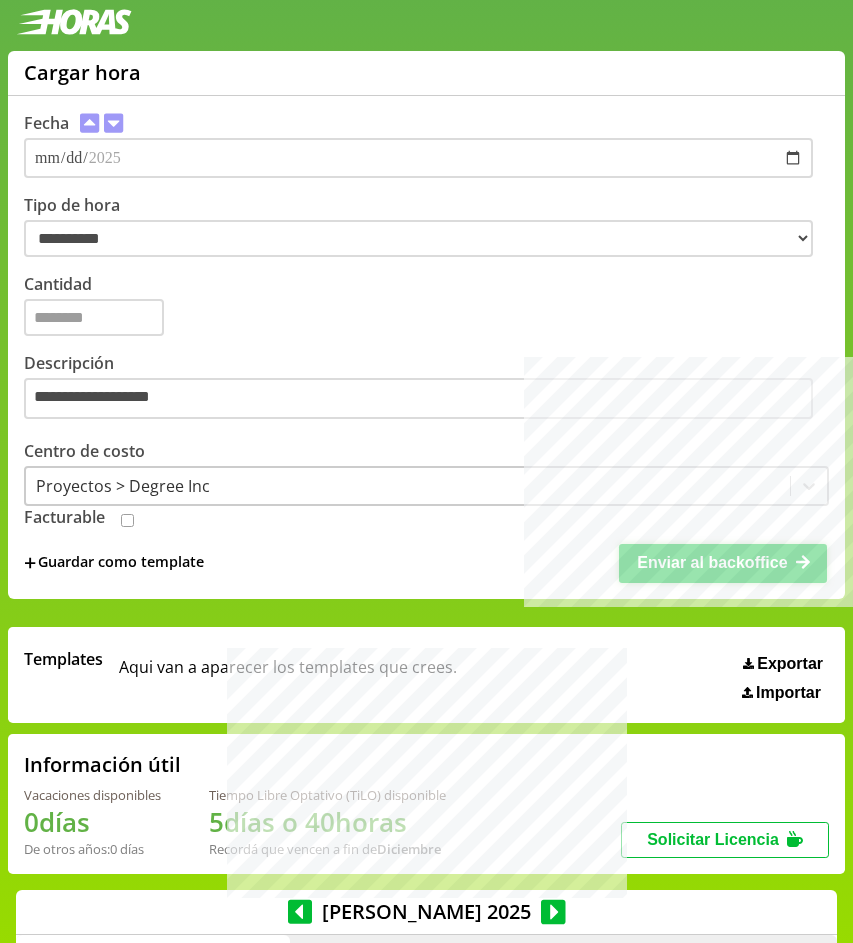 click on "Enviar al backoffice" at bounding box center (723, 563) 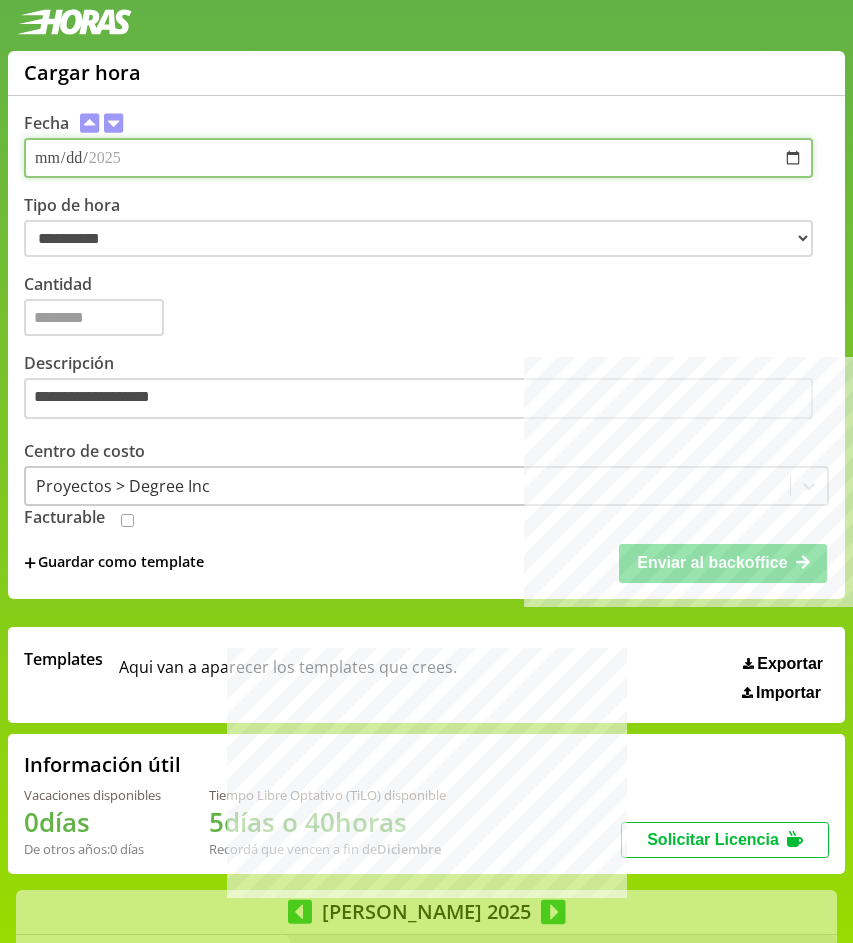 type 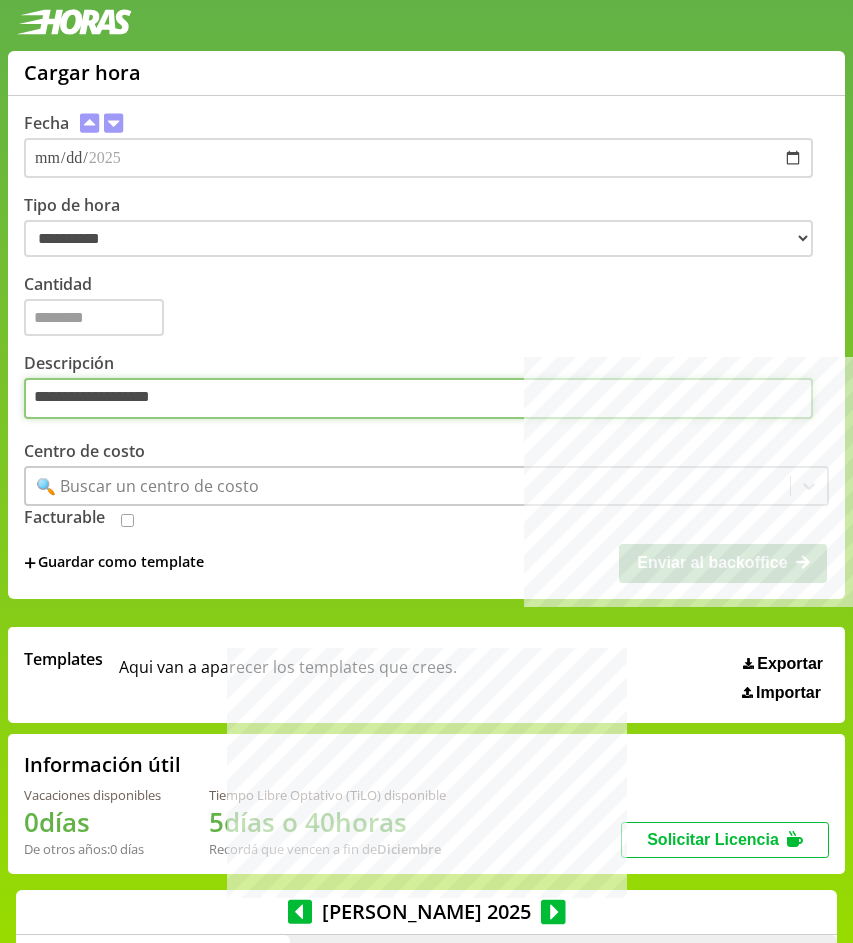 click on "**********" at bounding box center [418, 399] 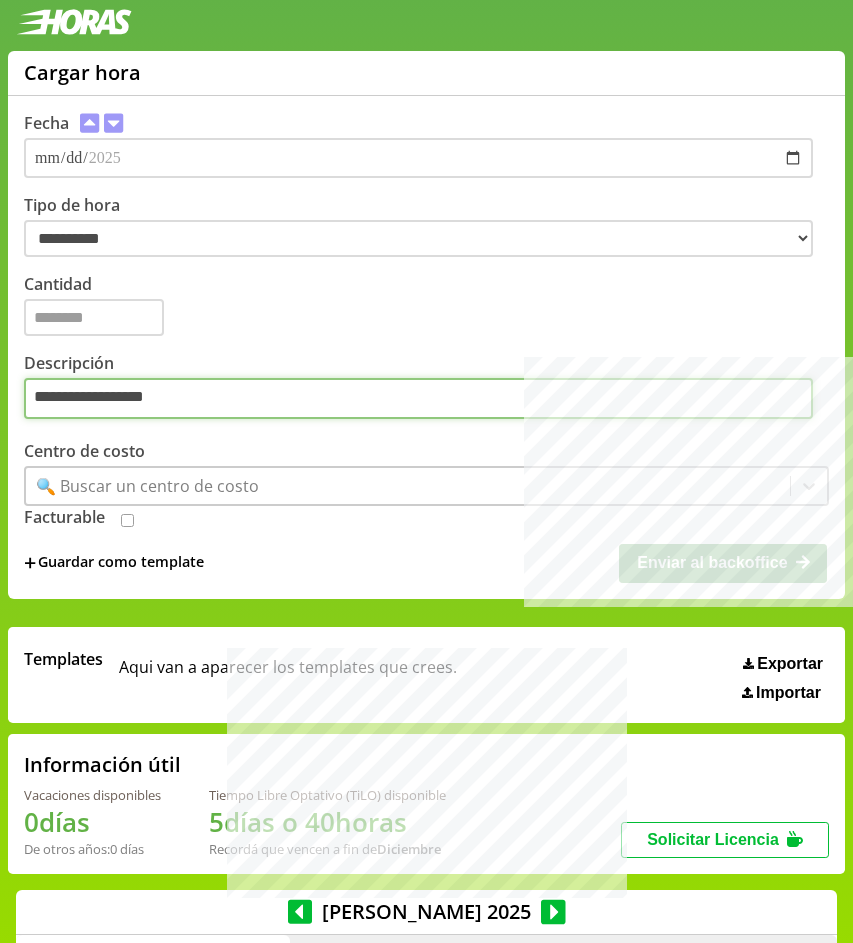 type on "**********" 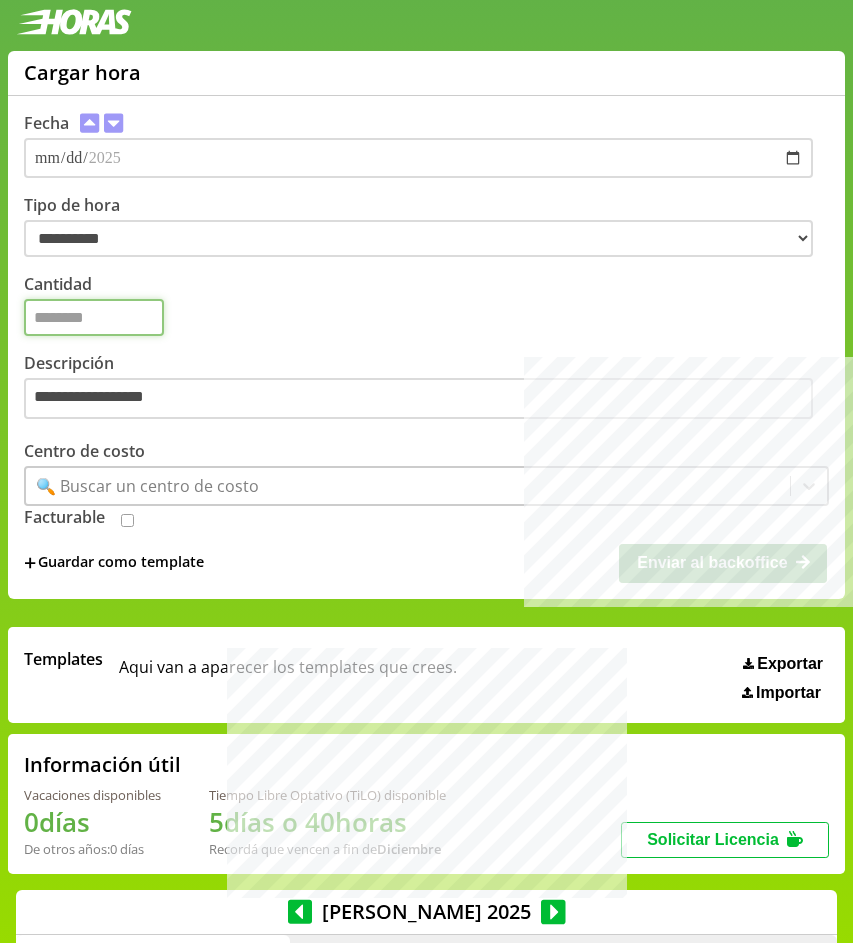 click on "Cantidad" at bounding box center [94, 317] 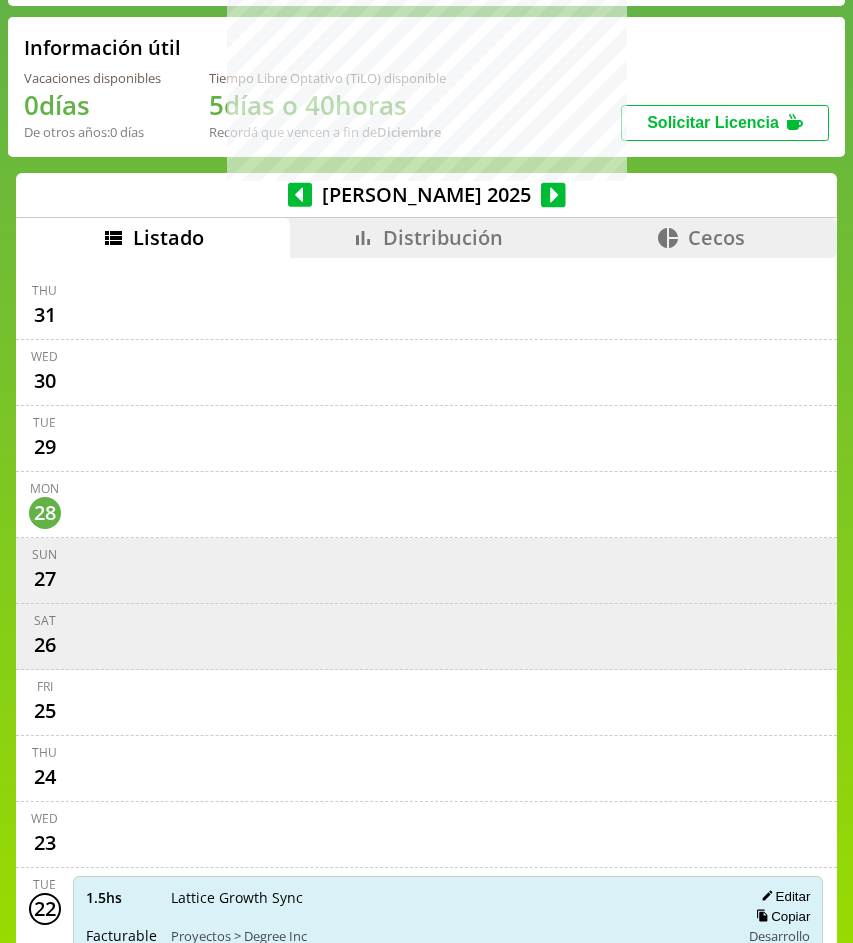 scroll, scrollTop: 733, scrollLeft: 0, axis: vertical 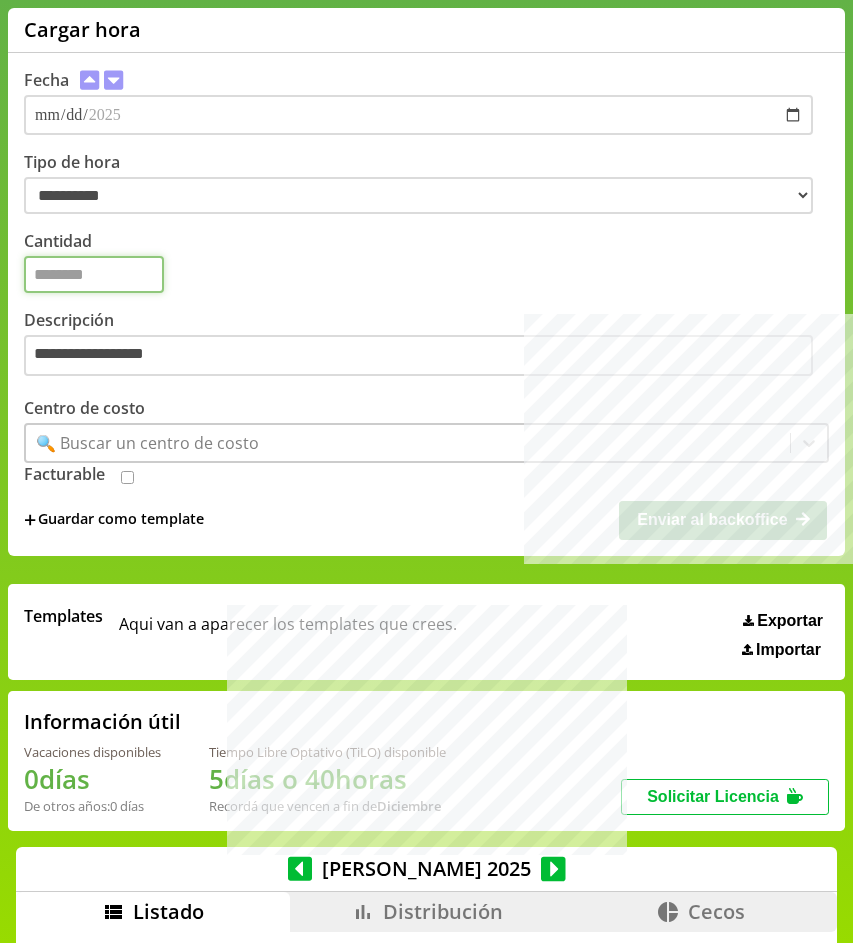 type on "**" 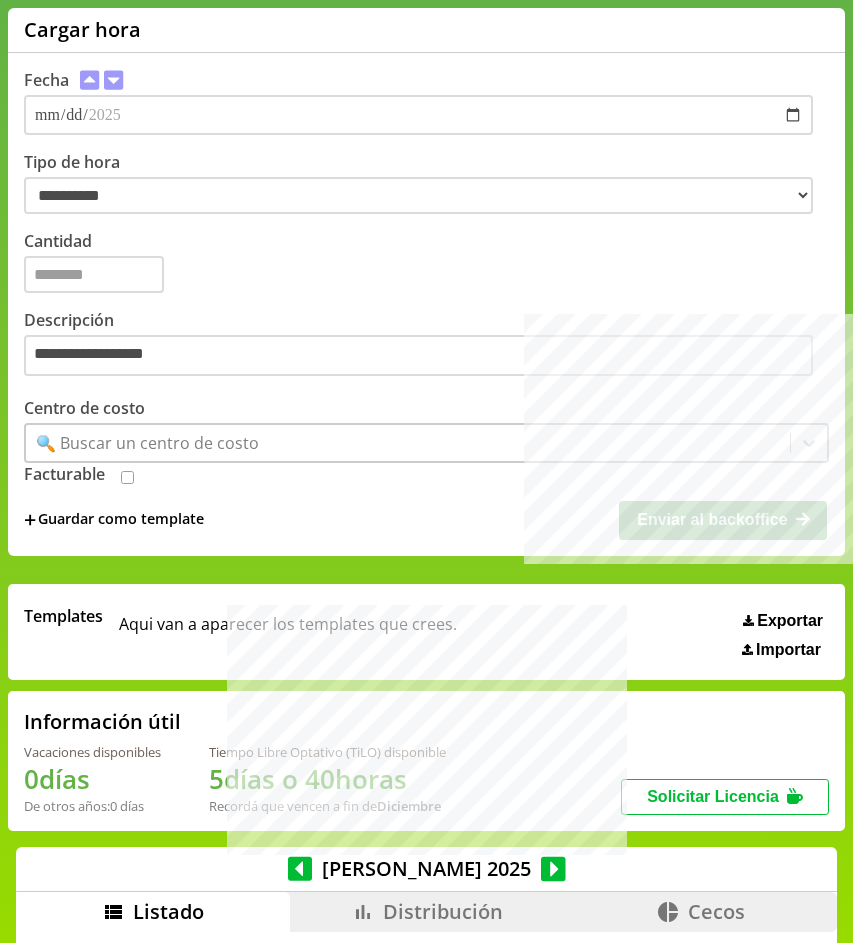 click on "Cantidad **" at bounding box center (426, 261) 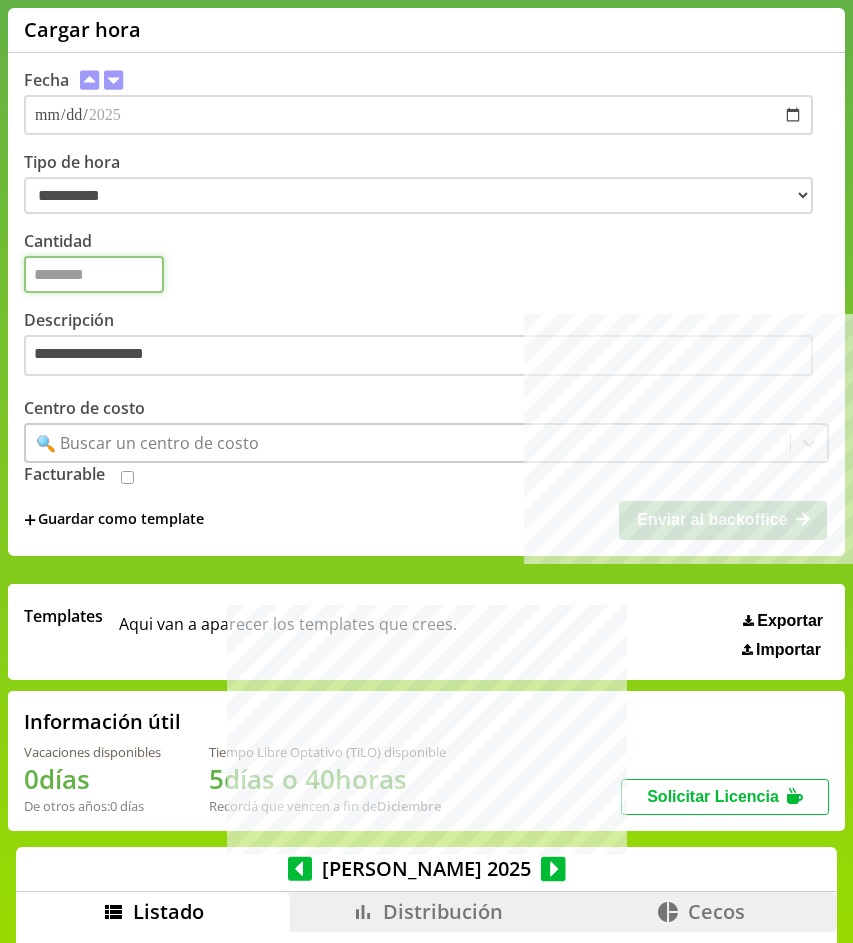 click on "**" at bounding box center [94, 274] 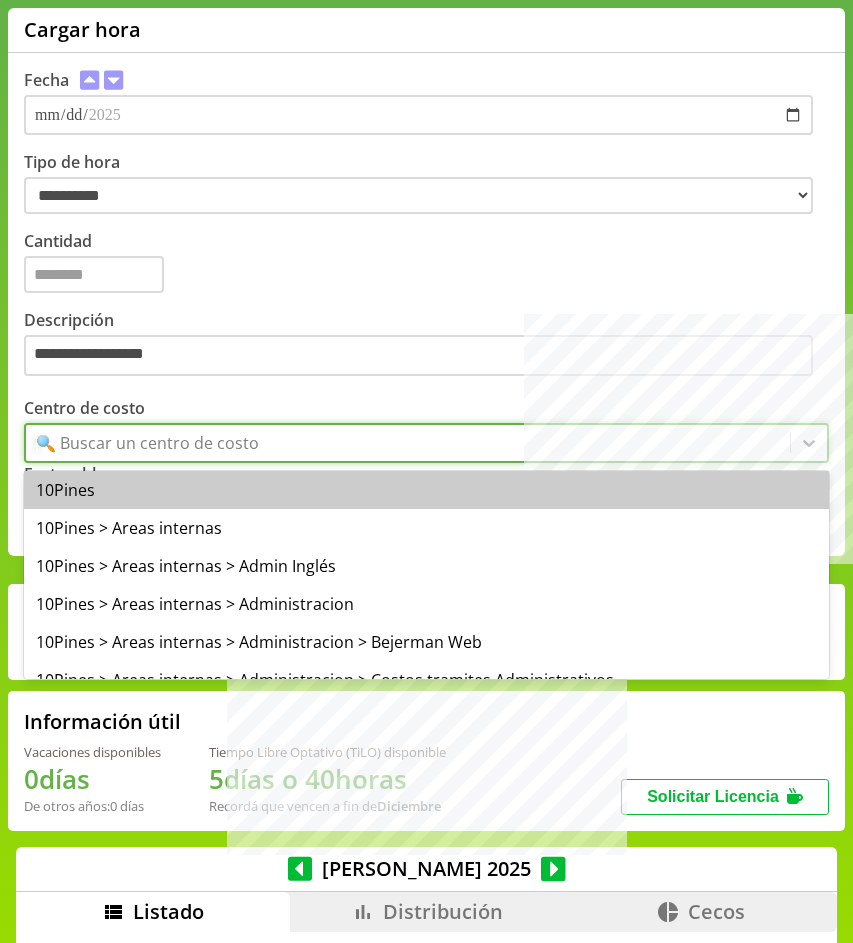 click on "🔍 Buscar un centro de costo" at bounding box center [426, 443] 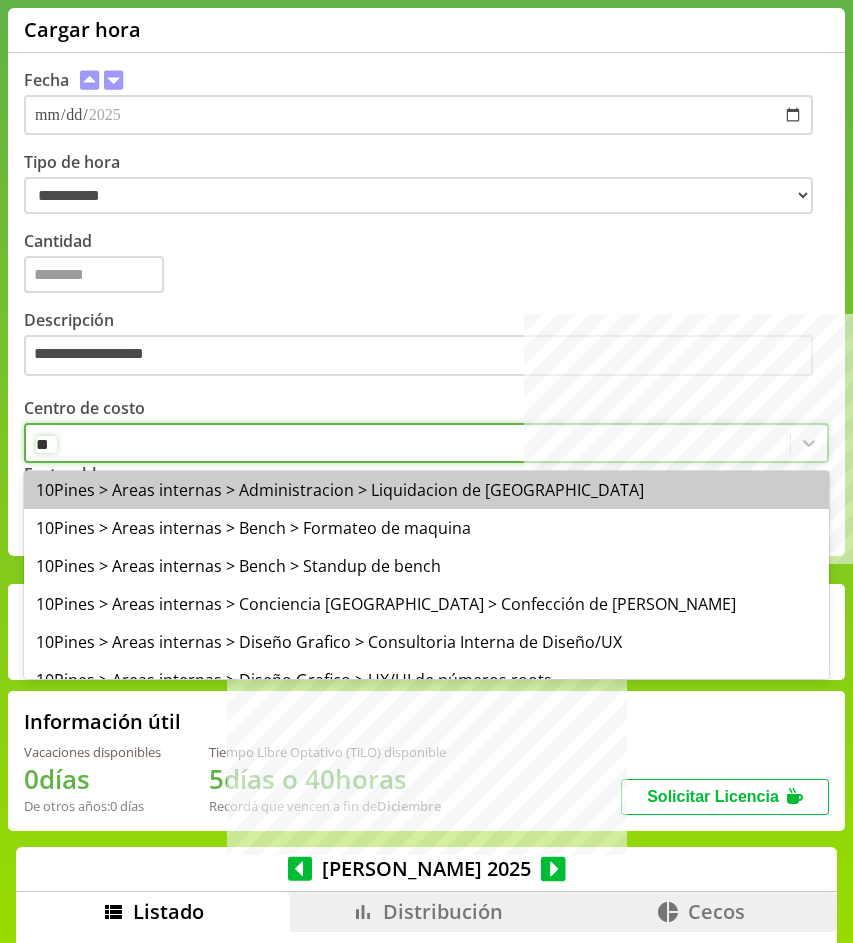 type on "*" 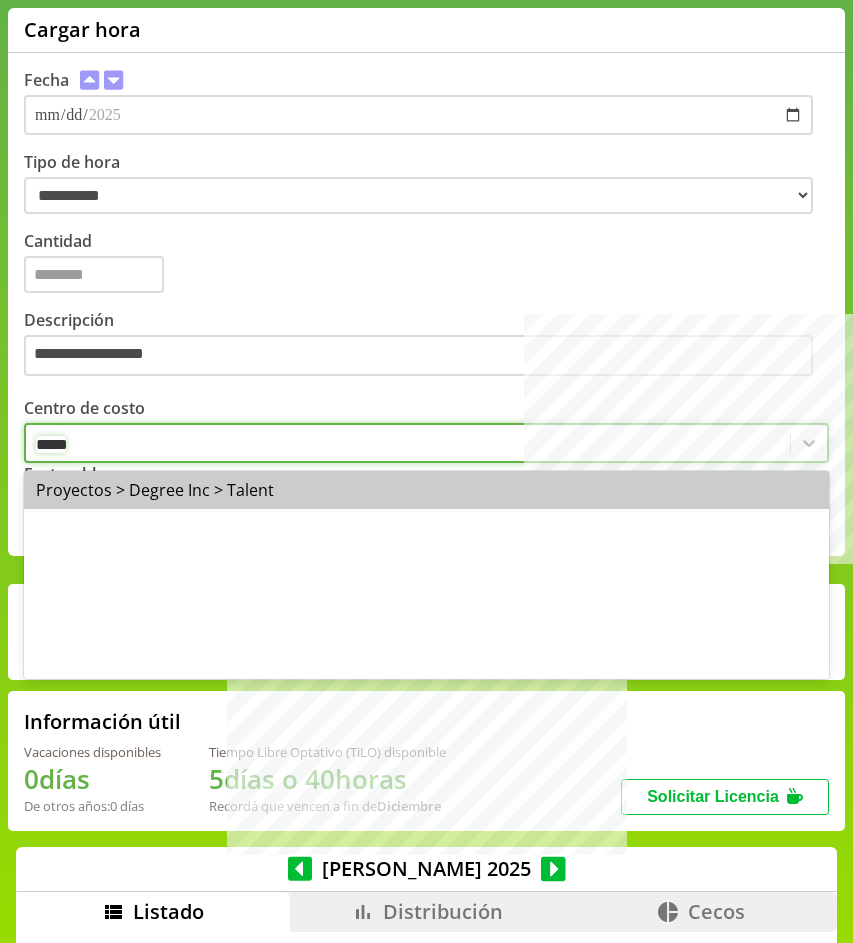 type on "******" 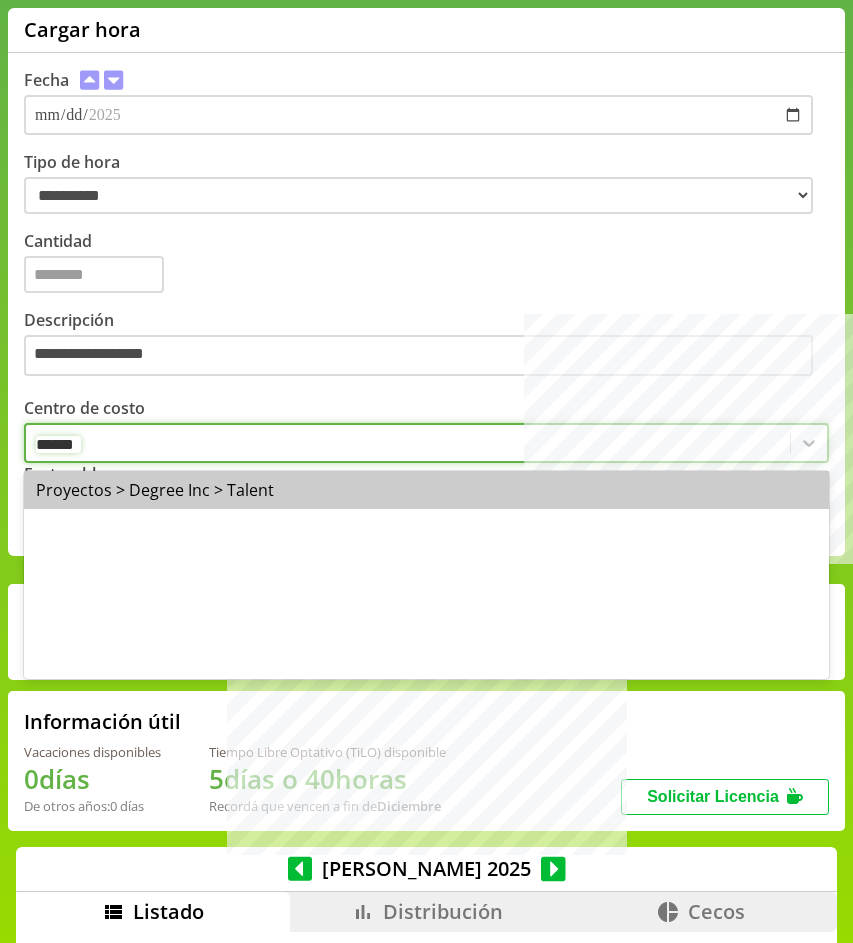 click on "Proyectos > Degree Inc > Talent" at bounding box center (426, 490) 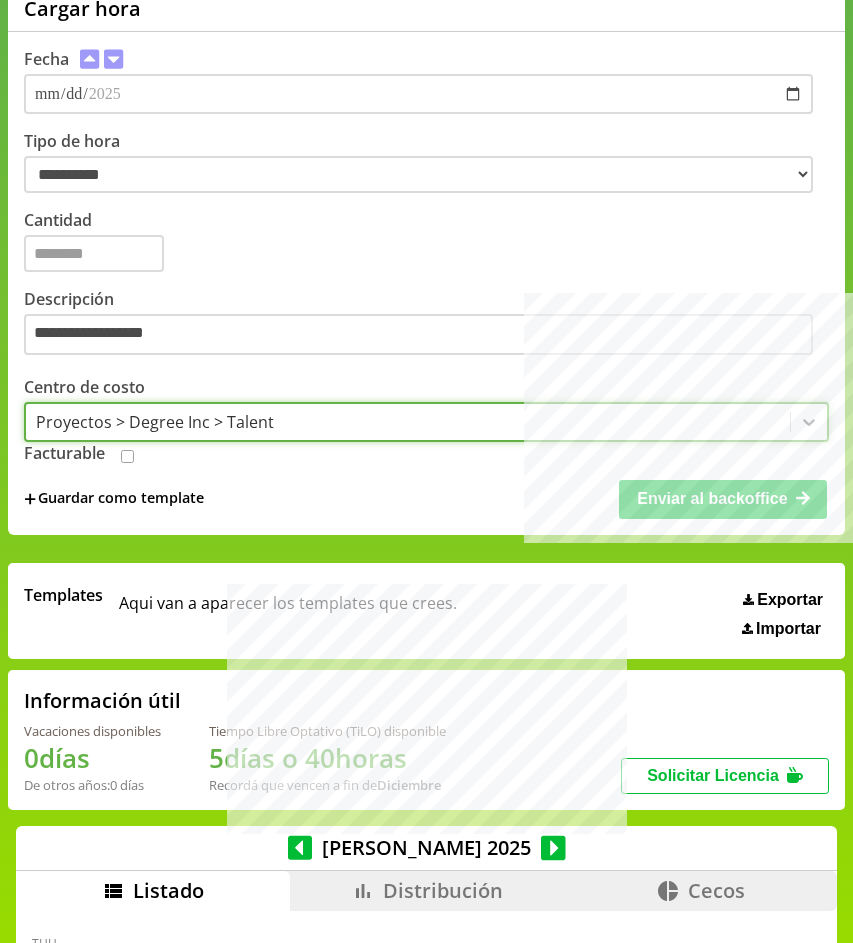 scroll, scrollTop: 73, scrollLeft: 0, axis: vertical 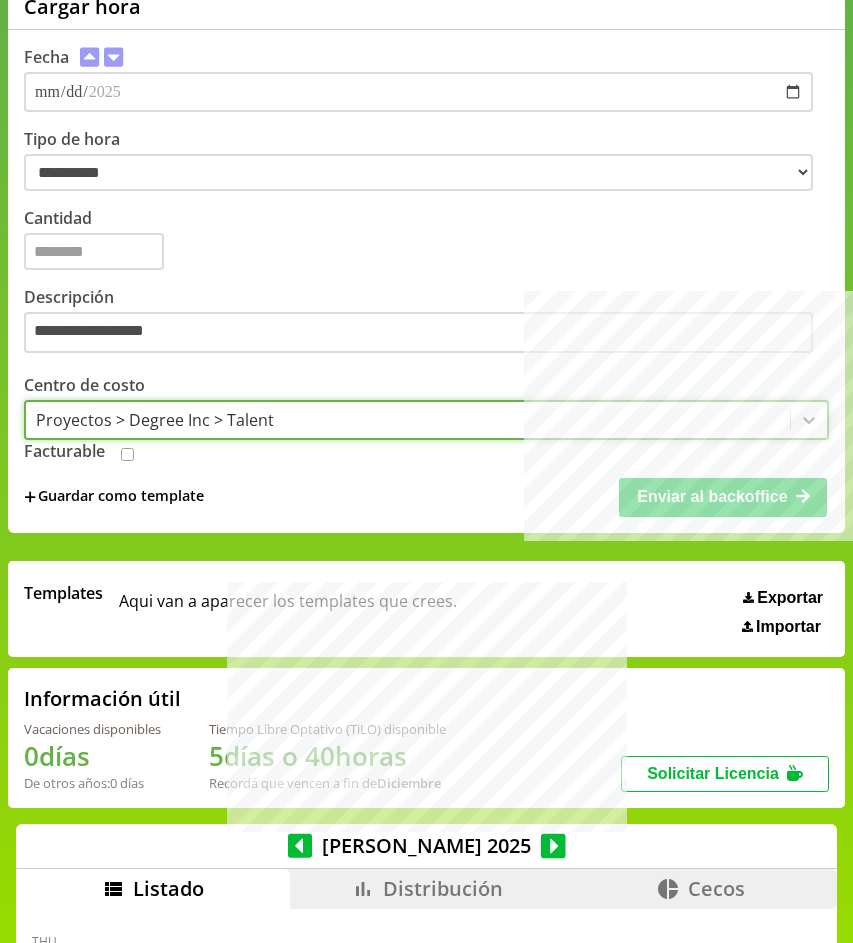 click on "Proyectos > Degree Inc > Talent" at bounding box center (408, 420) 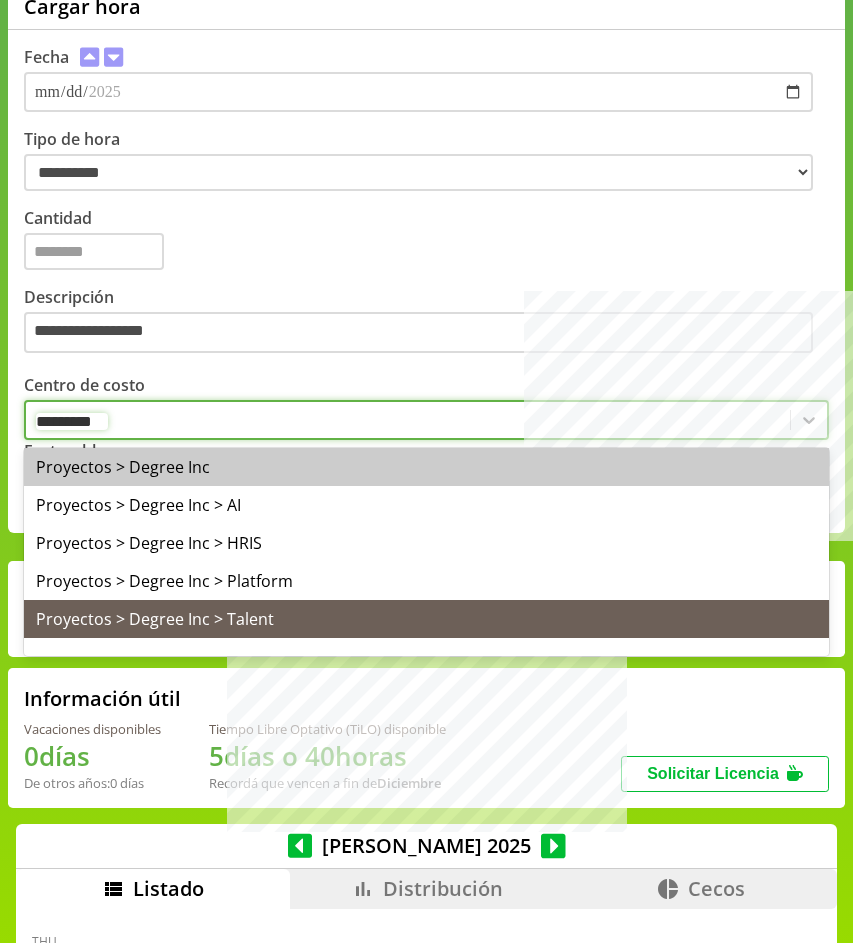 type on "**********" 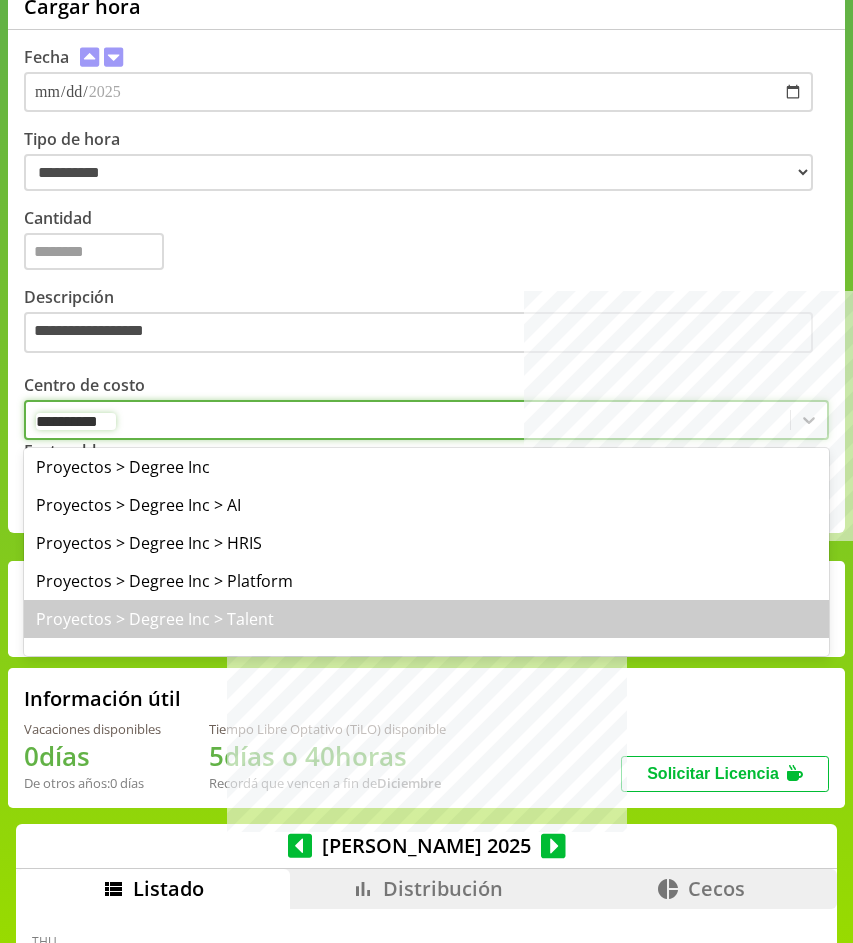 click on "Proyectos > Degree Inc > Talent" at bounding box center (426, 619) 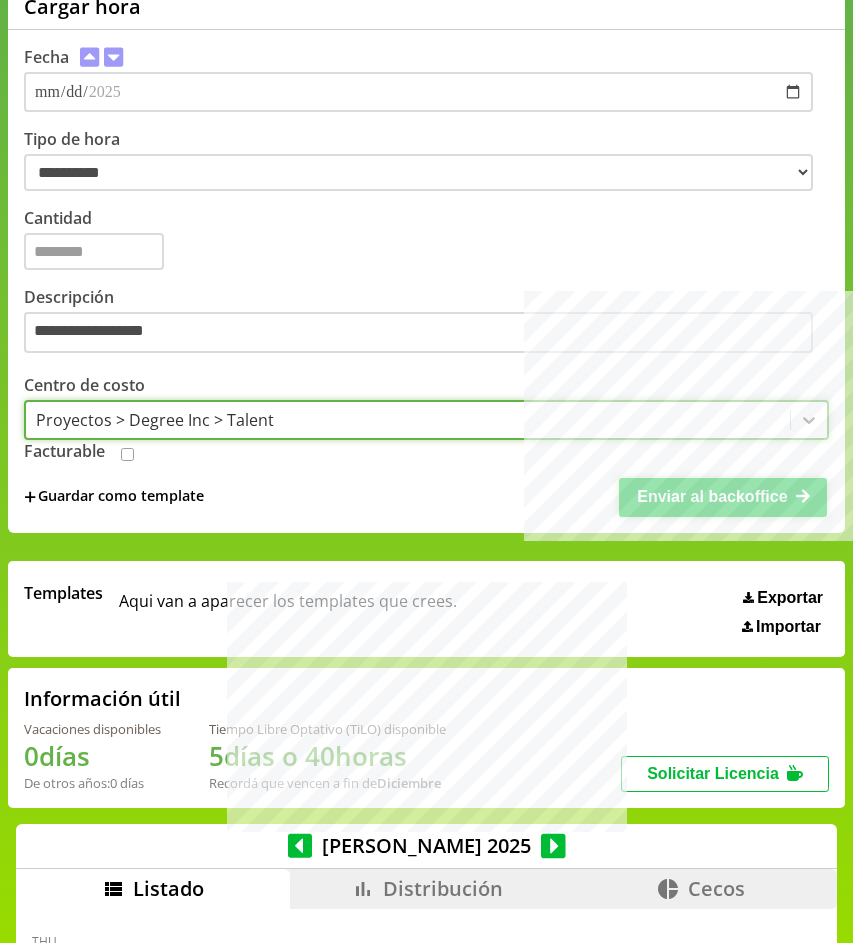 click on "Enviar al backoffice" at bounding box center (712, 496) 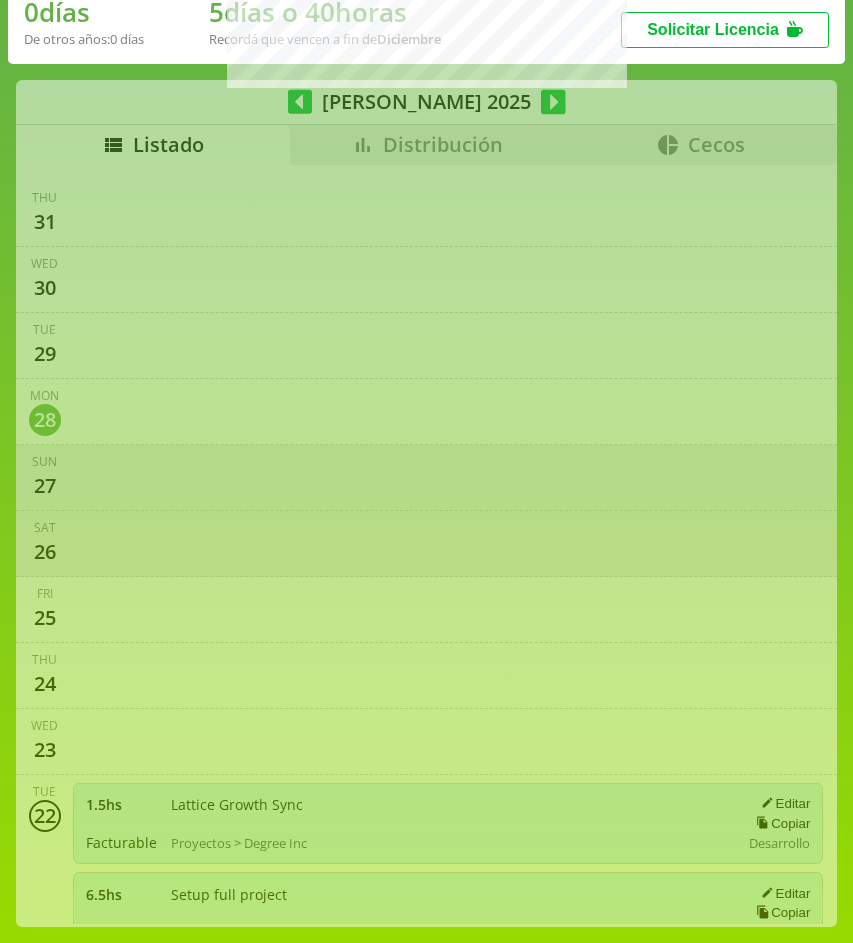 type 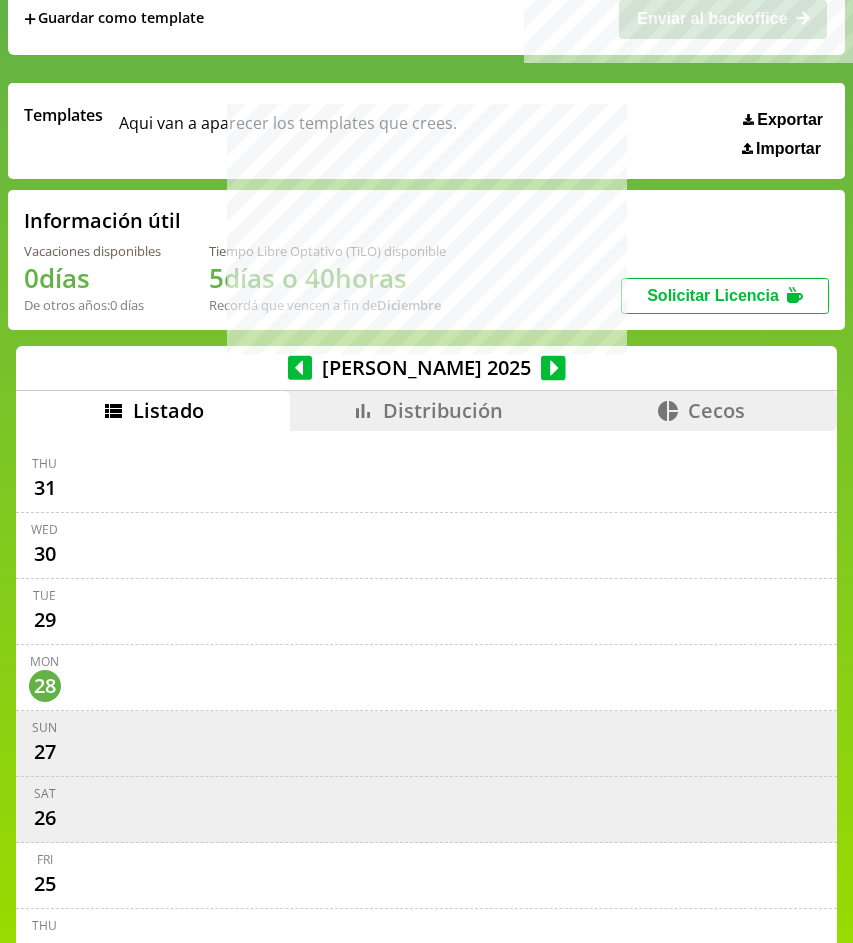 scroll, scrollTop: 829, scrollLeft: 0, axis: vertical 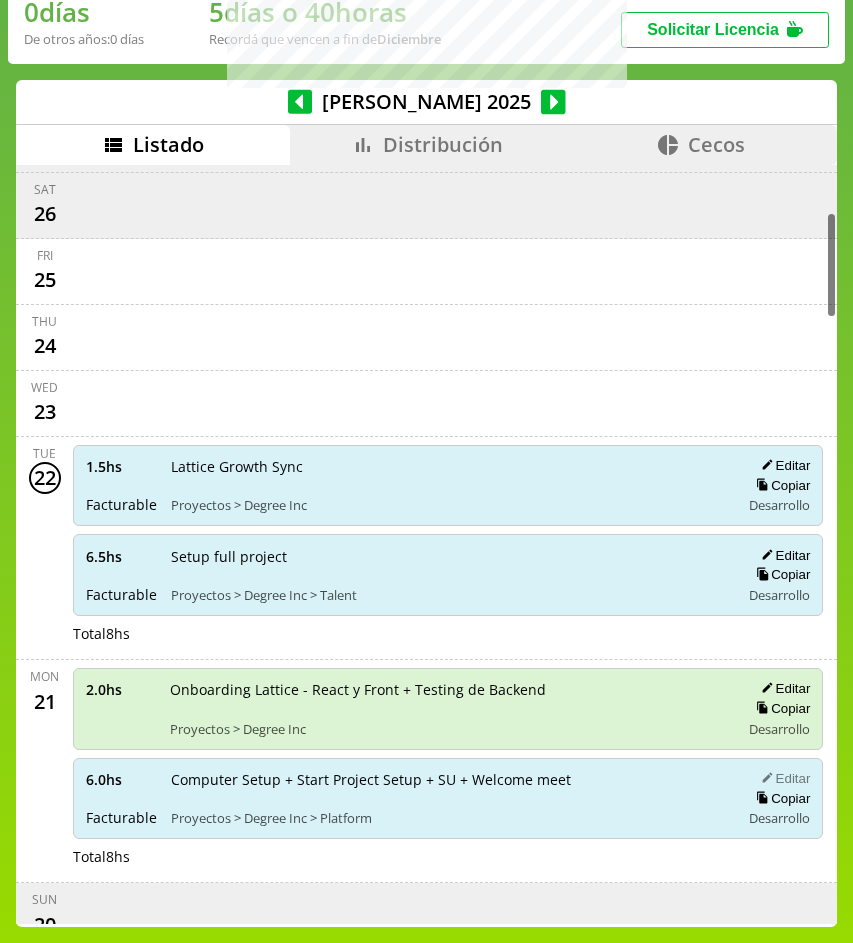 type on "**********" 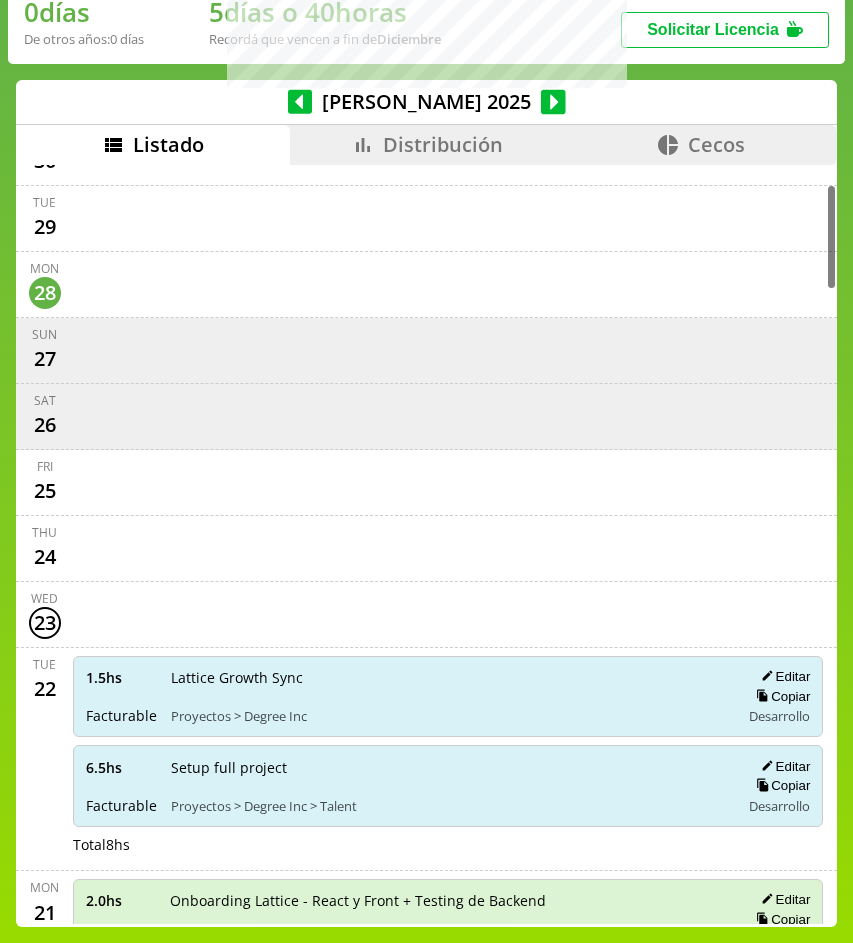 scroll, scrollTop: 138, scrollLeft: 0, axis: vertical 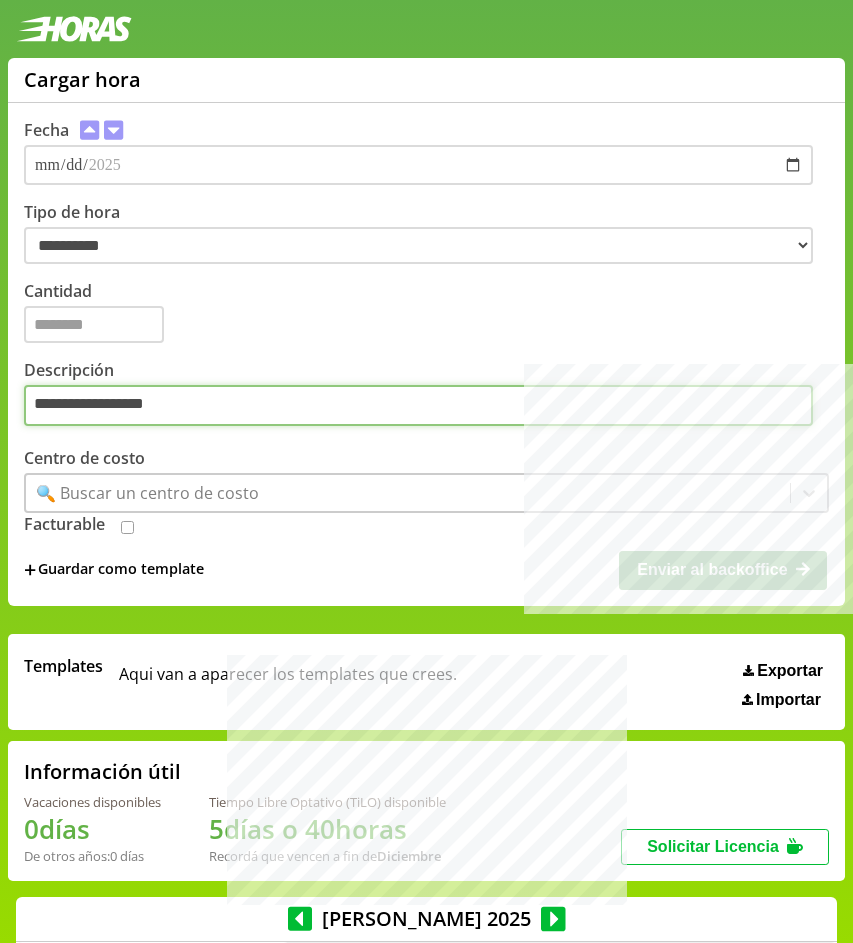 click on "**********" at bounding box center [418, 406] 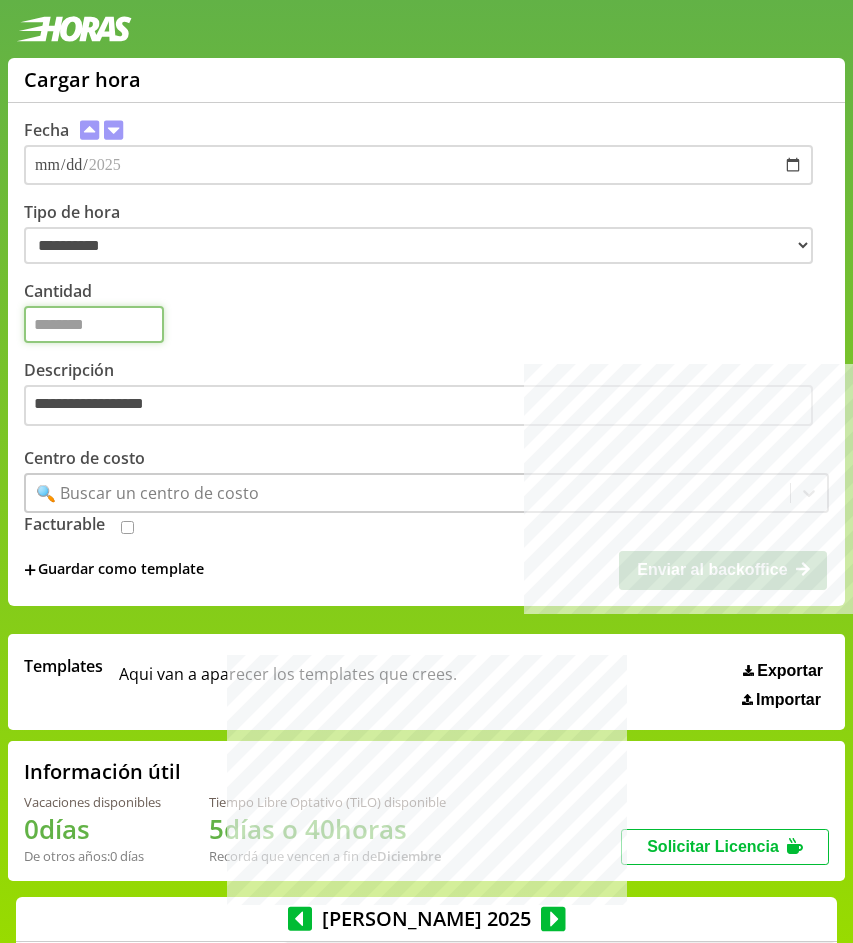 click on "Cantidad" at bounding box center (94, 324) 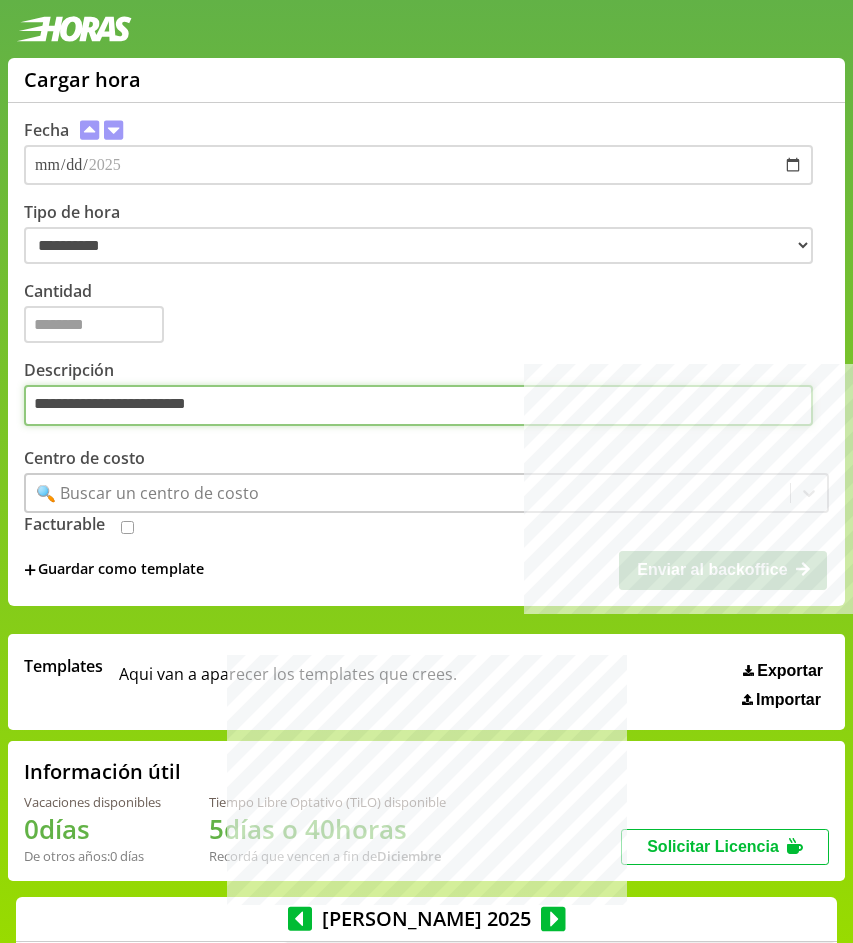 type on "**********" 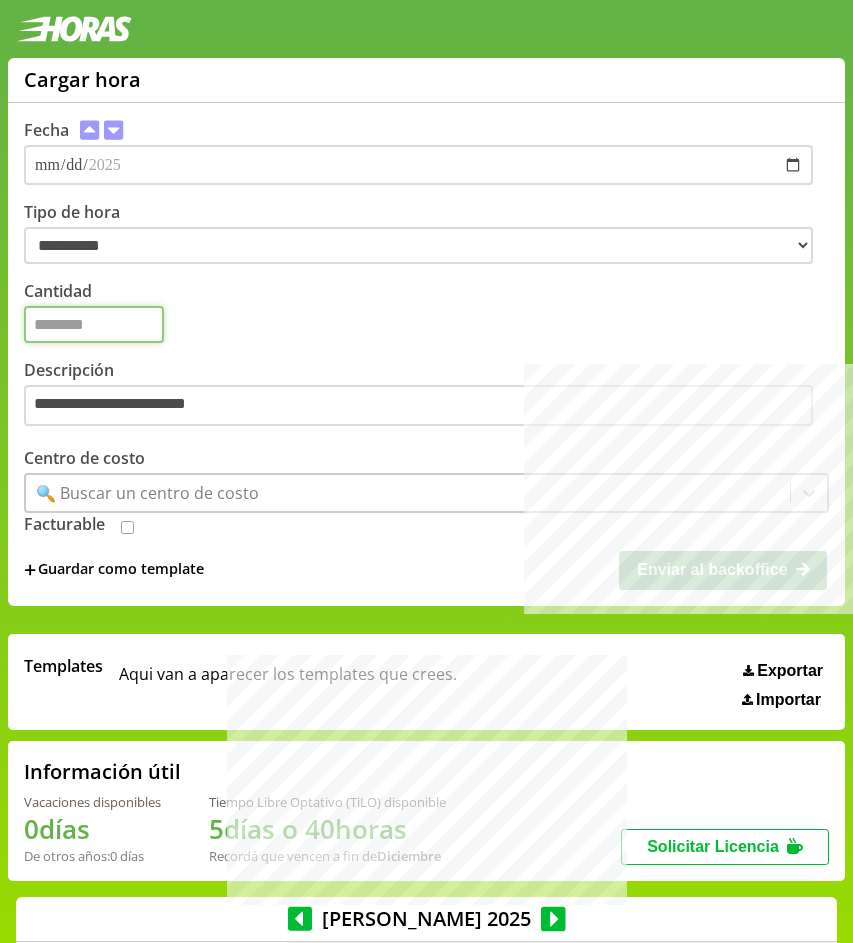 type on "*" 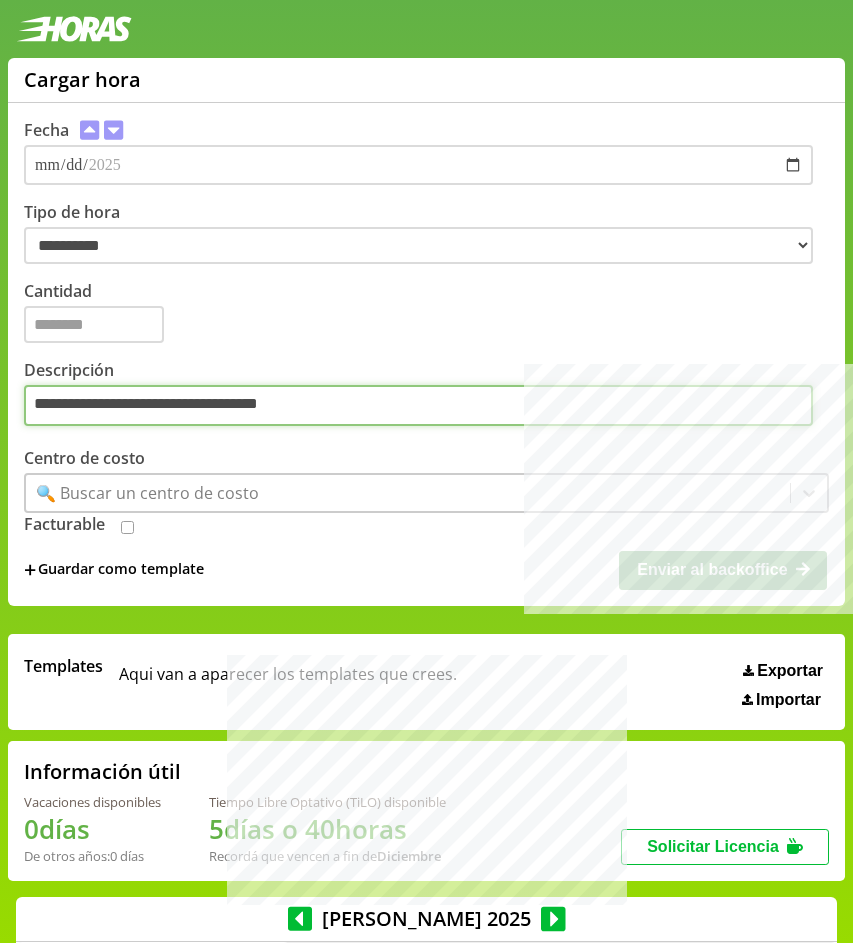 paste 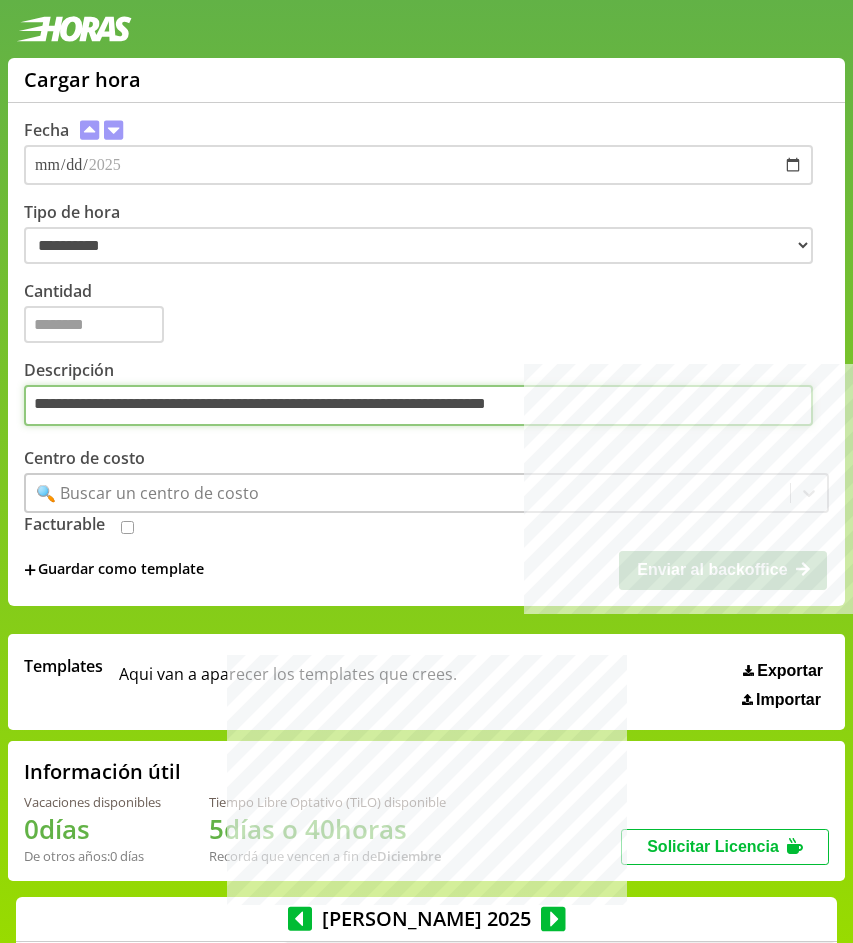 type on "**********" 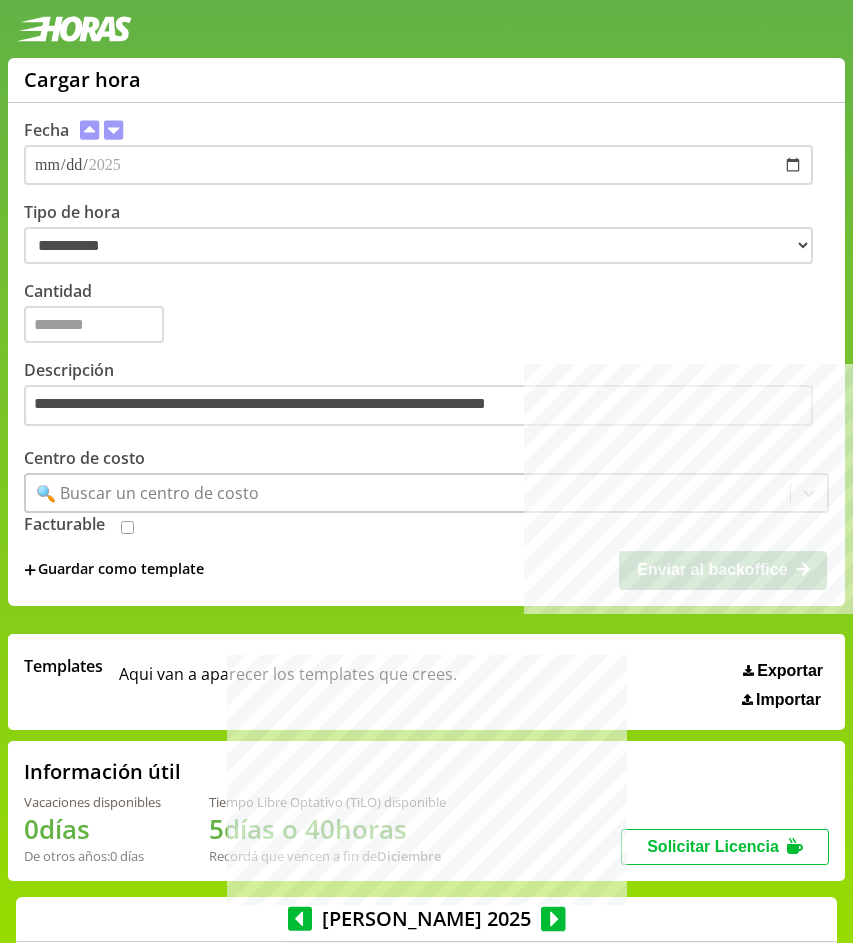 click on "🔍 Buscar un centro de costo" at bounding box center [147, 493] 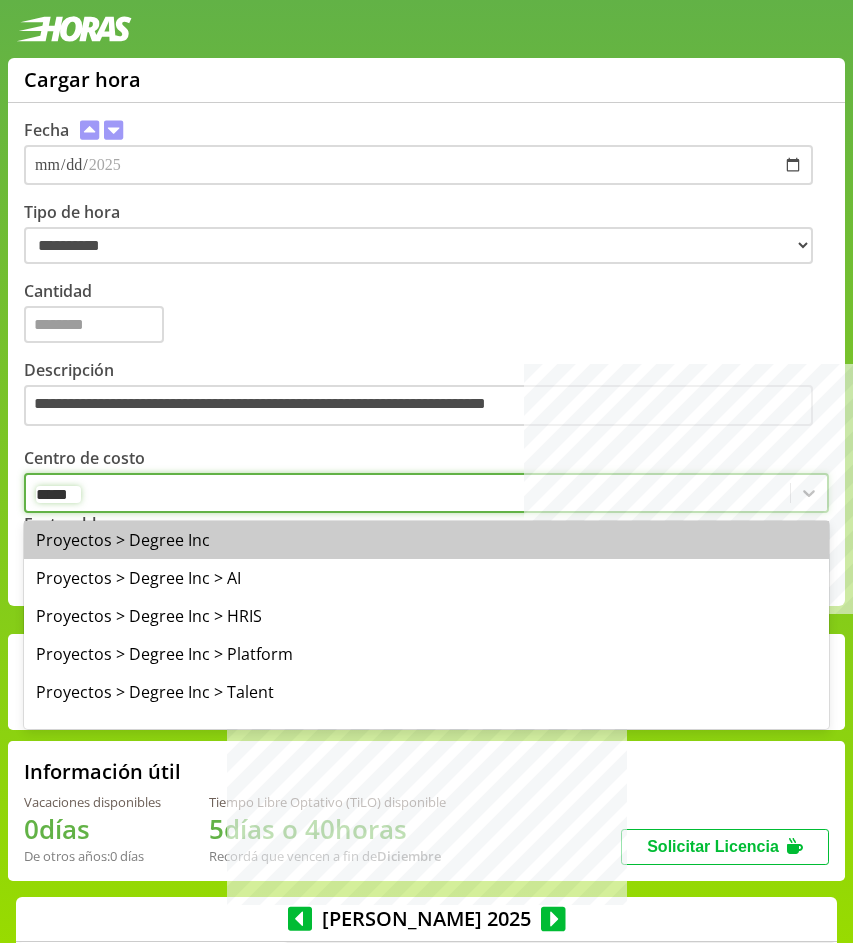 type on "******" 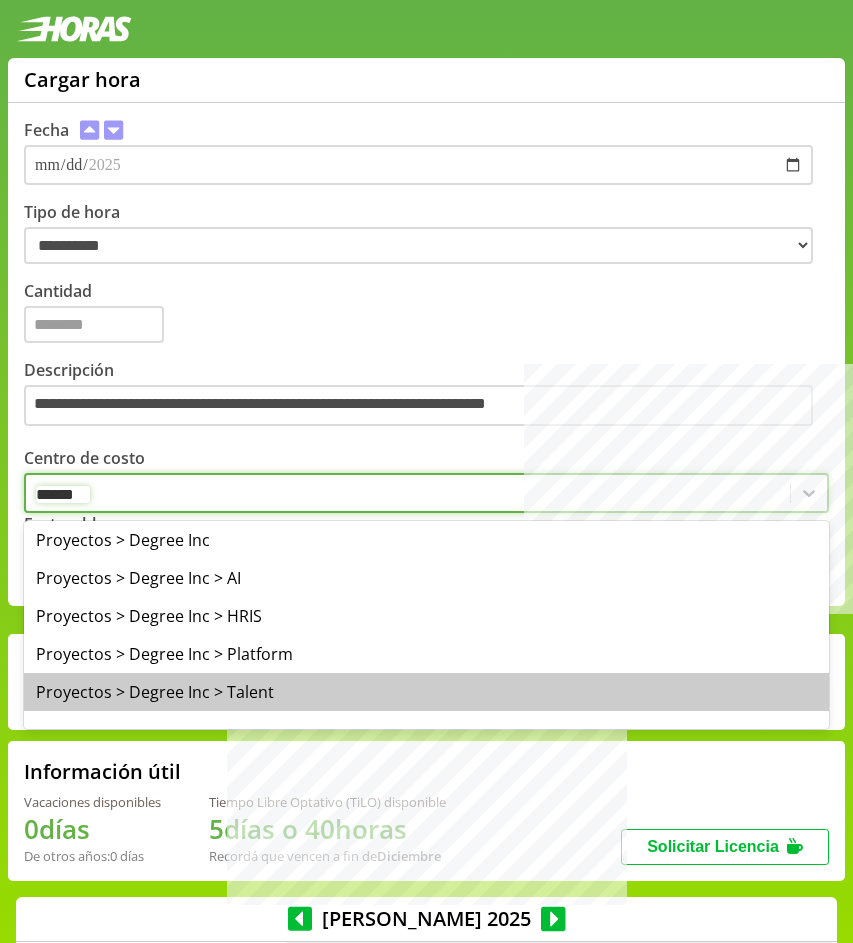 click on "Proyectos > Degree Inc > Talent" at bounding box center (426, 692) 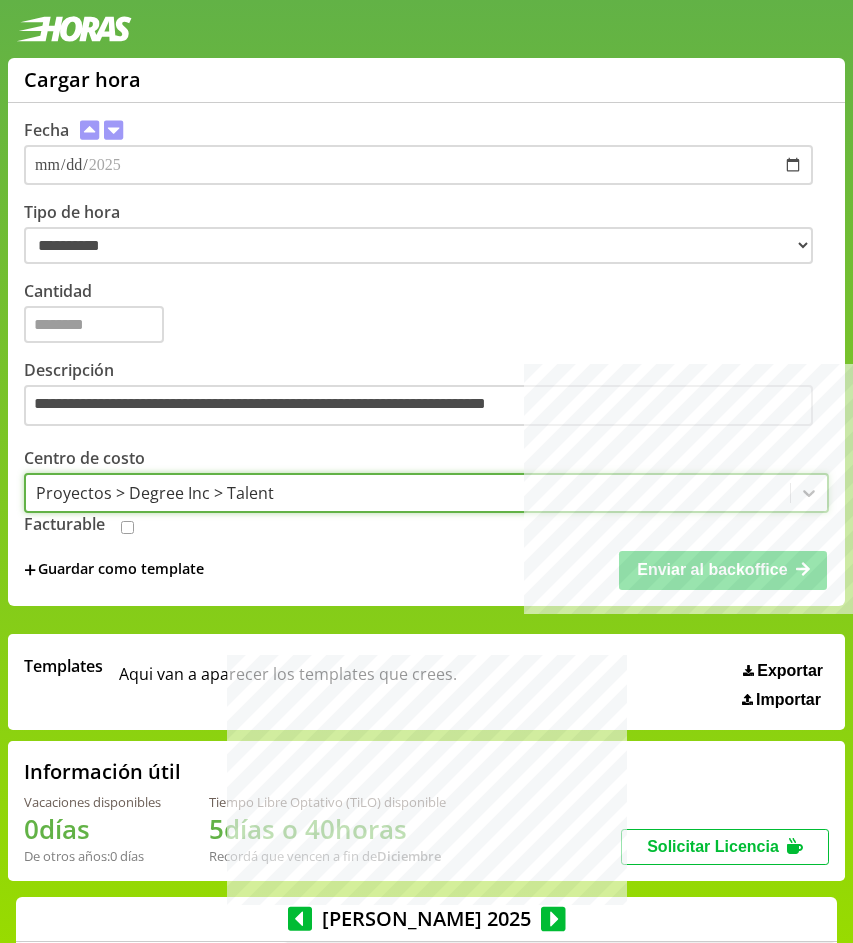click at bounding box center (127, 530) 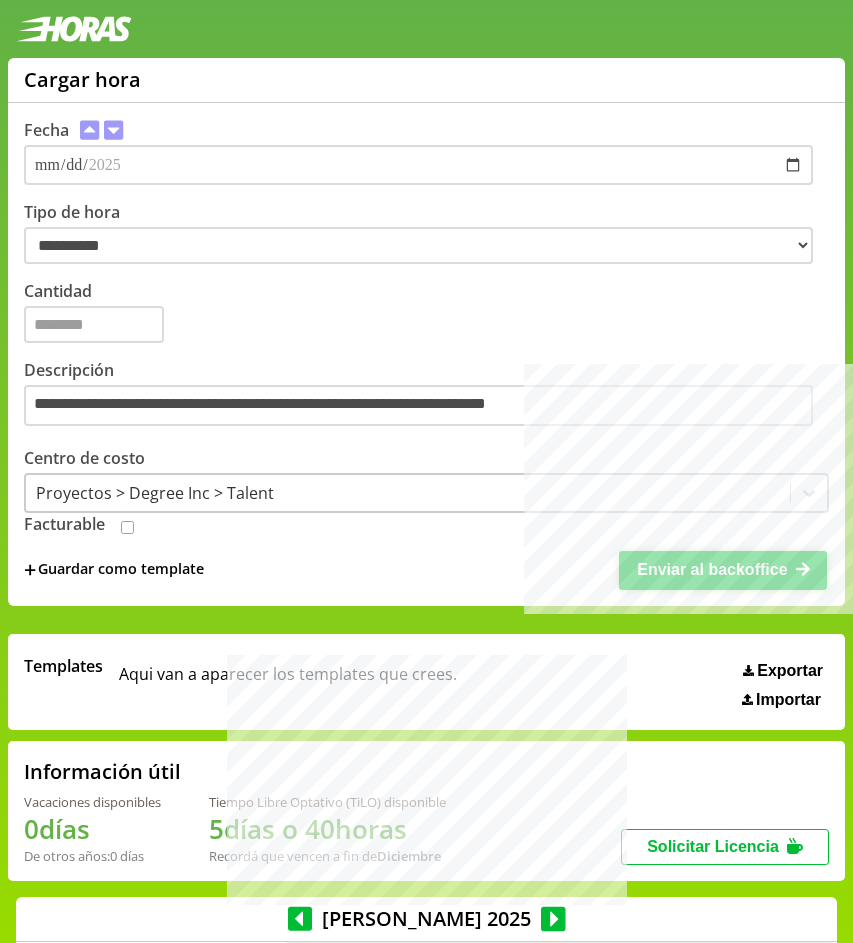 click on "Enviar al backoffice" at bounding box center (712, 569) 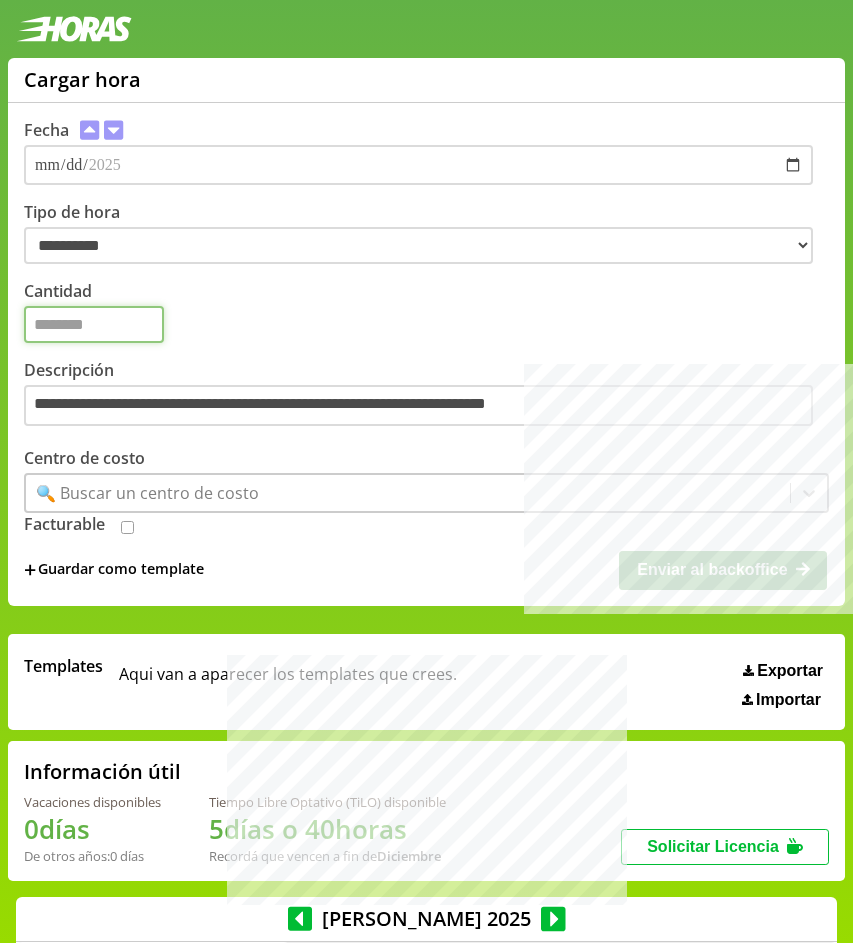 click on "Cantidad" at bounding box center [94, 324] 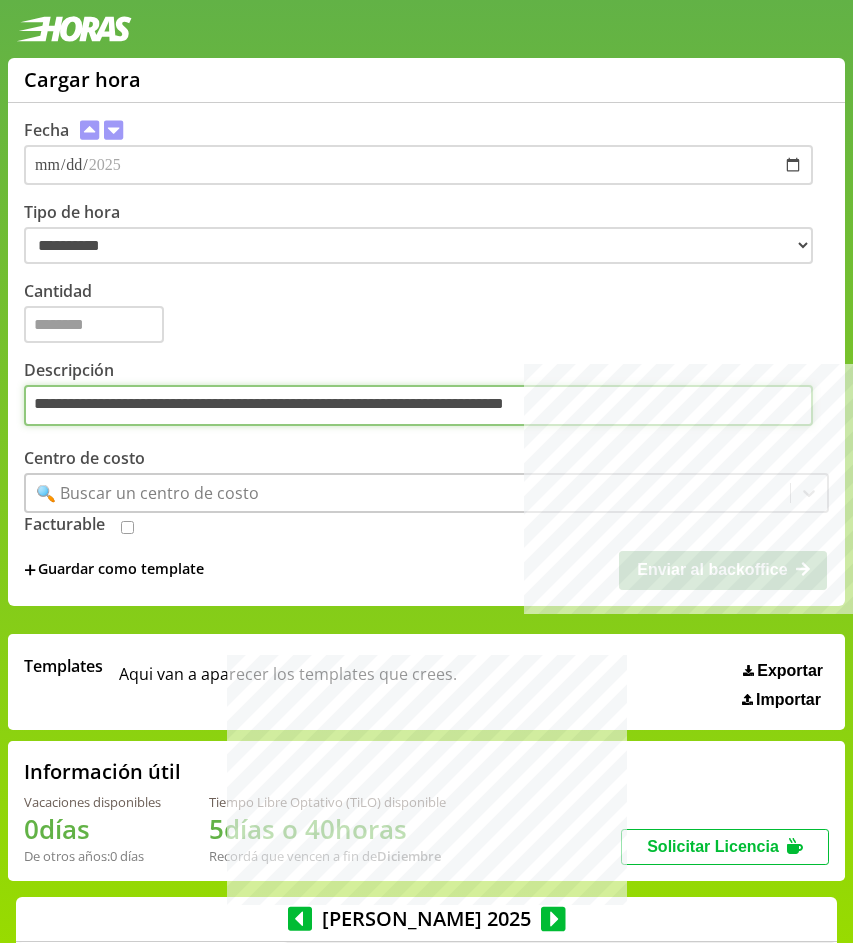 type on "**********" 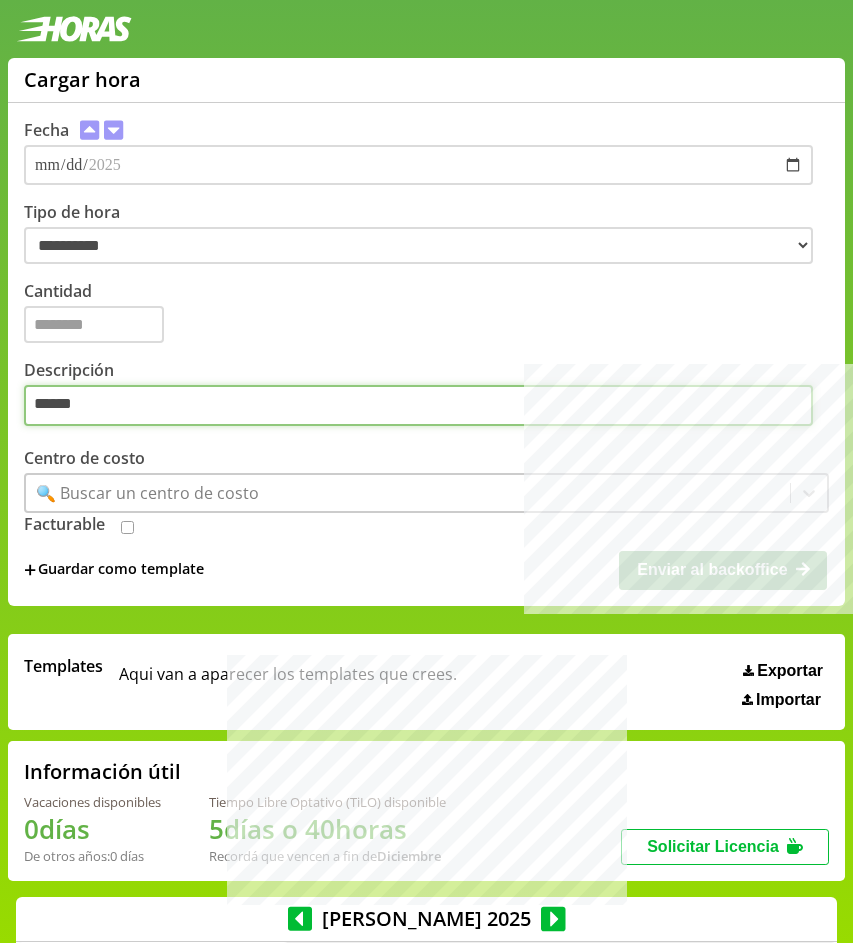 type on "******" 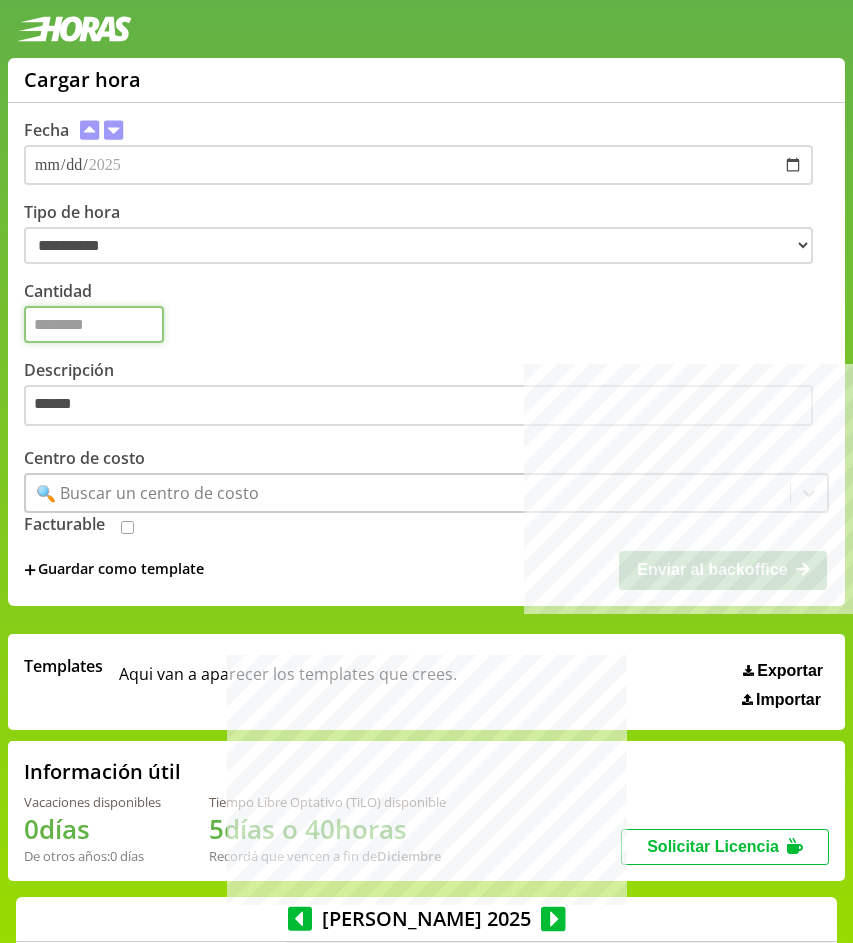 click on "*" at bounding box center (94, 324) 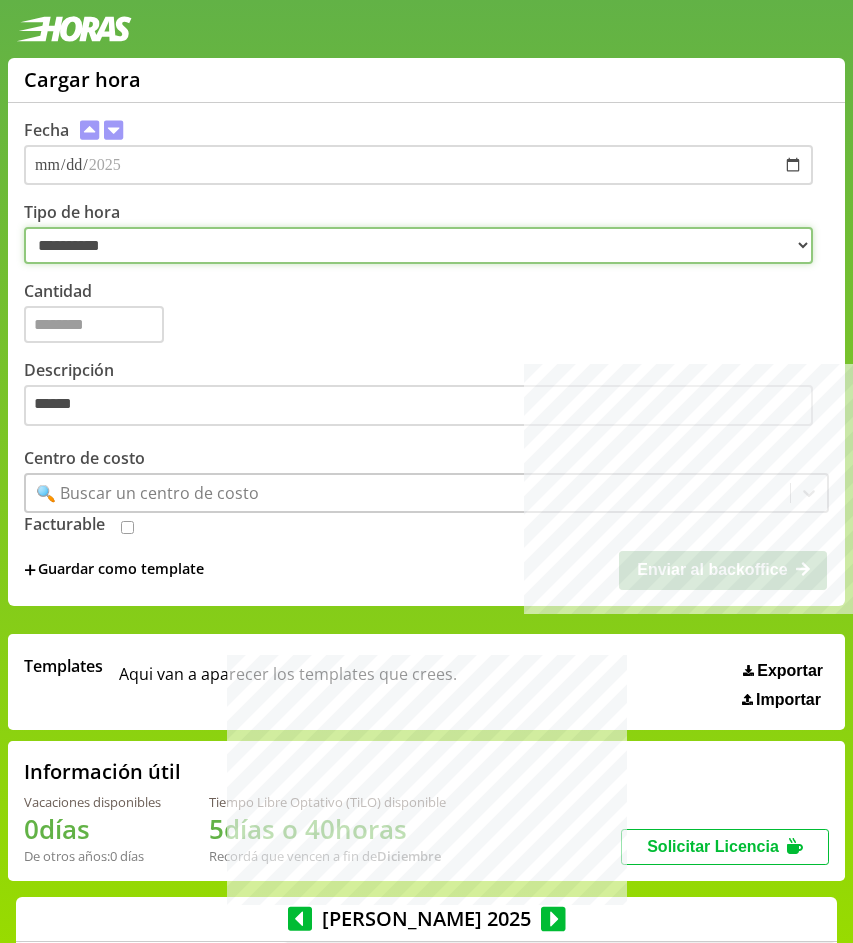 click on "**********" at bounding box center (418, 245) 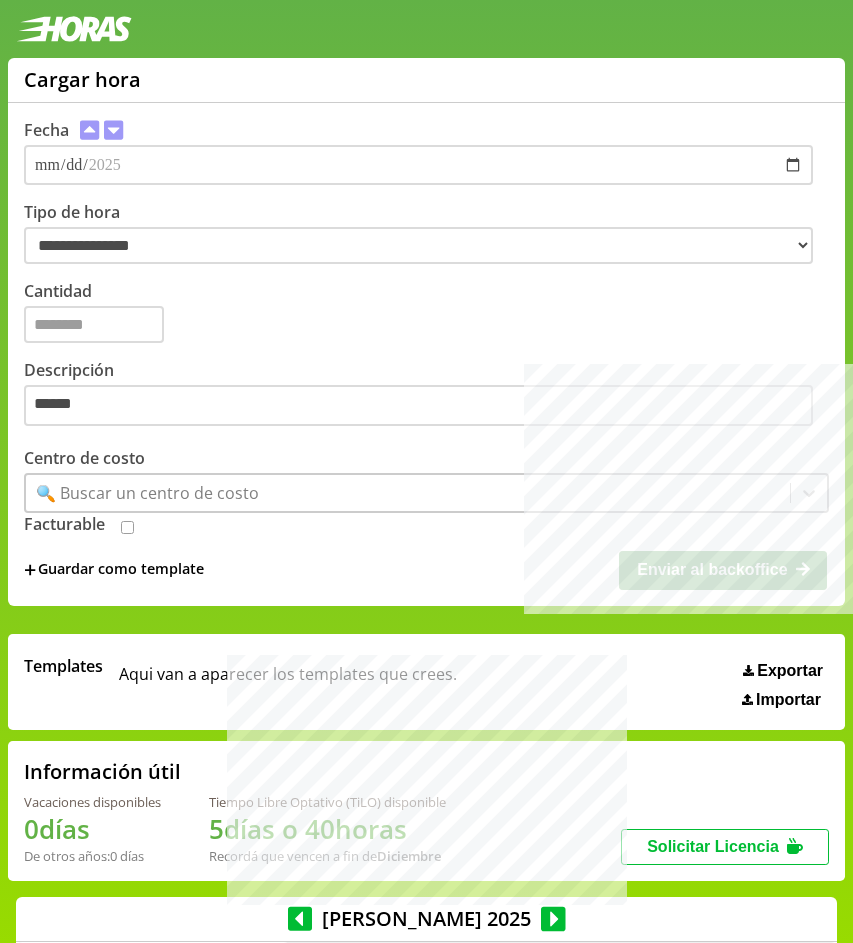 click on "🔍 Buscar un centro de costo" at bounding box center [147, 493] 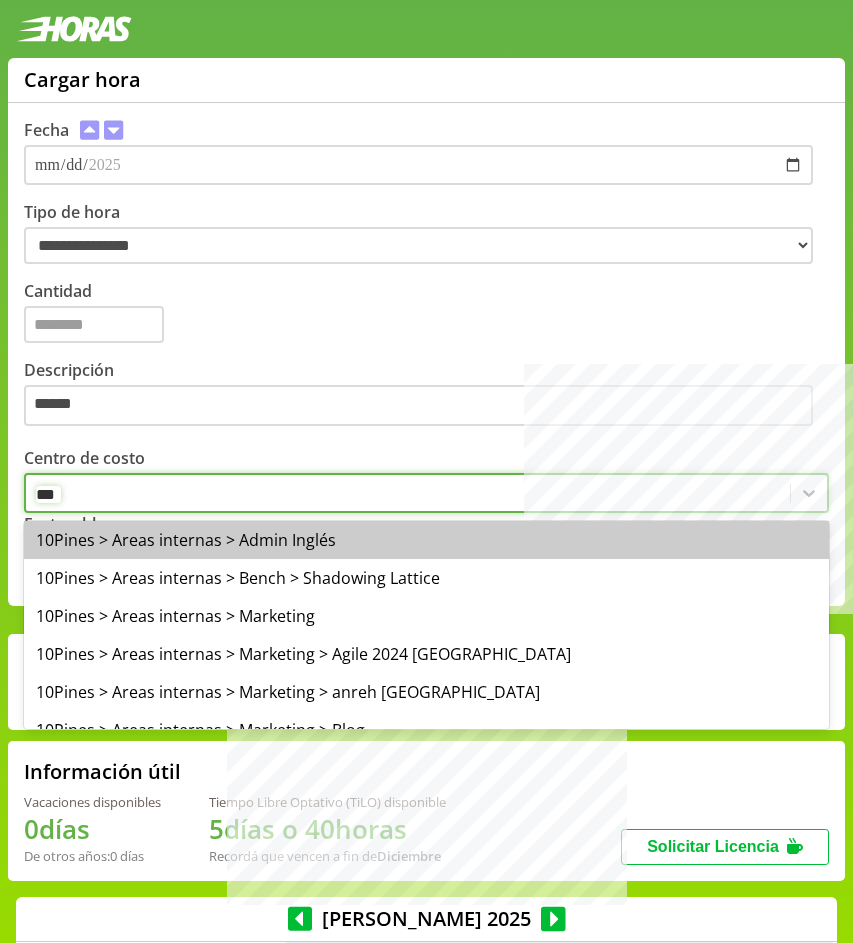 type on "****" 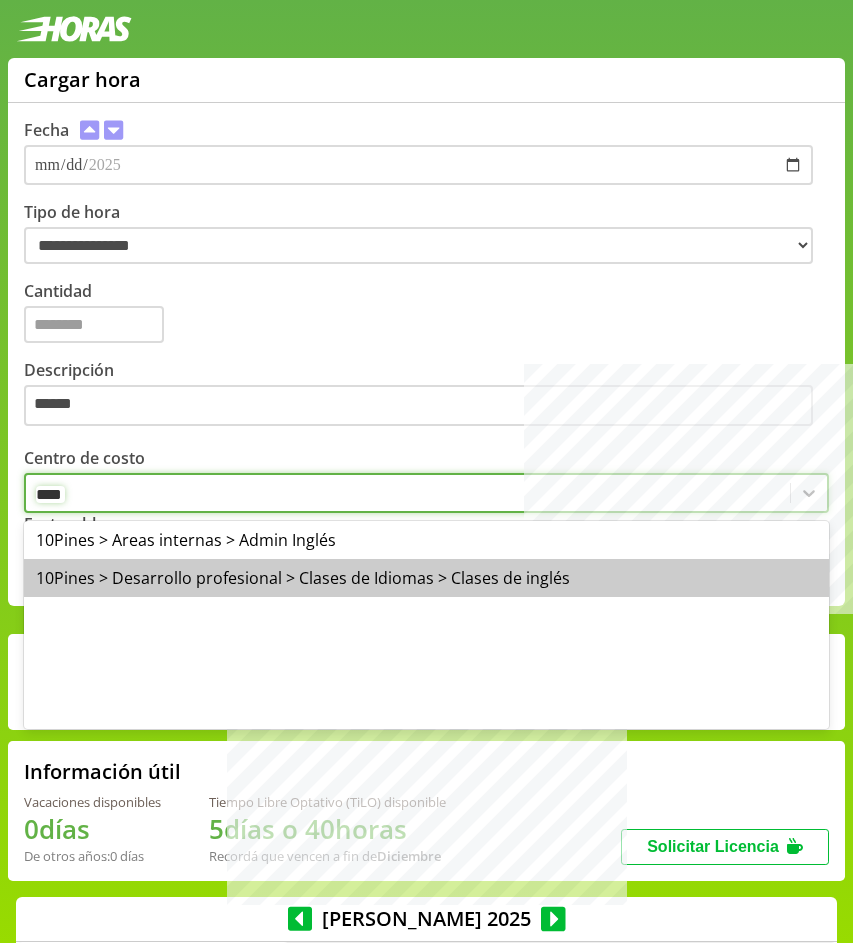 click on "10Pines > Desarrollo profesional > Clases de Idiomas > Clases de inglés" at bounding box center (426, 578) 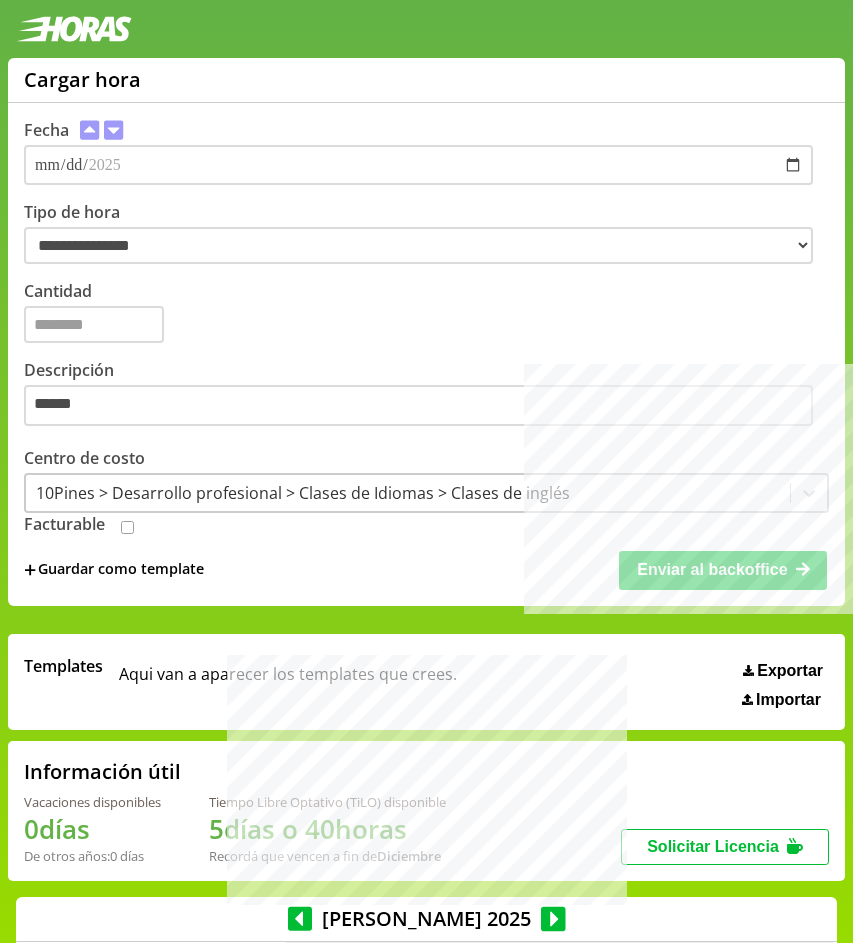 click on "+ Guardar como template" at bounding box center [114, 570] 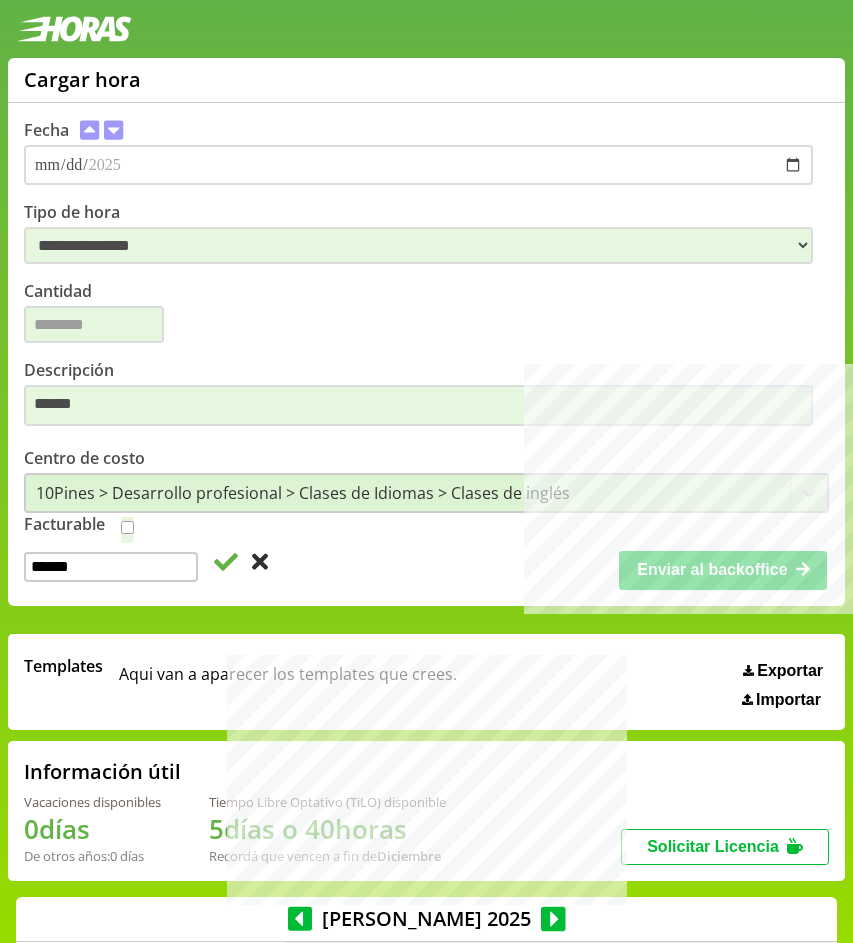 type on "******" 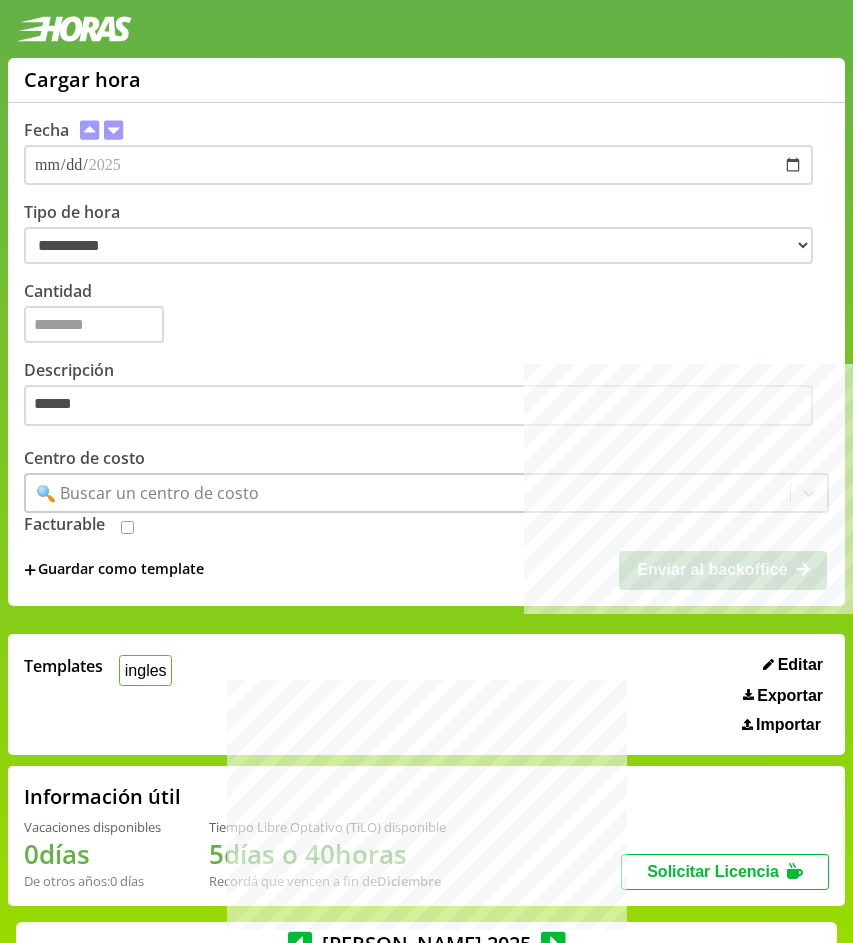 click on "Enviar al backoffice" at bounding box center [724, 570] 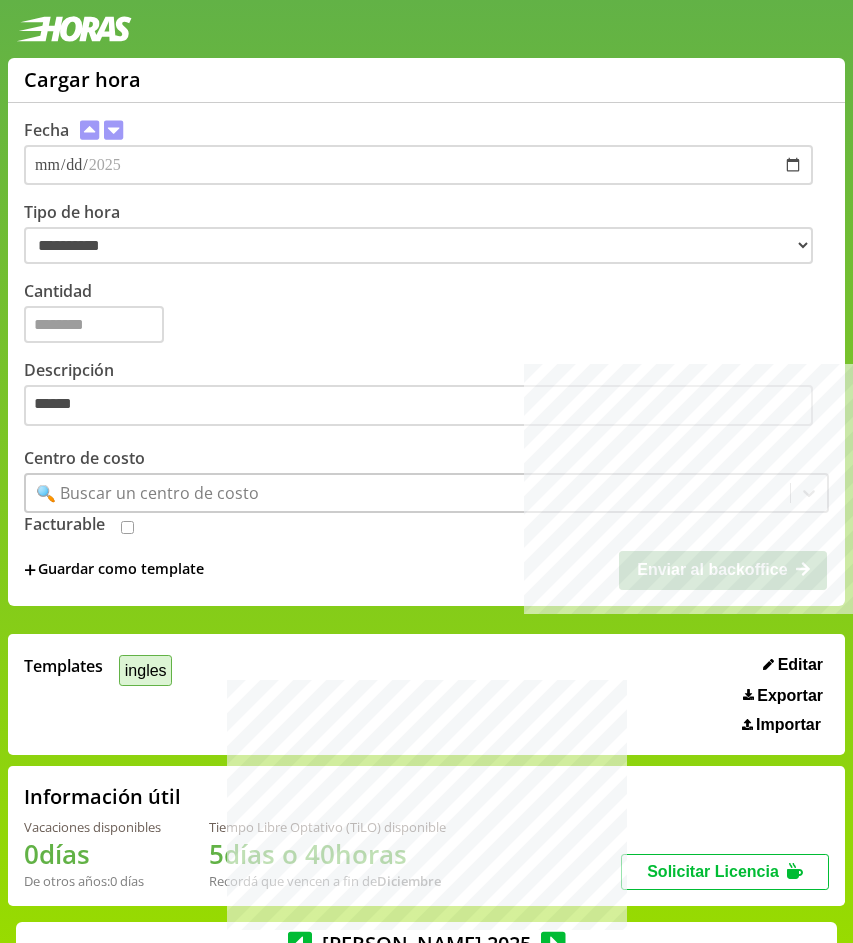 click on "ingles" at bounding box center (145, 670) 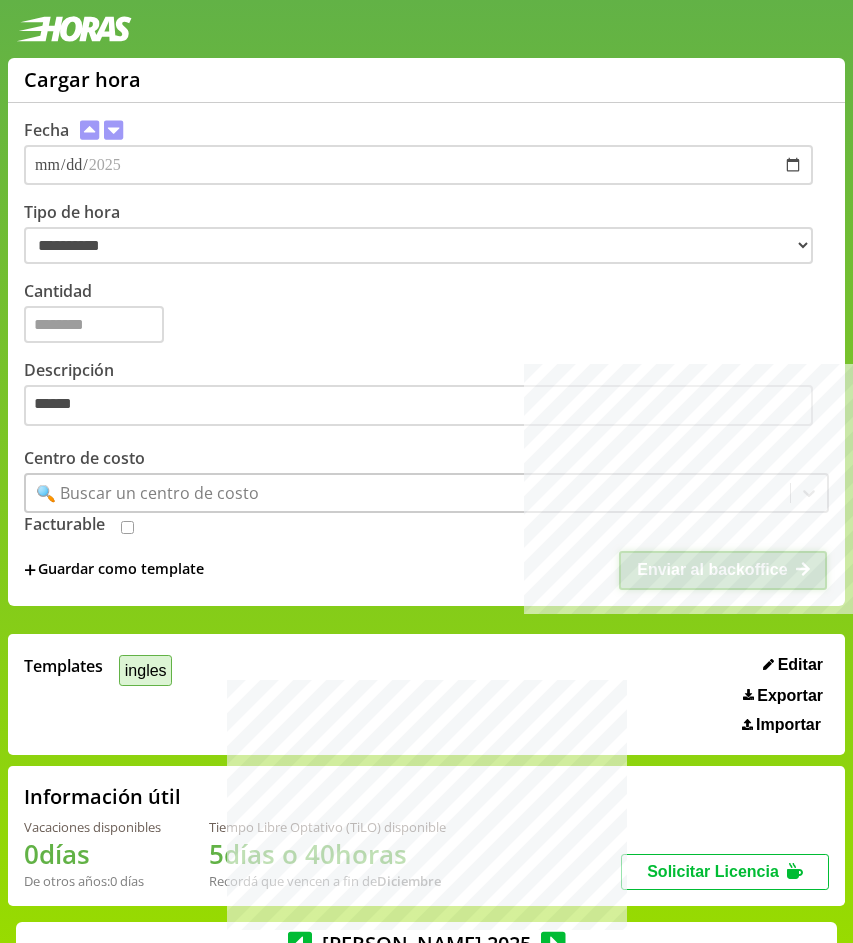 select on "**********" 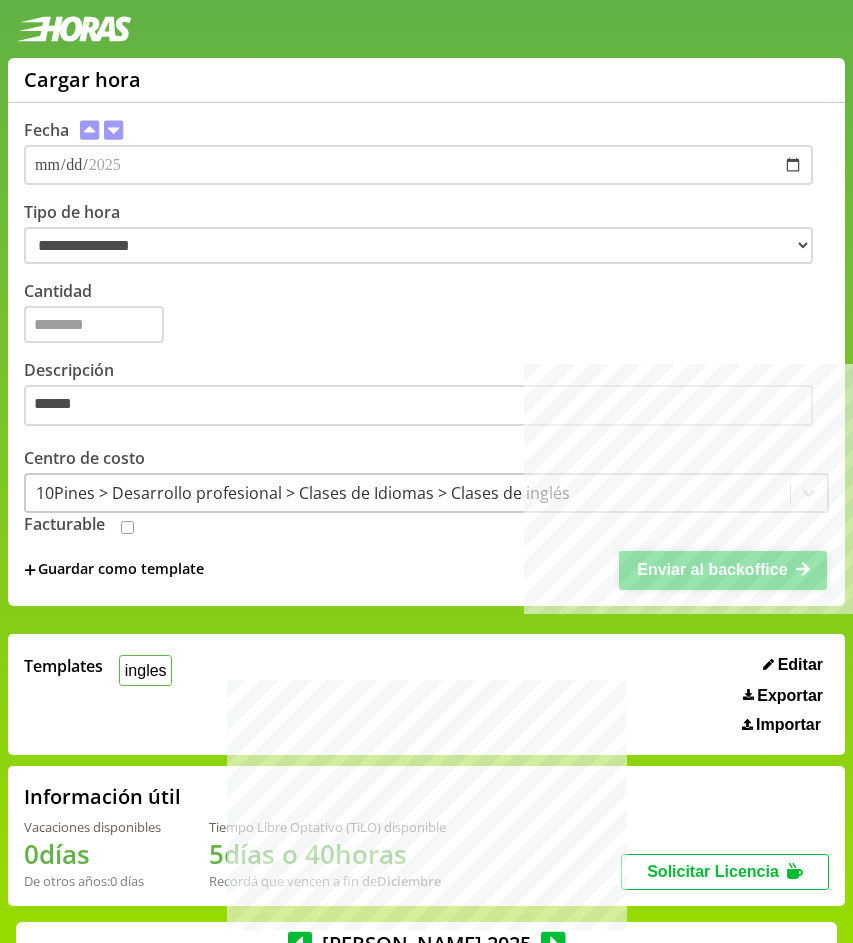 click on "Enviar al backoffice" at bounding box center [723, 570] 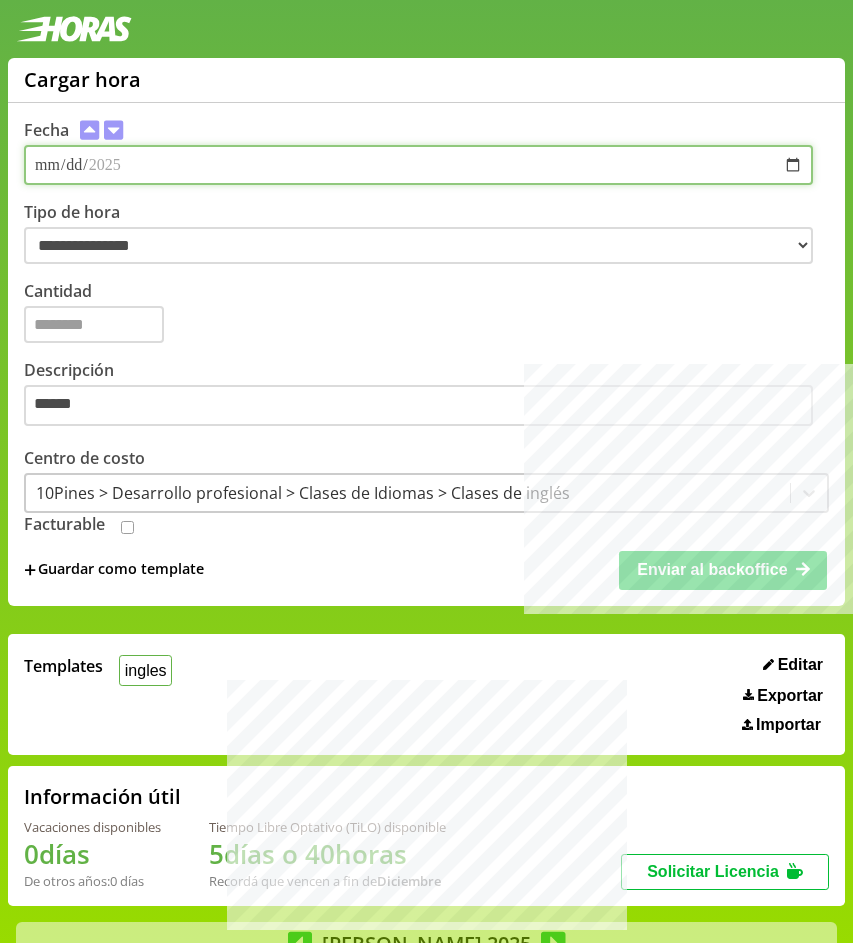 select on "**********" 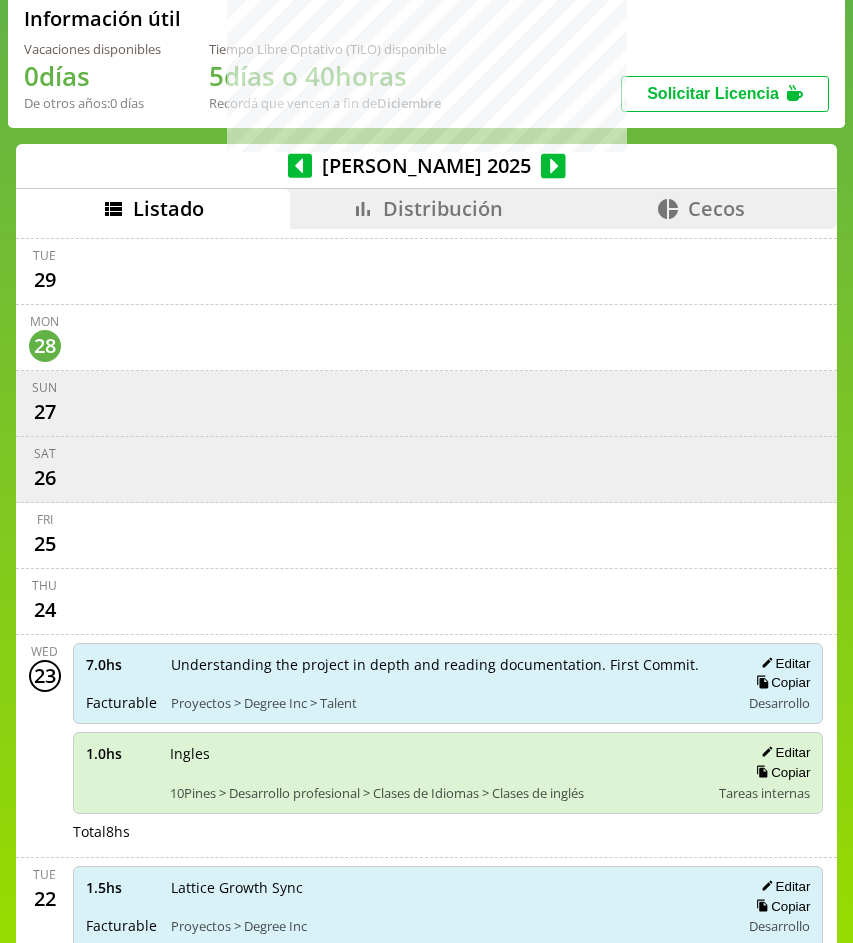 scroll, scrollTop: 855, scrollLeft: 0, axis: vertical 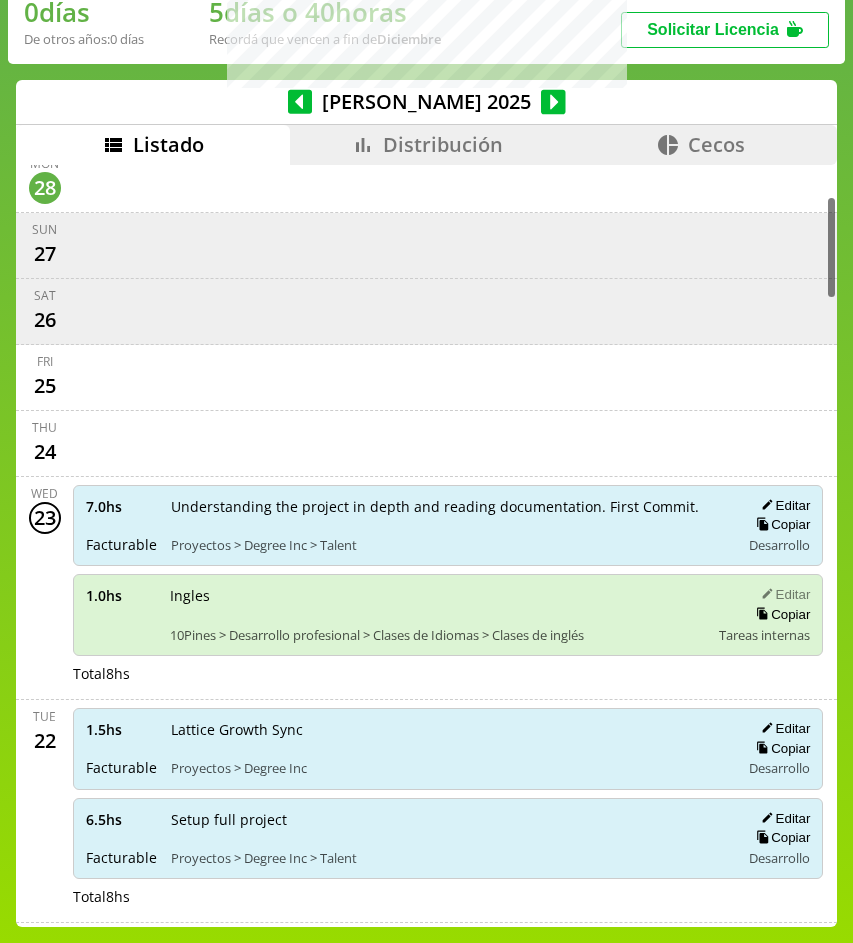 click on "Editar" at bounding box center [782, 594] 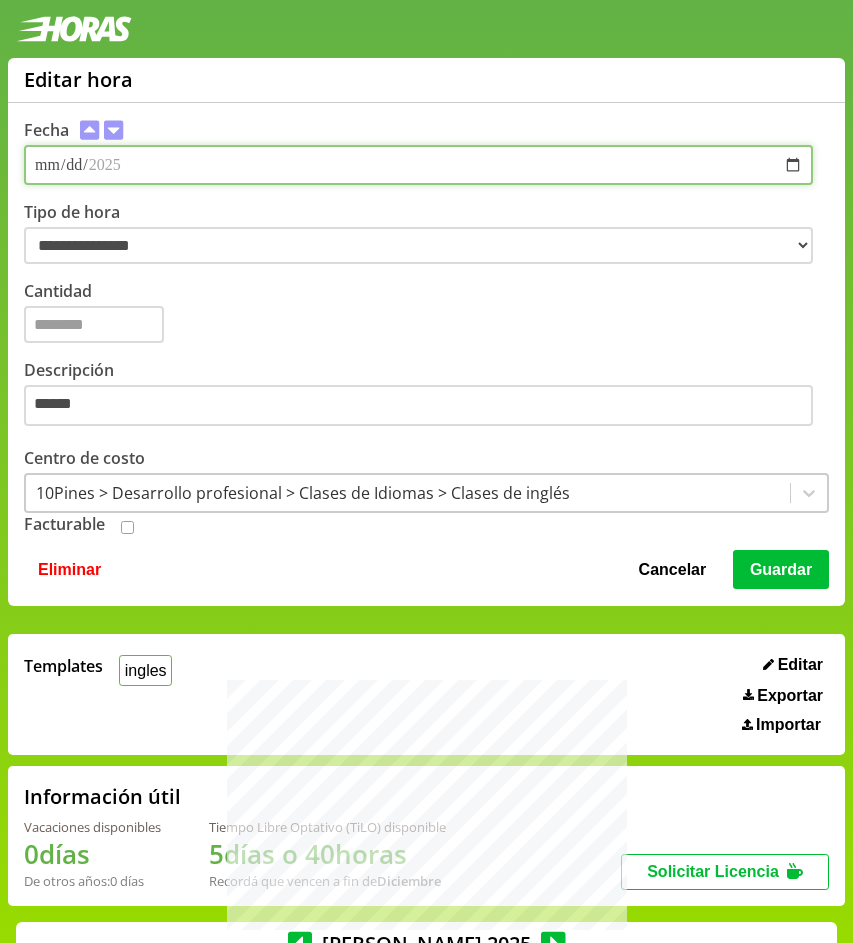 type on "**********" 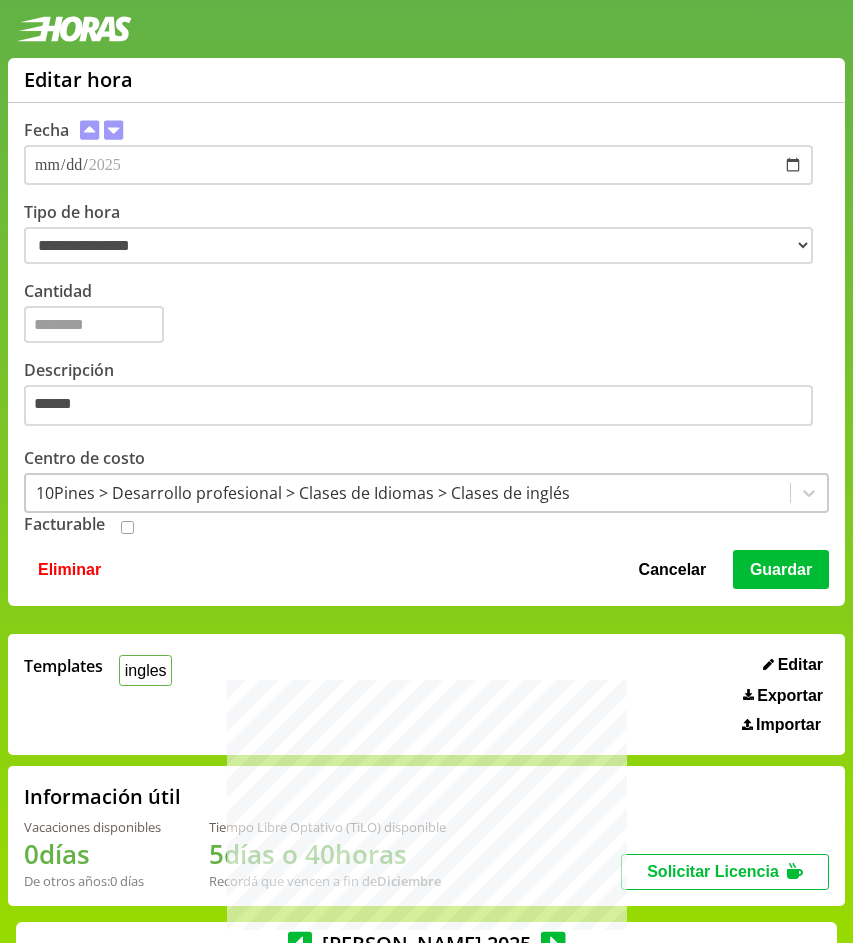 click on "Guardar" at bounding box center [781, 569] 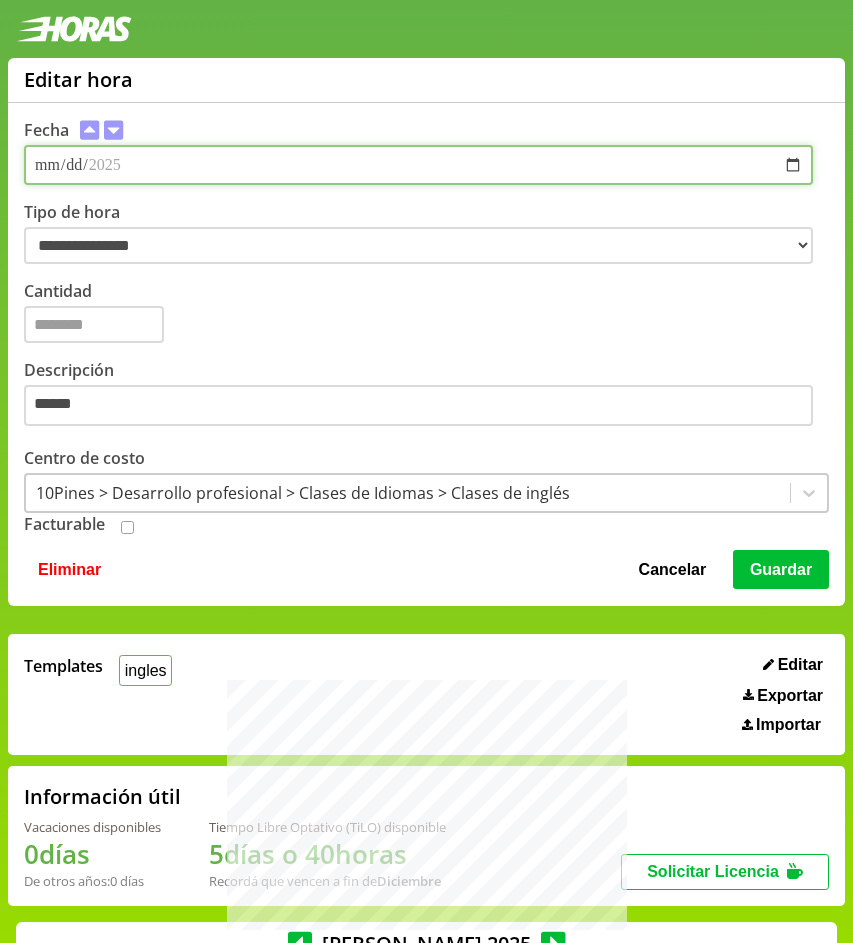 select on "**********" 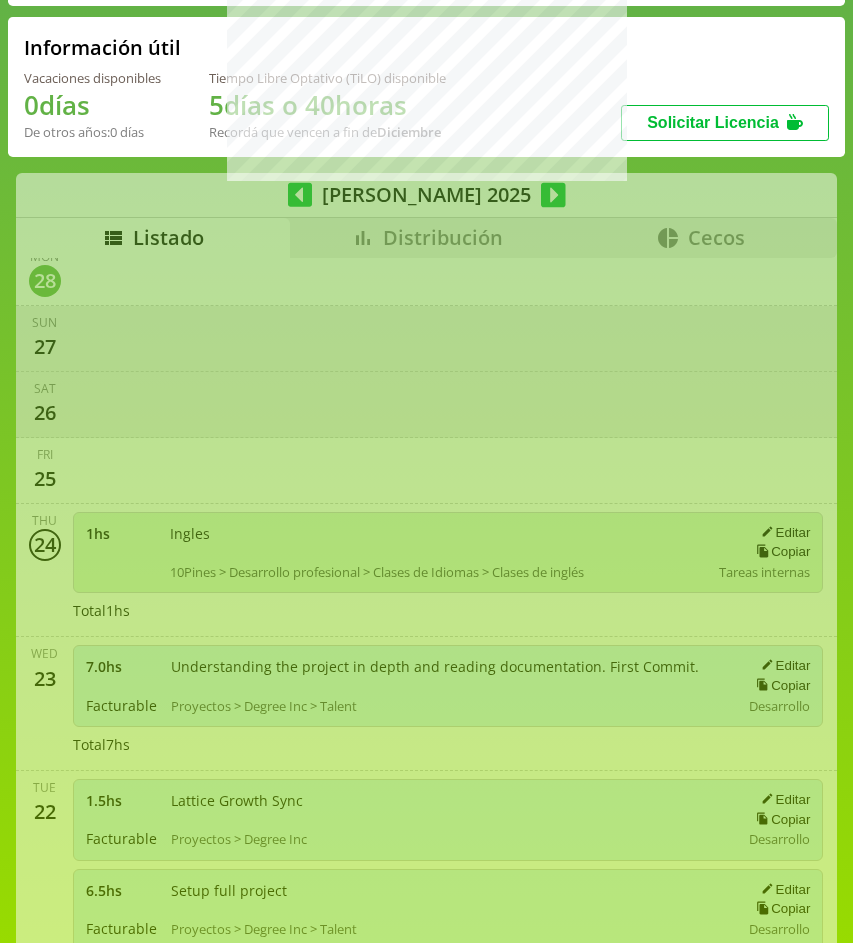scroll, scrollTop: 855, scrollLeft: 0, axis: vertical 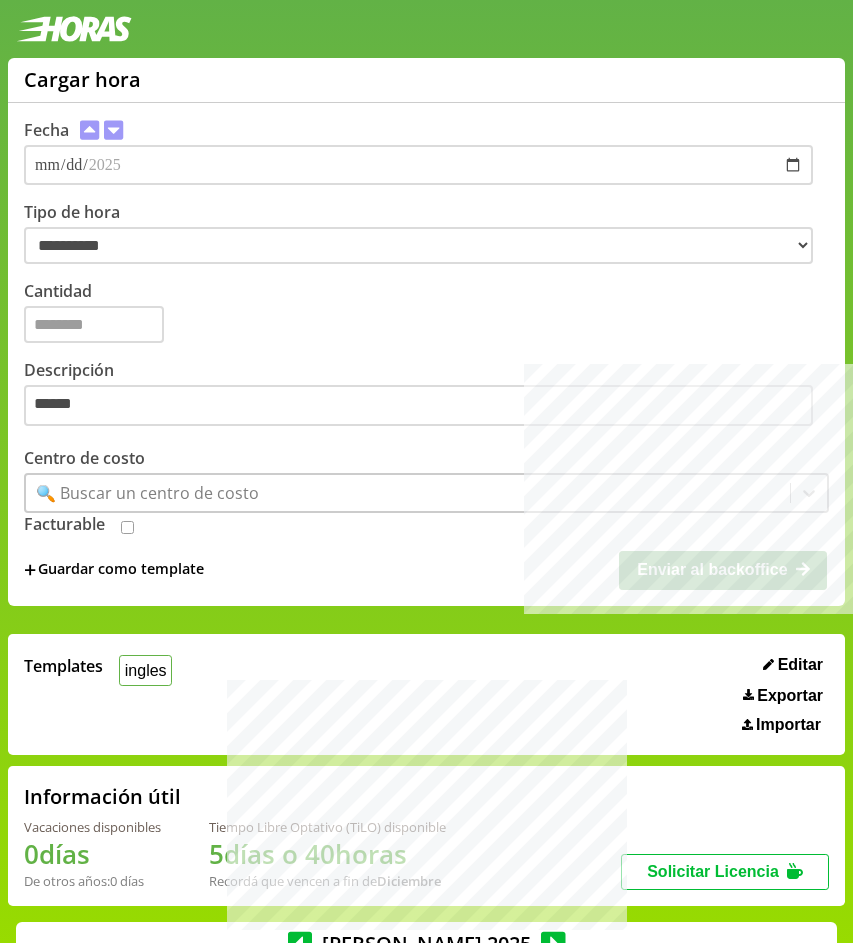 click on "Descripción ******" at bounding box center [426, 395] 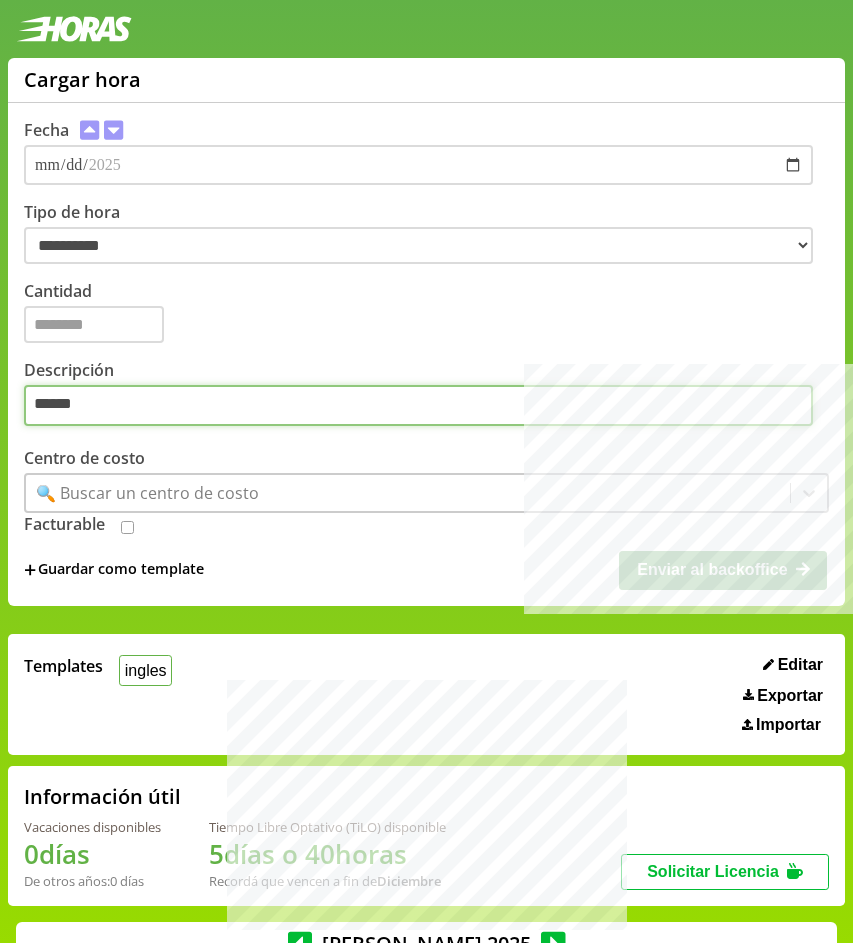 click on "******" at bounding box center (418, 406) 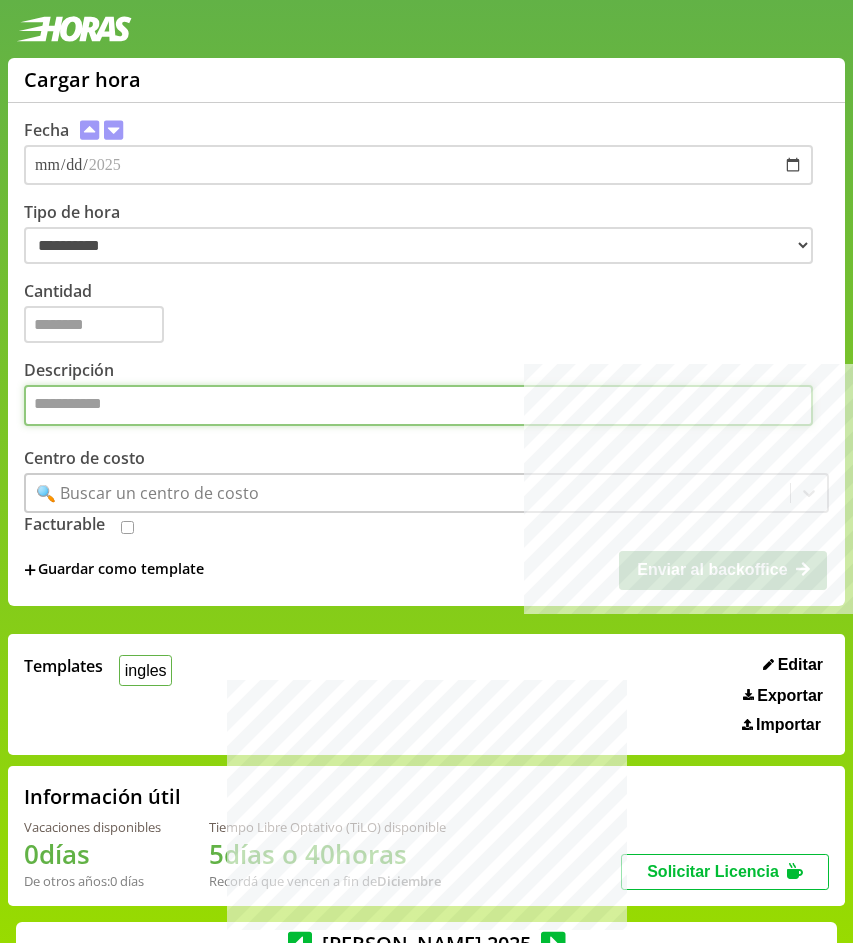 paste on "**********" 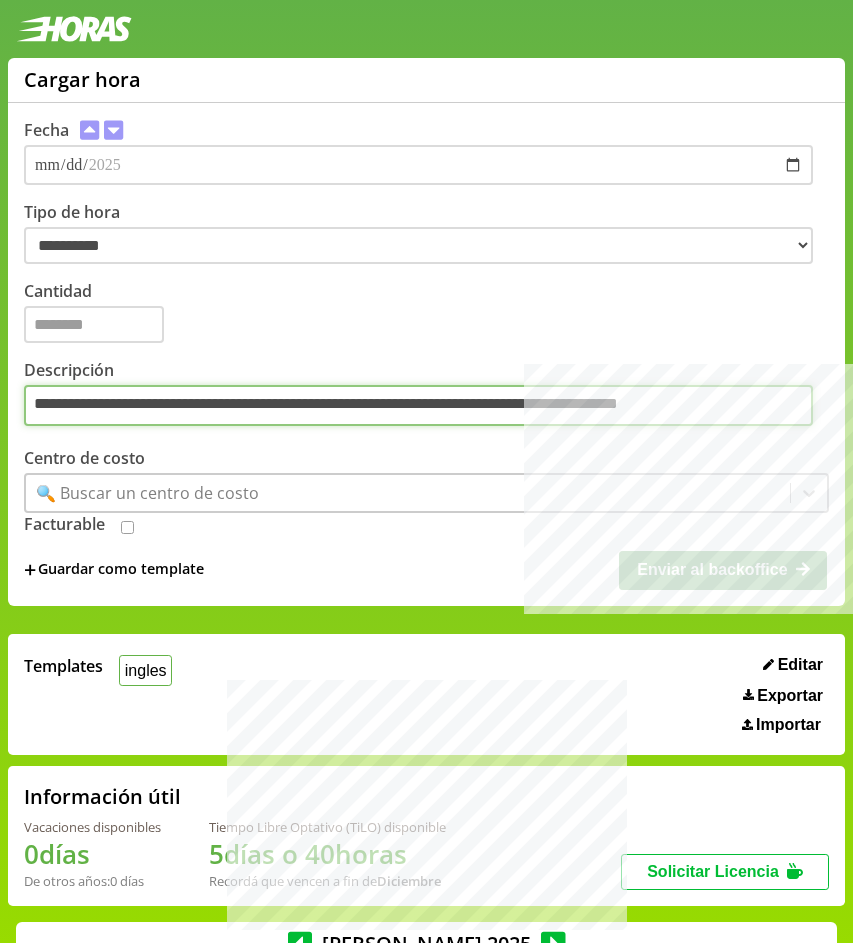 type on "**********" 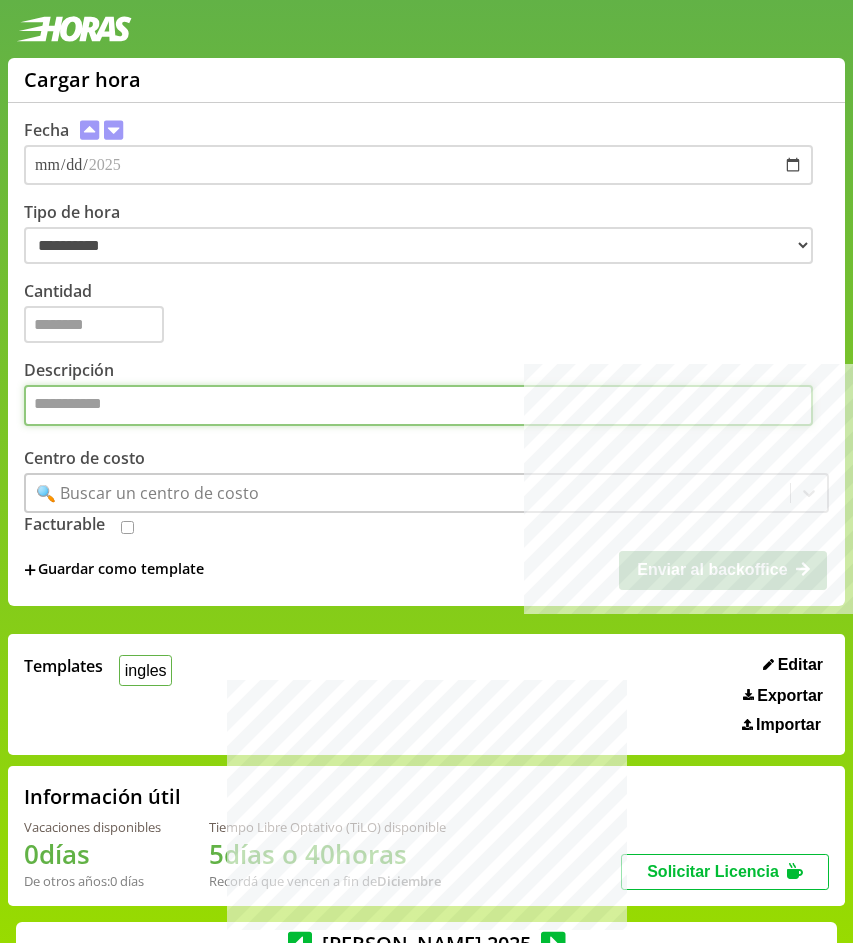 type on "**********" 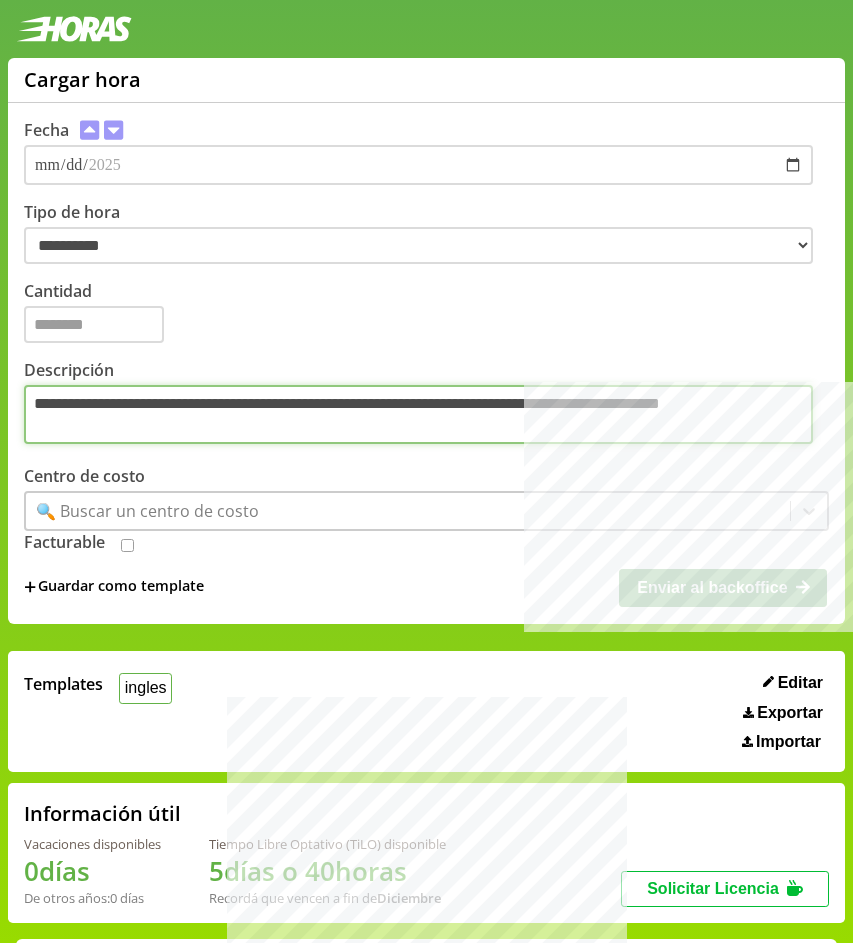 type on "**********" 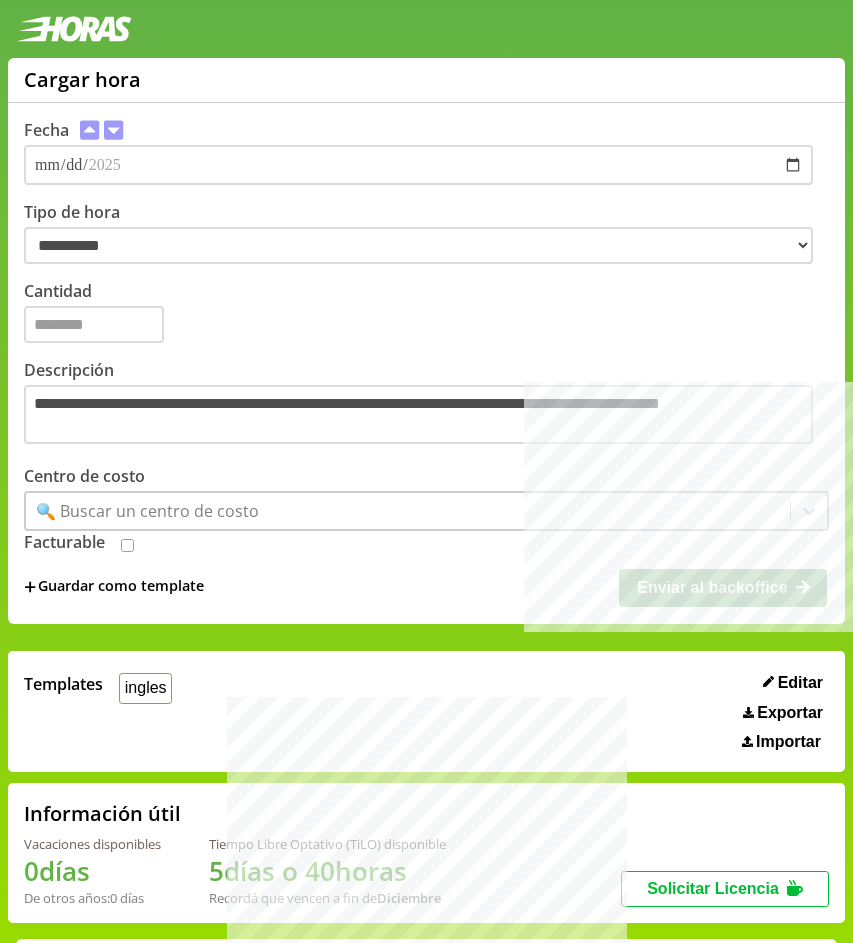 click on "🔍 Buscar un centro de costo" at bounding box center (147, 511) 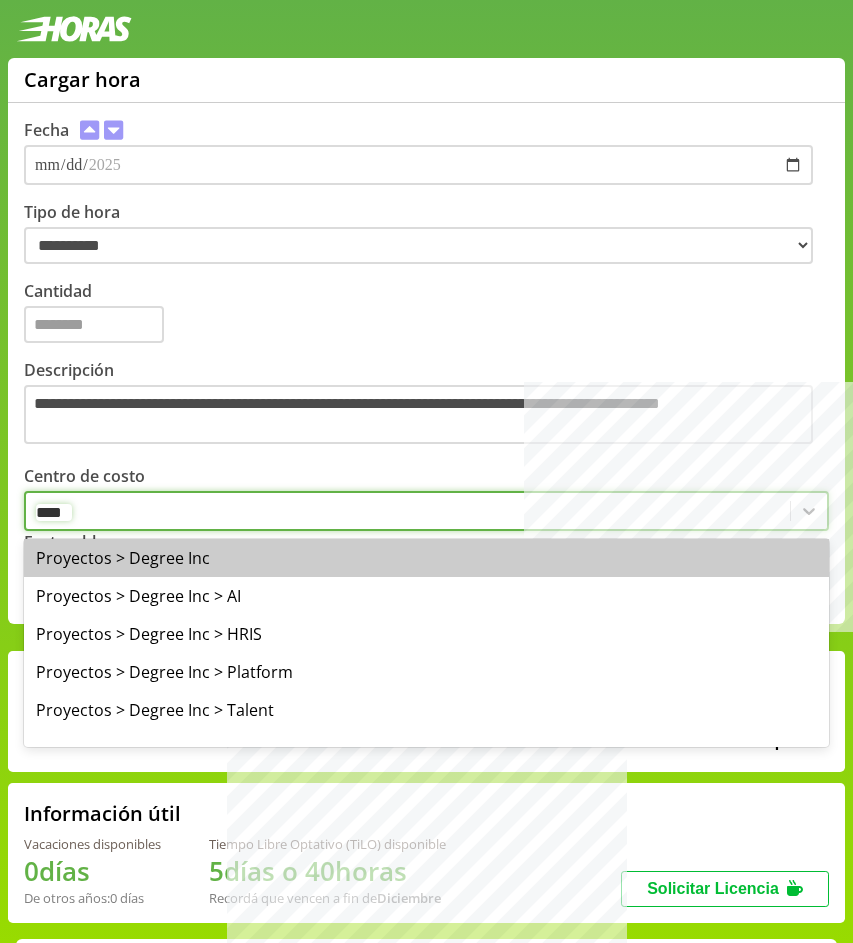 type on "*****" 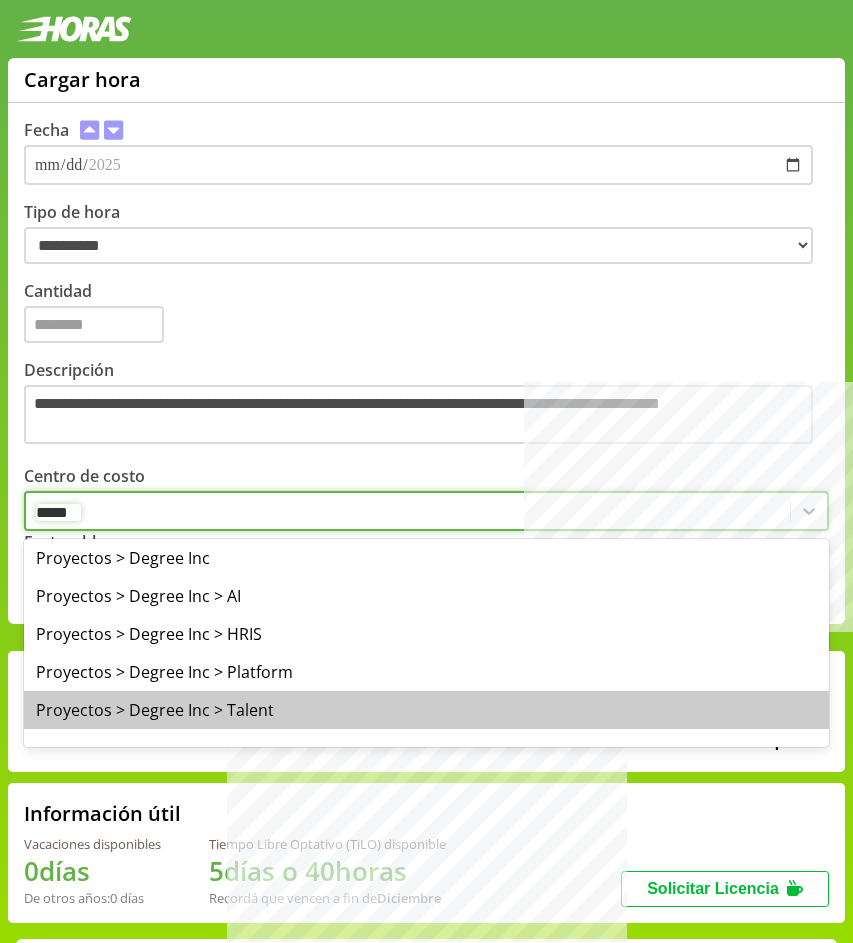 click on "Proyectos > Degree Inc > Talent" at bounding box center (426, 710) 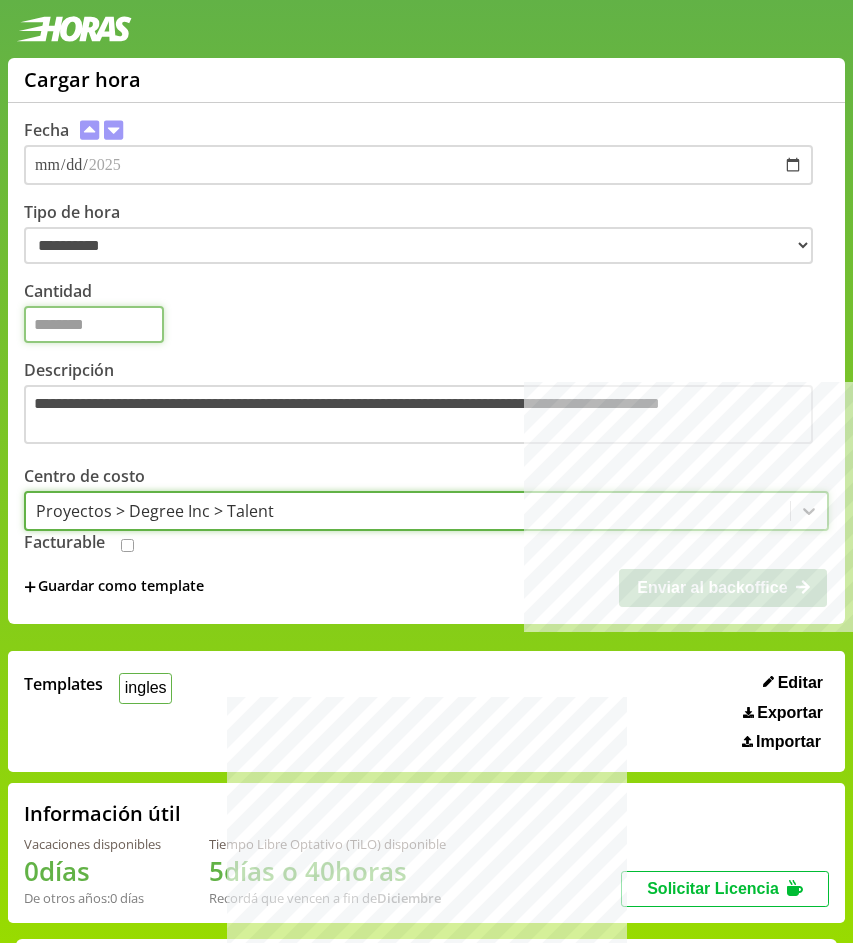 click on "Cantidad" at bounding box center [94, 324] 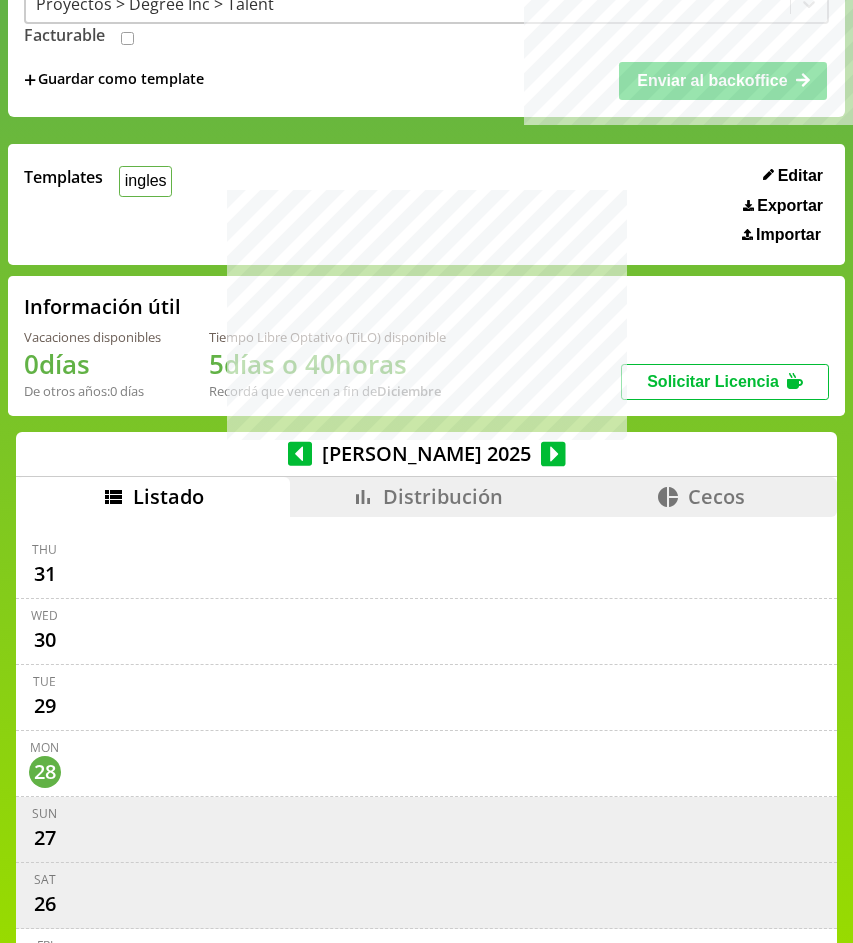 scroll, scrollTop: 872, scrollLeft: 0, axis: vertical 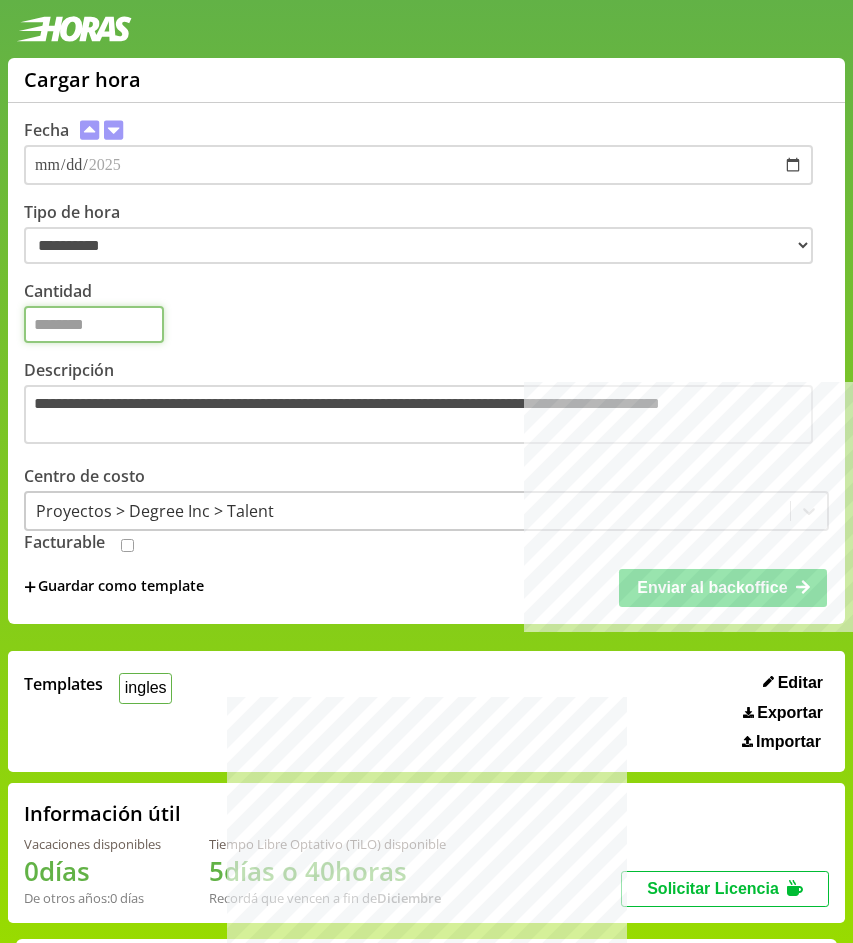 drag, startPoint x: 85, startPoint y: 350, endPoint x: -33, endPoint y: 339, distance: 118.511604 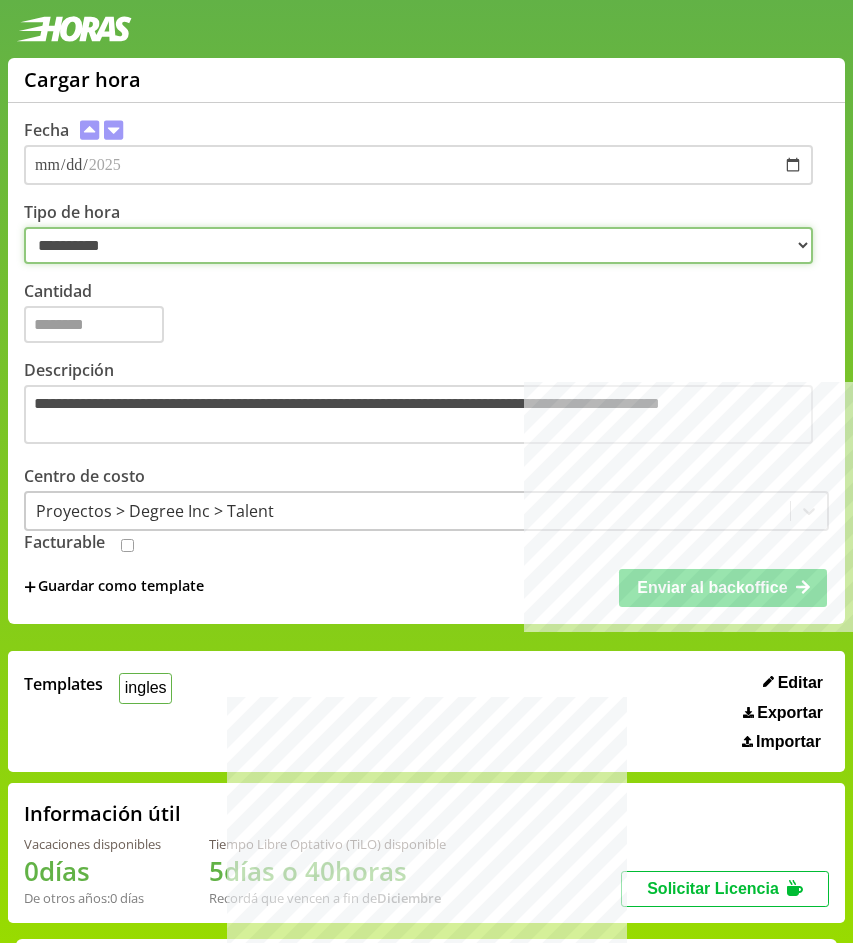 click on "**********" at bounding box center [418, 245] 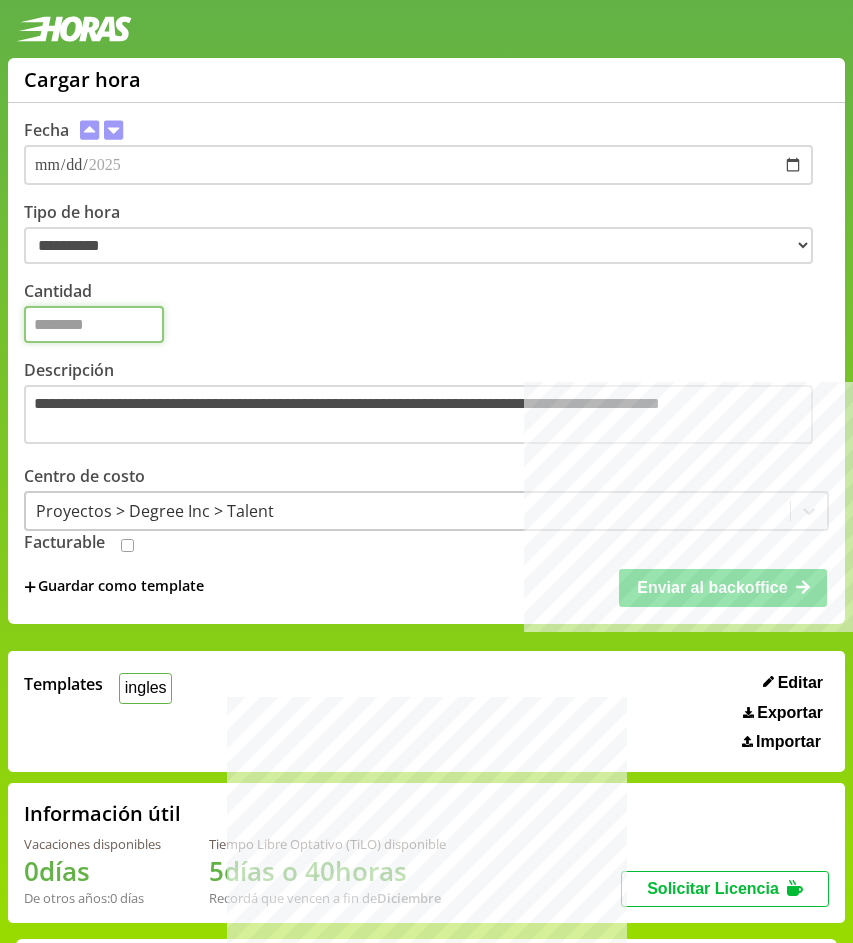 click on "*" at bounding box center [94, 324] 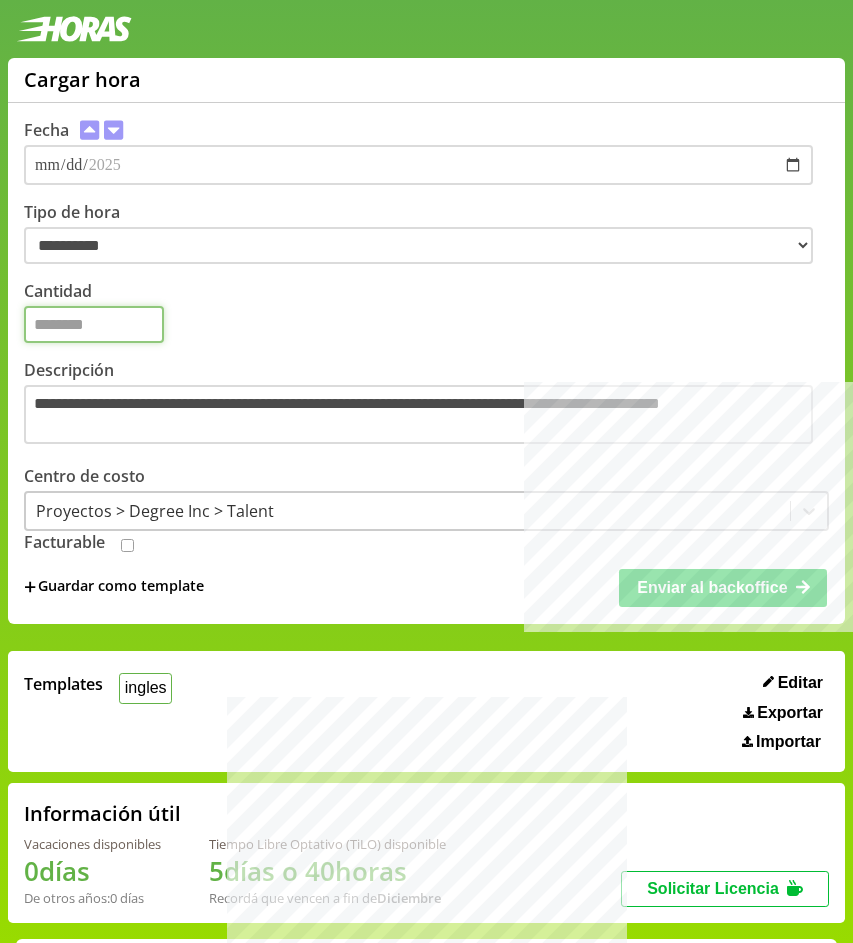 scroll, scrollTop: 4, scrollLeft: 0, axis: vertical 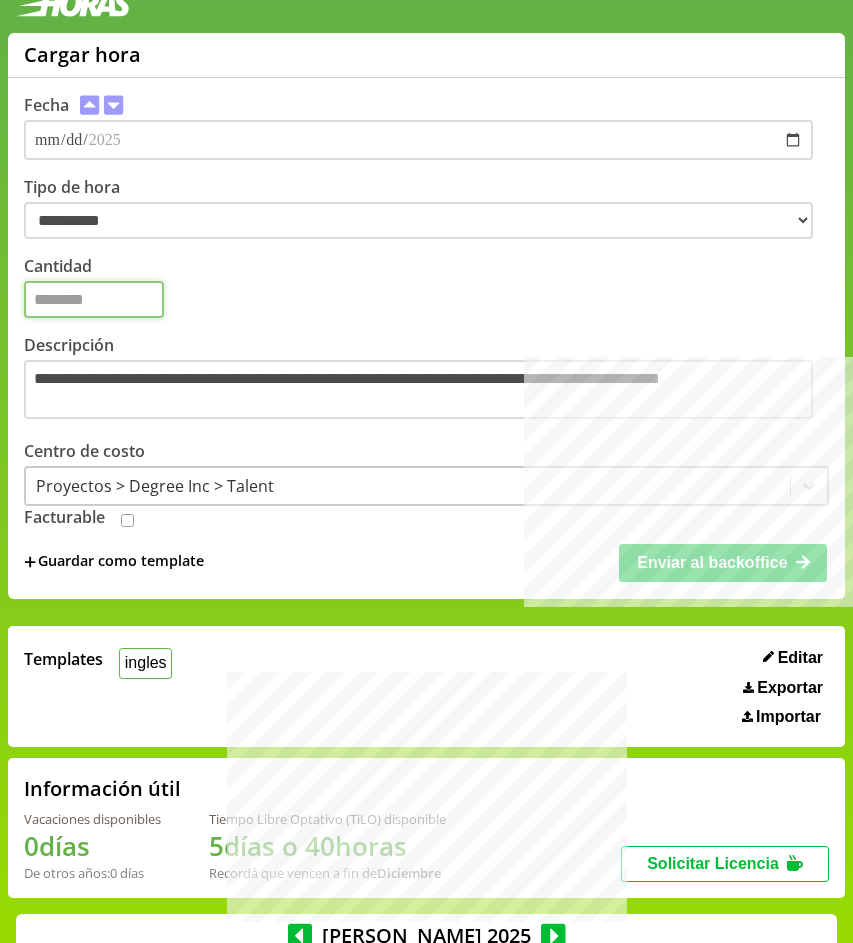 type on "*" 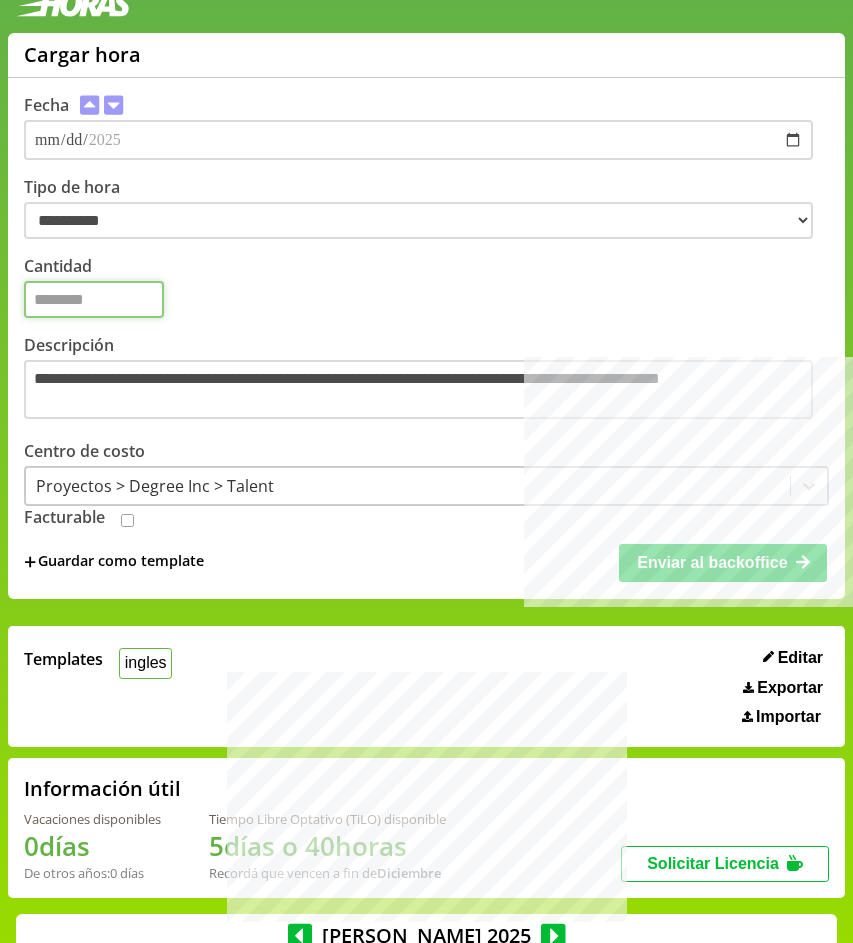 type on "*" 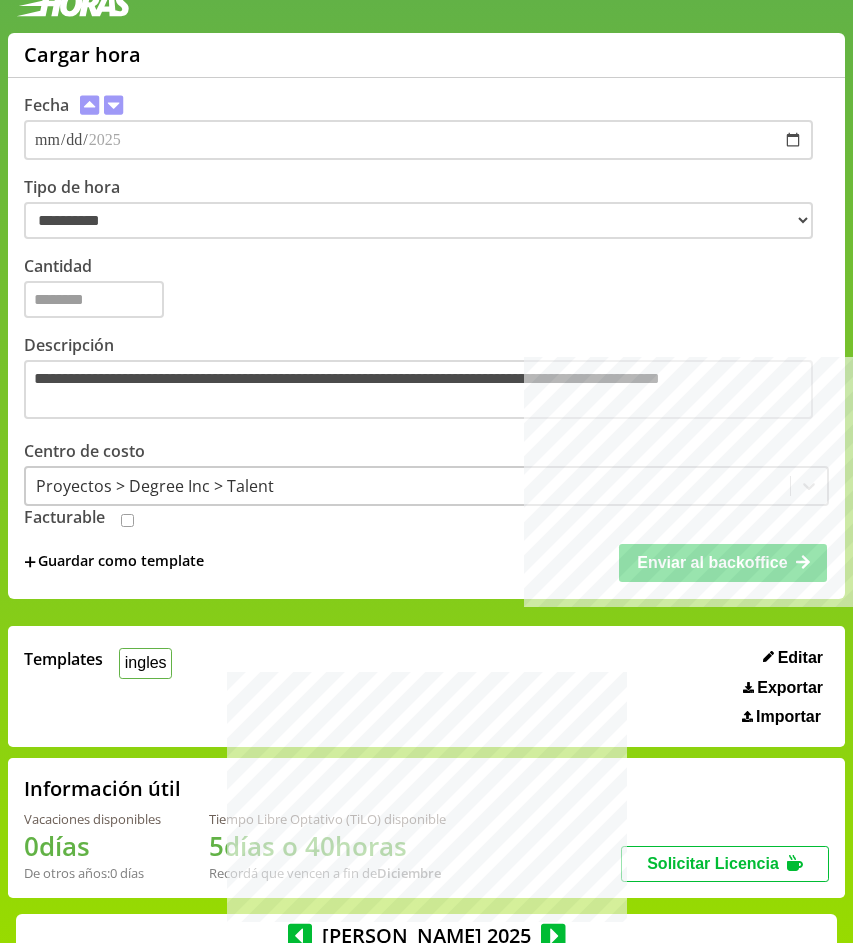 click at bounding box center (127, 523) 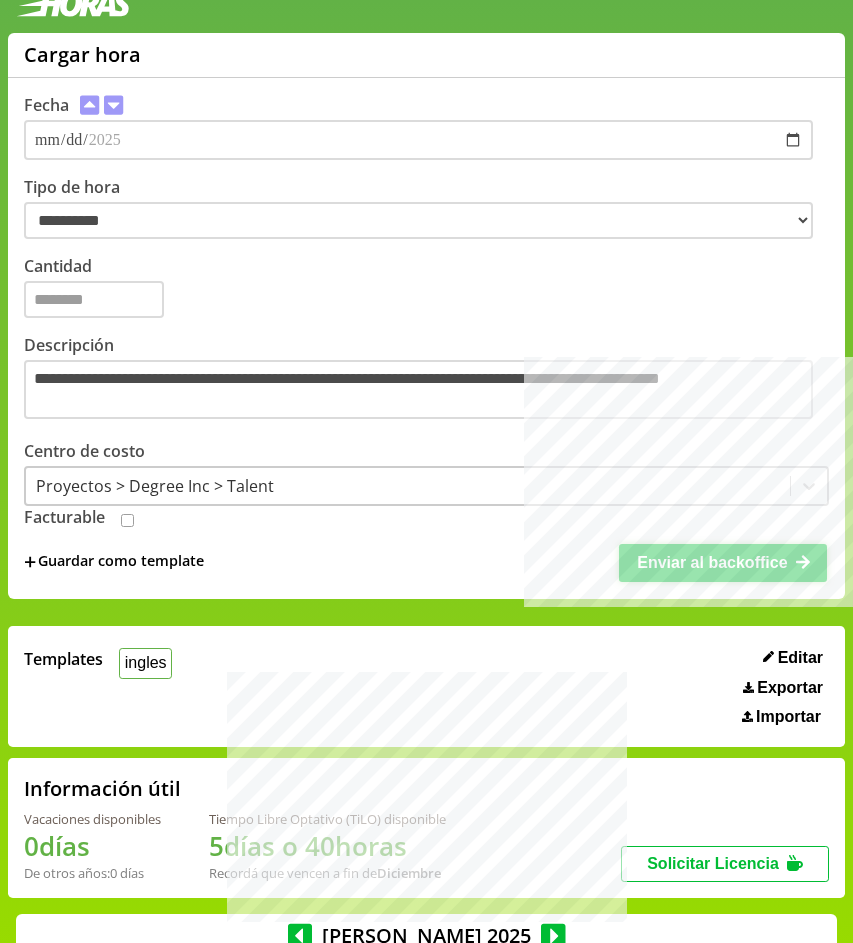 click on "Enviar al backoffice" at bounding box center (712, 562) 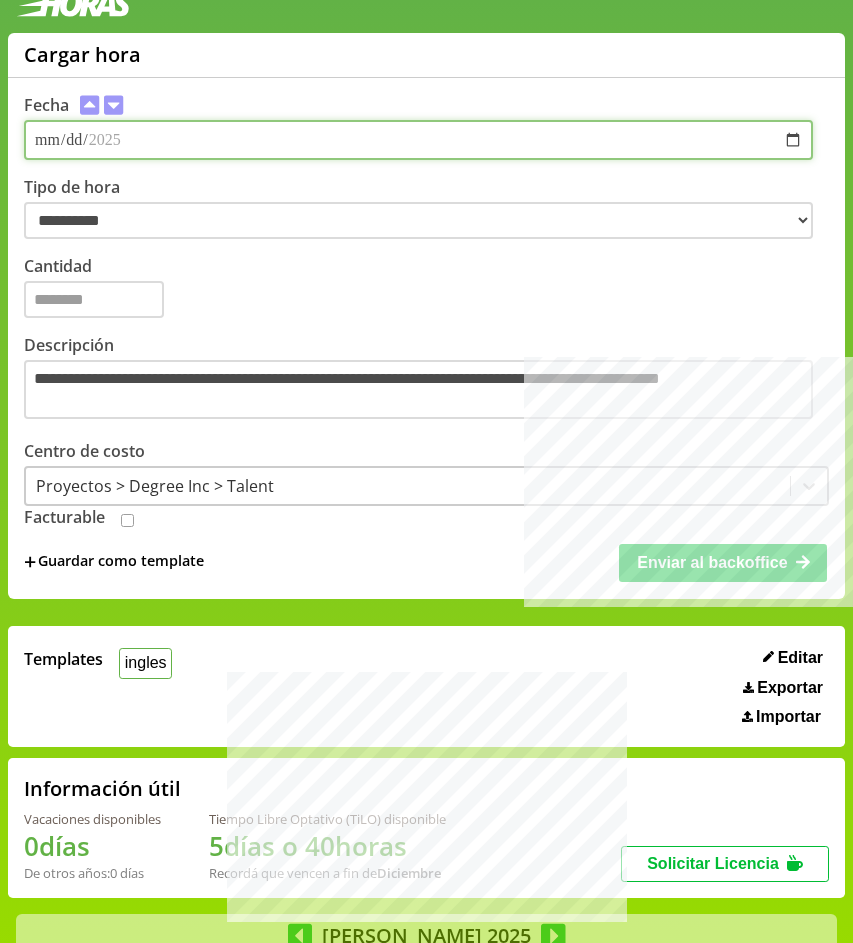 type 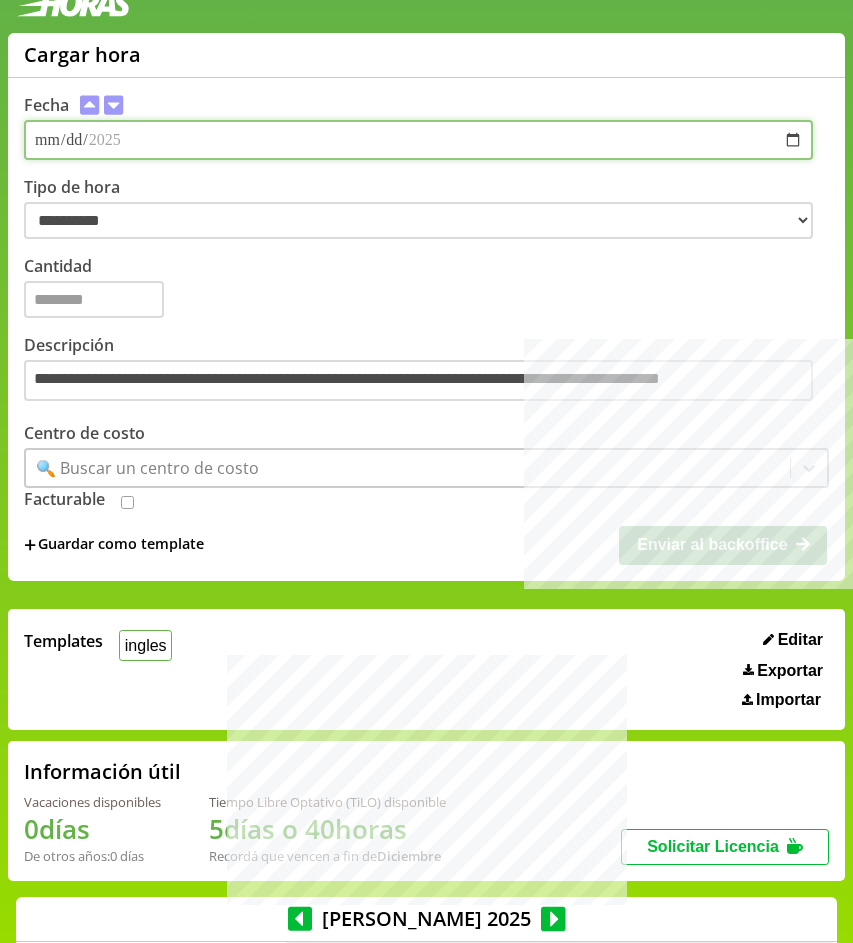 scroll, scrollTop: 0, scrollLeft: 0, axis: both 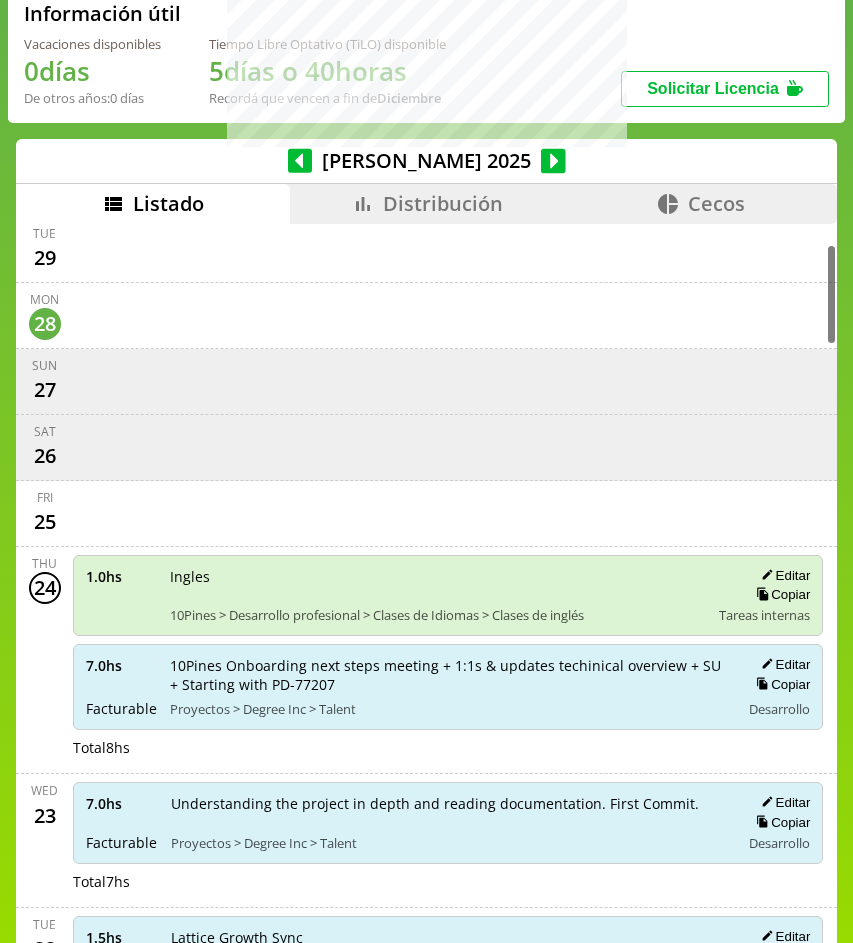 type on "**********" 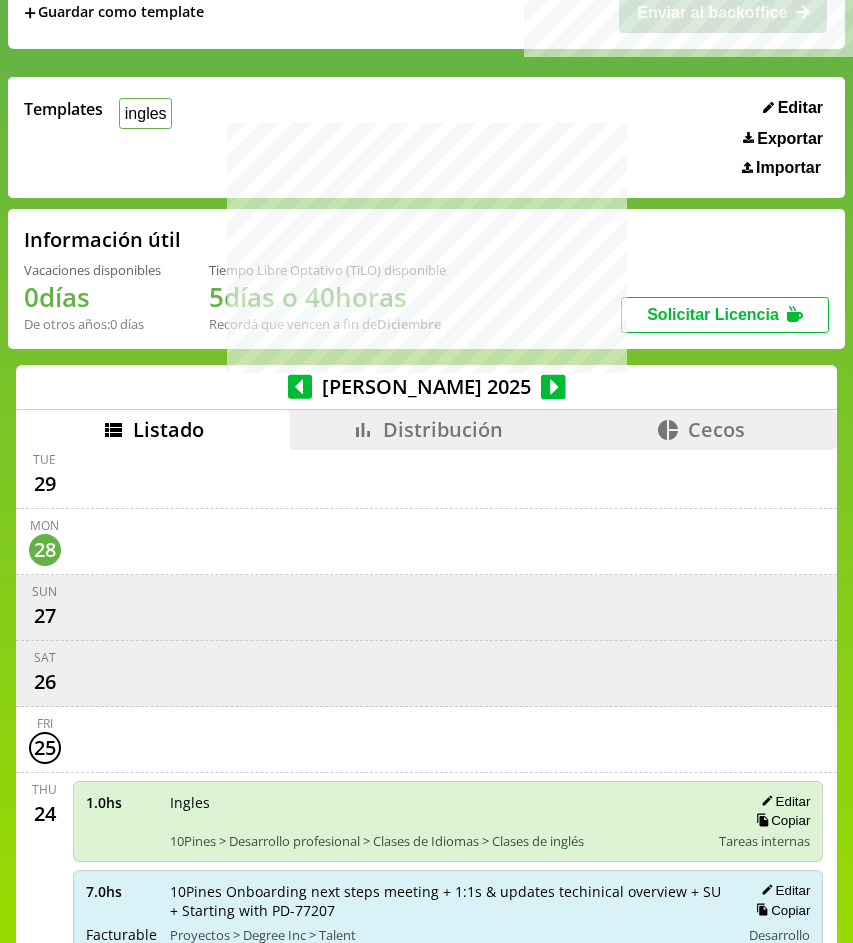 scroll, scrollTop: 587, scrollLeft: 0, axis: vertical 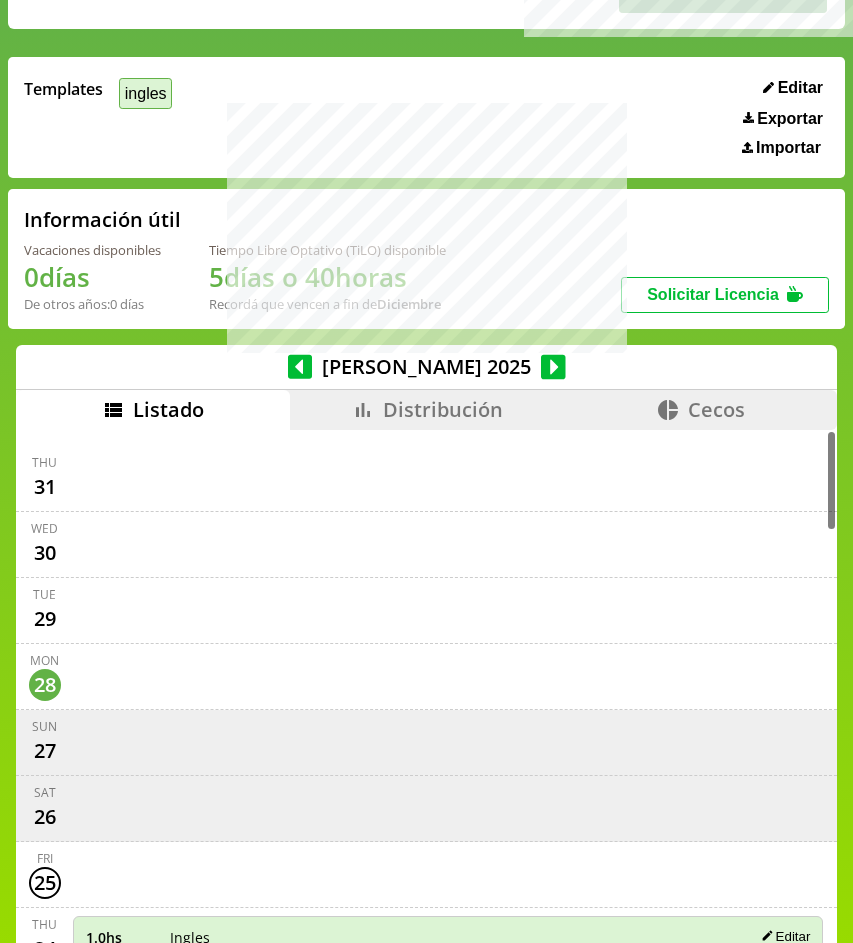click on "ingles" at bounding box center (145, 93) 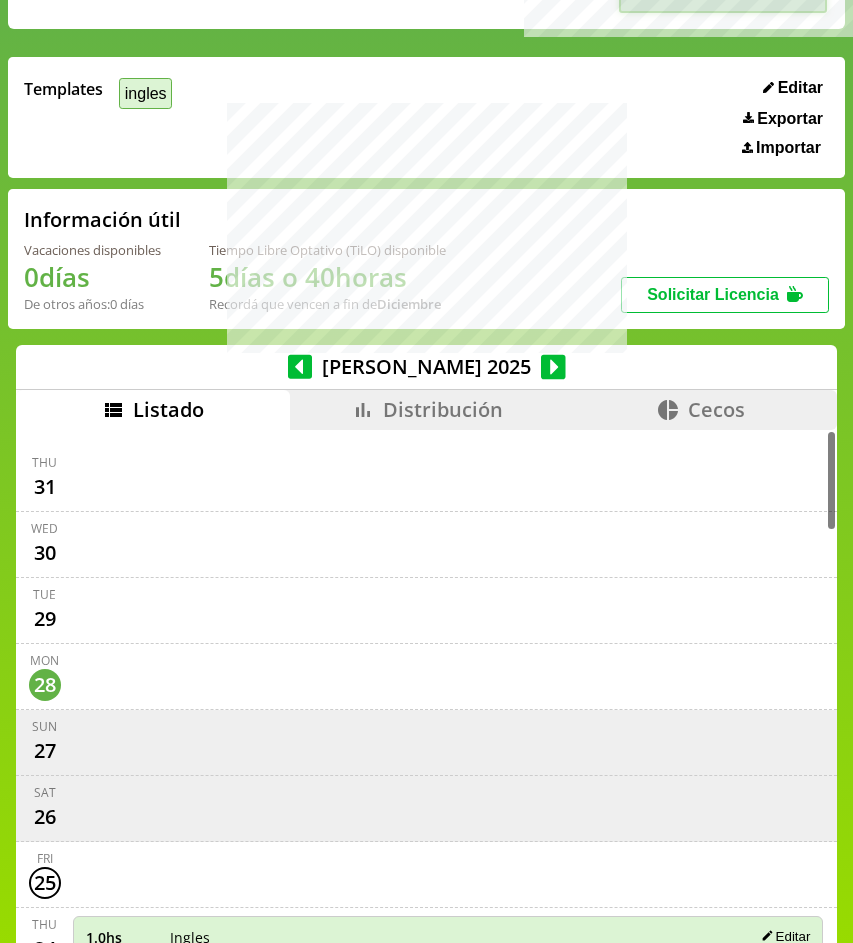 select on "**********" 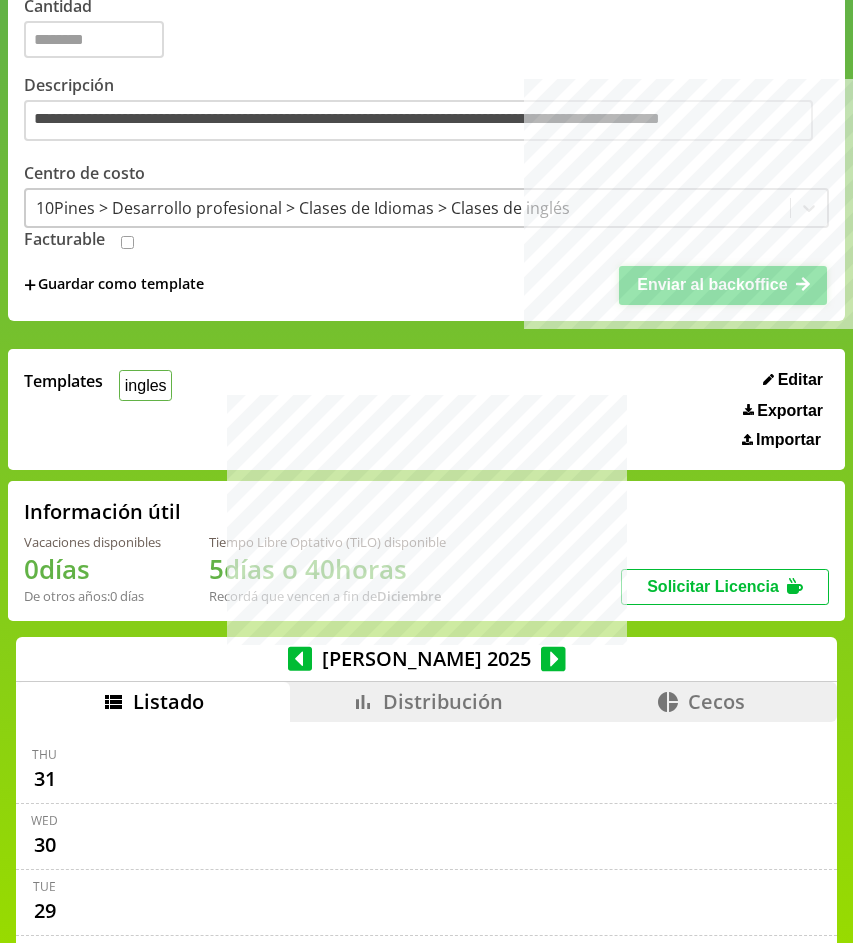 scroll, scrollTop: 273, scrollLeft: 0, axis: vertical 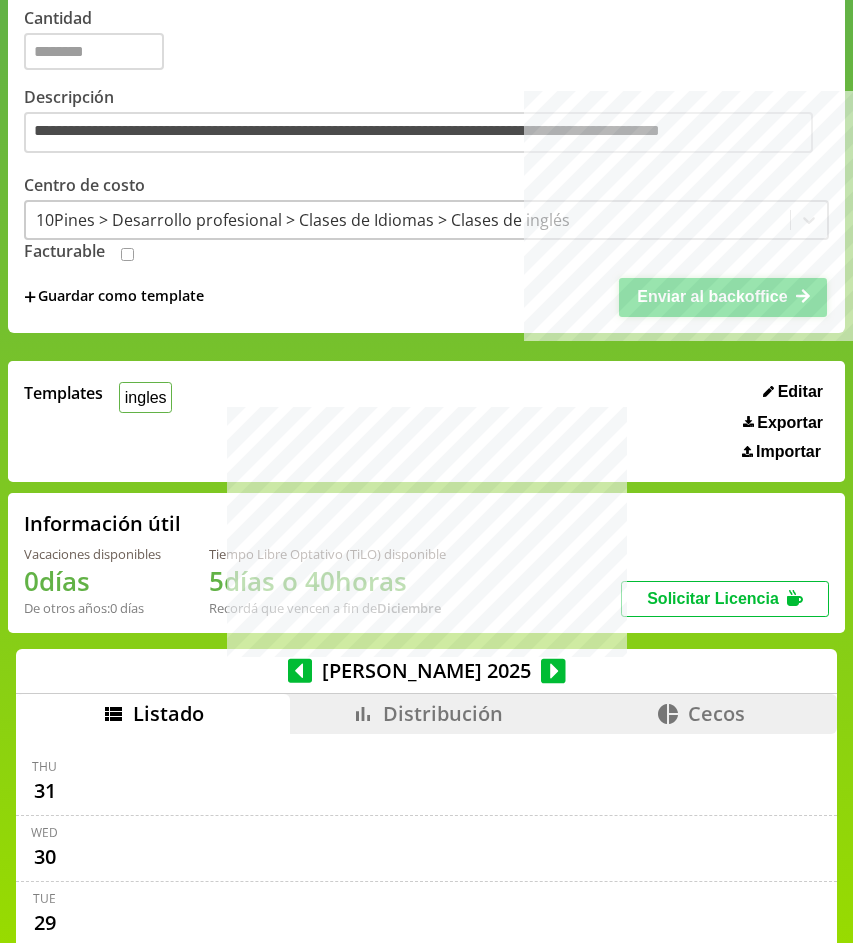 click on "Enviar al backoffice" at bounding box center [723, 297] 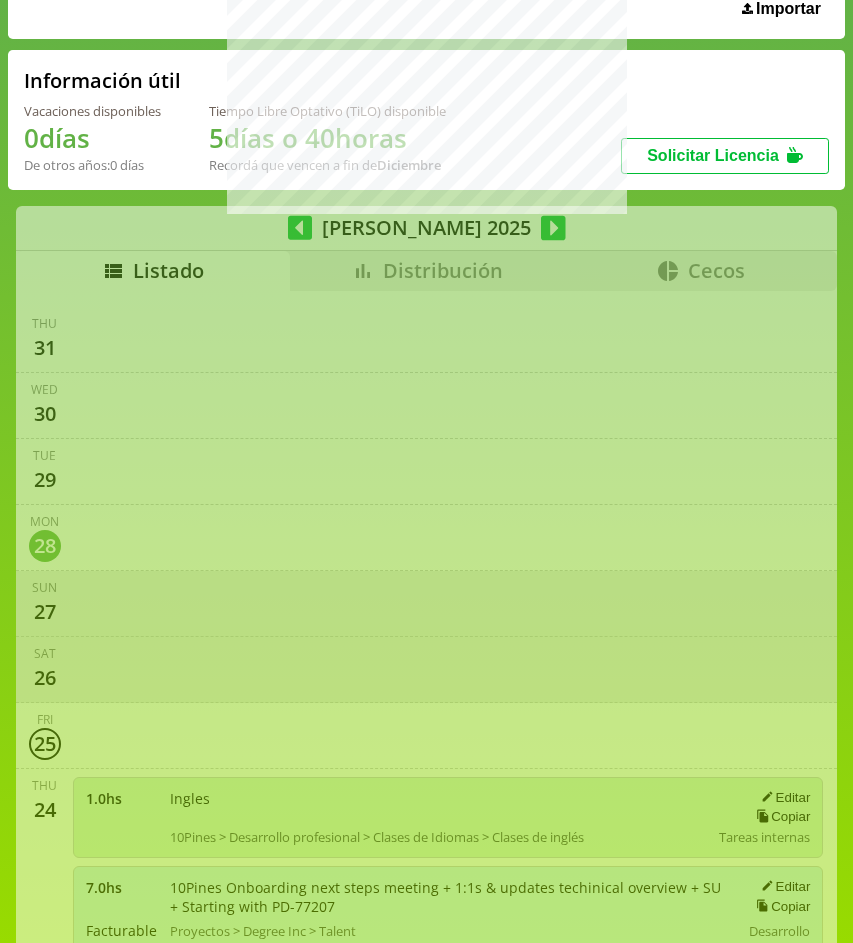 scroll, scrollTop: 855, scrollLeft: 0, axis: vertical 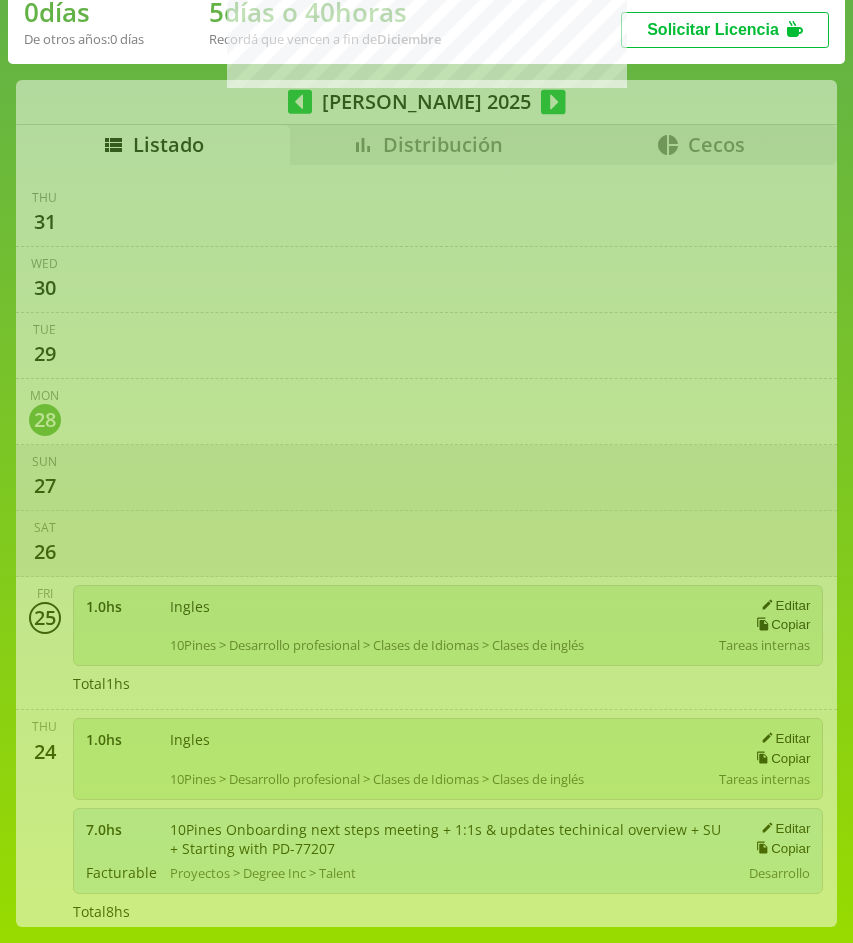 select on "**********" 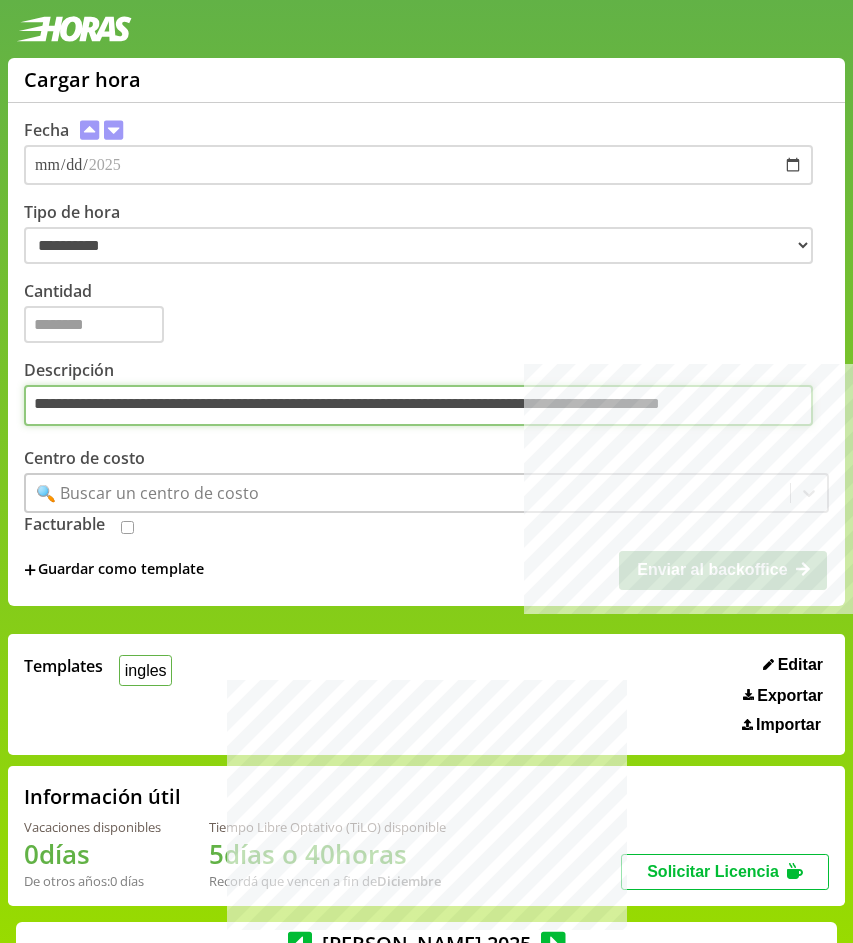 click on "**********" at bounding box center [418, 406] 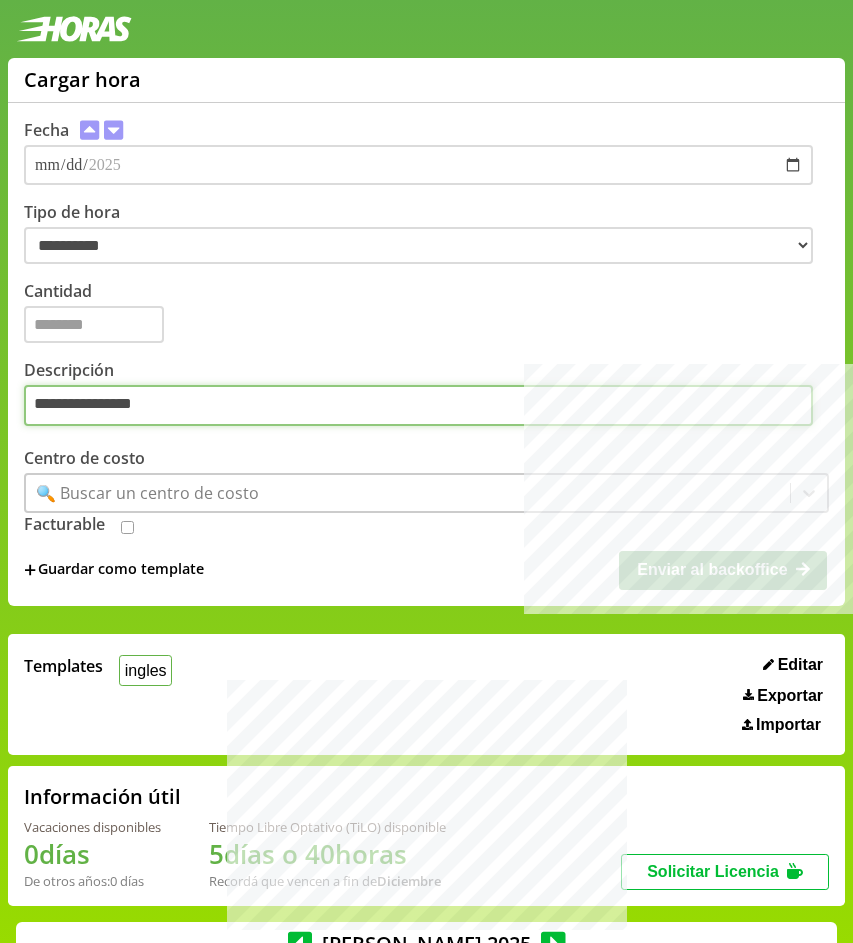 type on "**********" 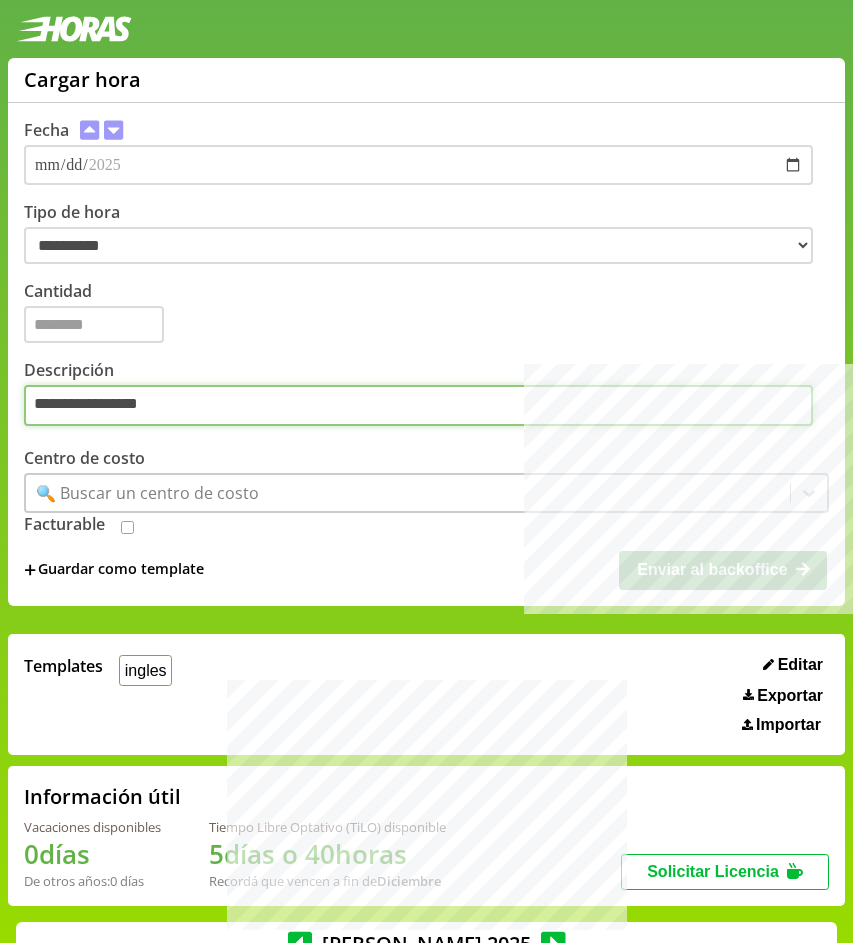 type 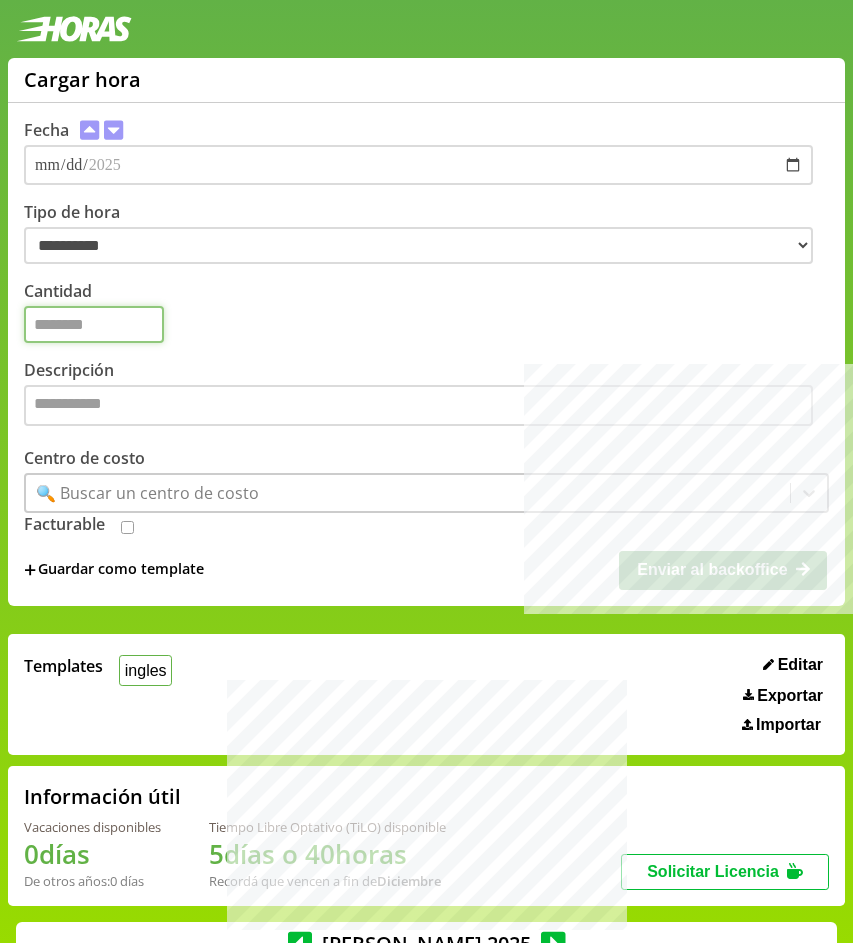 click on "Cantidad" at bounding box center (94, 324) 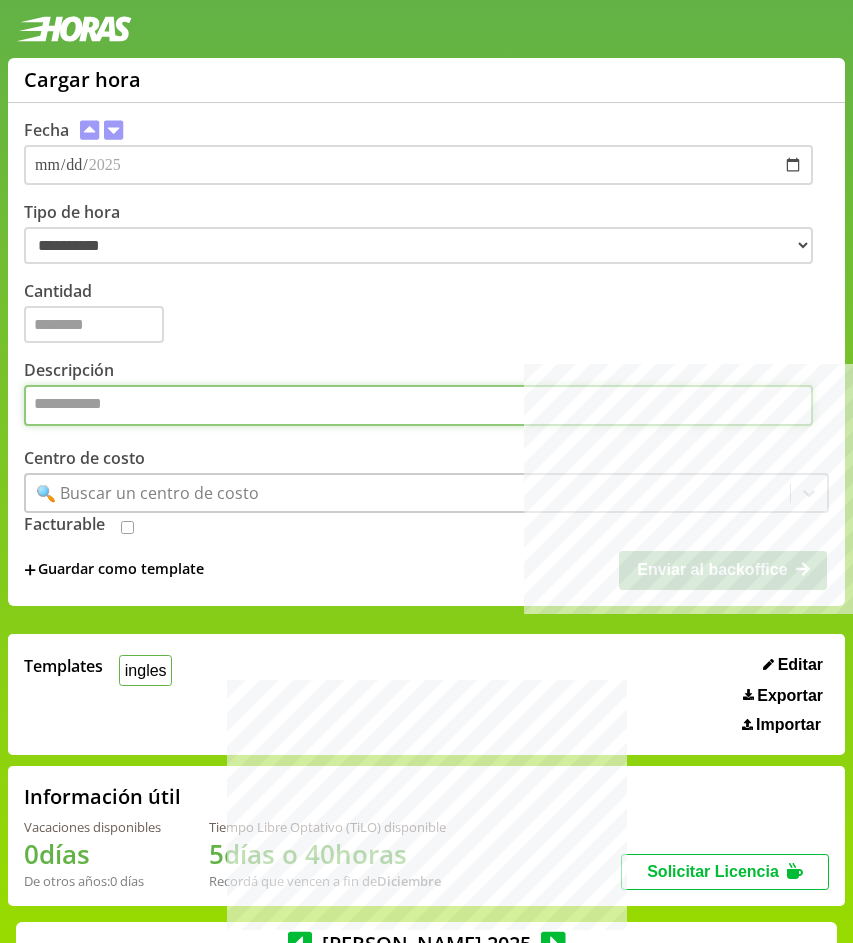 click on "Descripción" at bounding box center [418, 406] 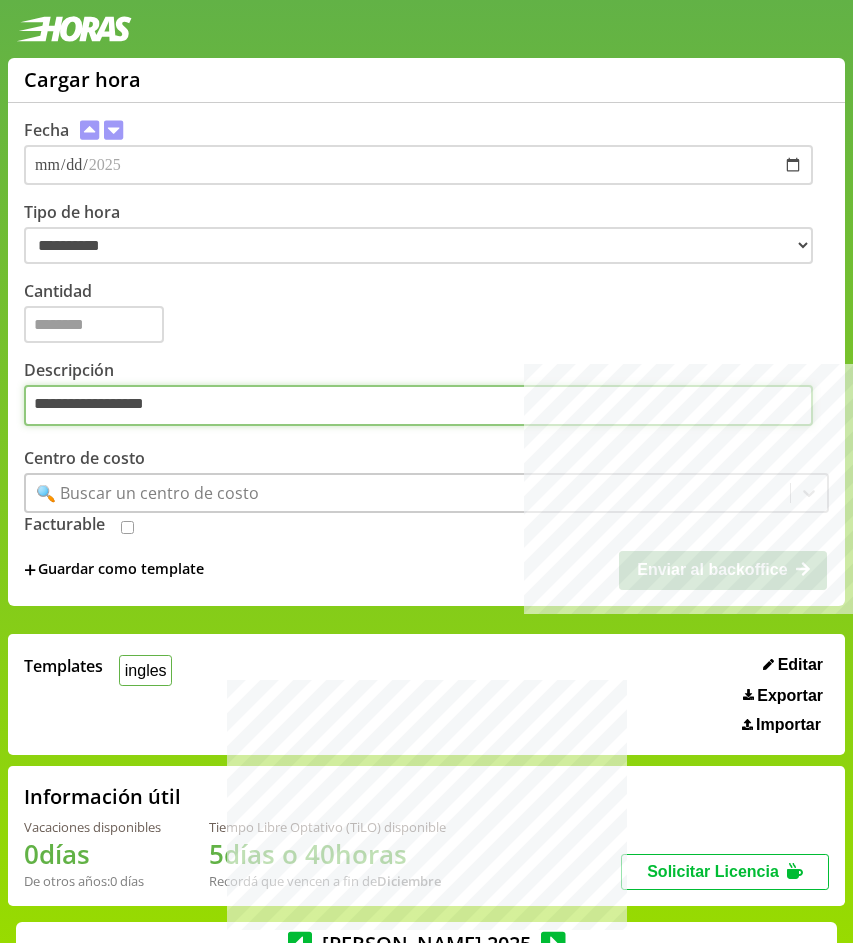 type on "**********" 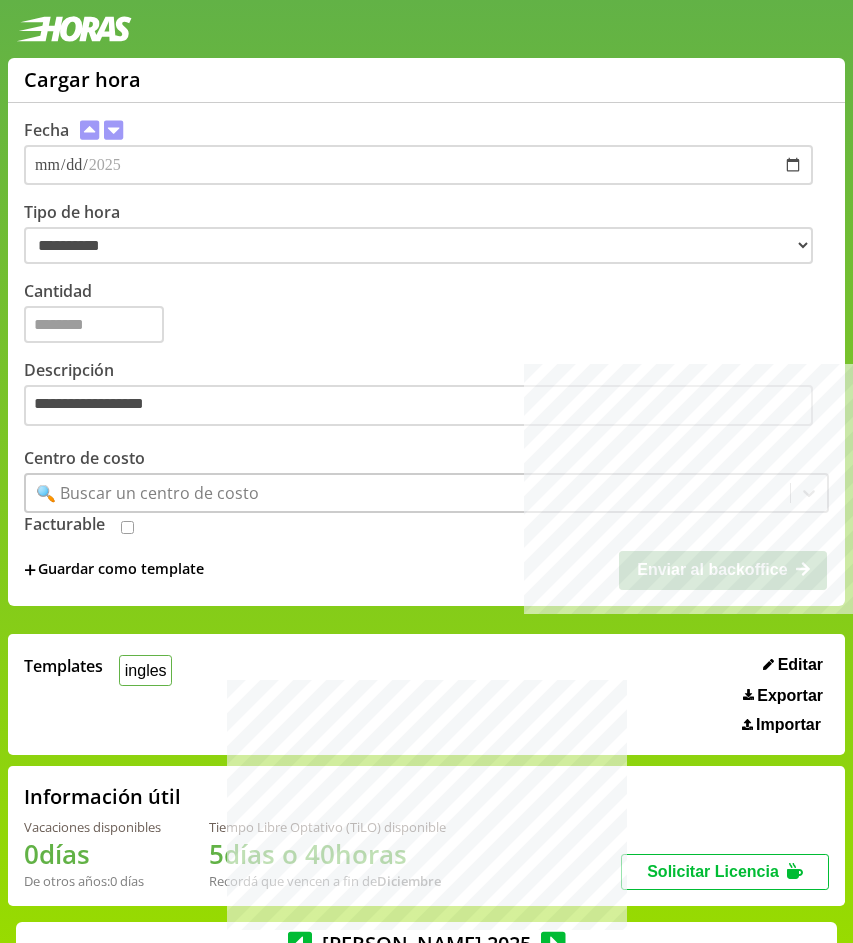 click on "🔍 Buscar un centro de costo" at bounding box center (147, 493) 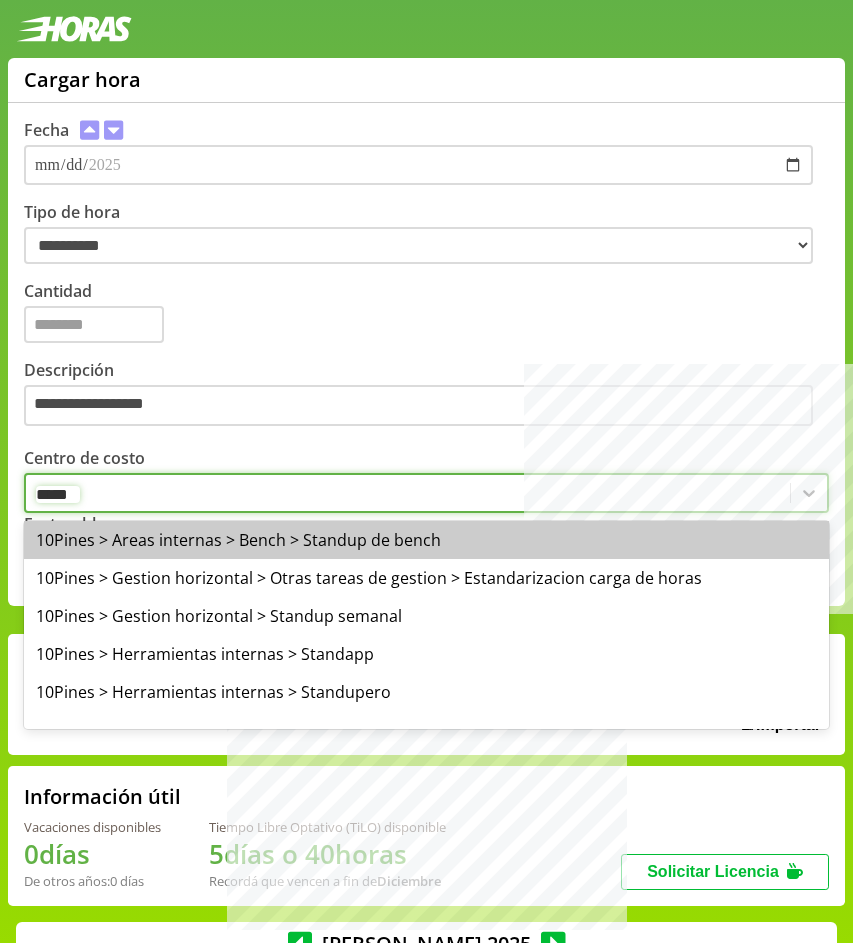 type on "******" 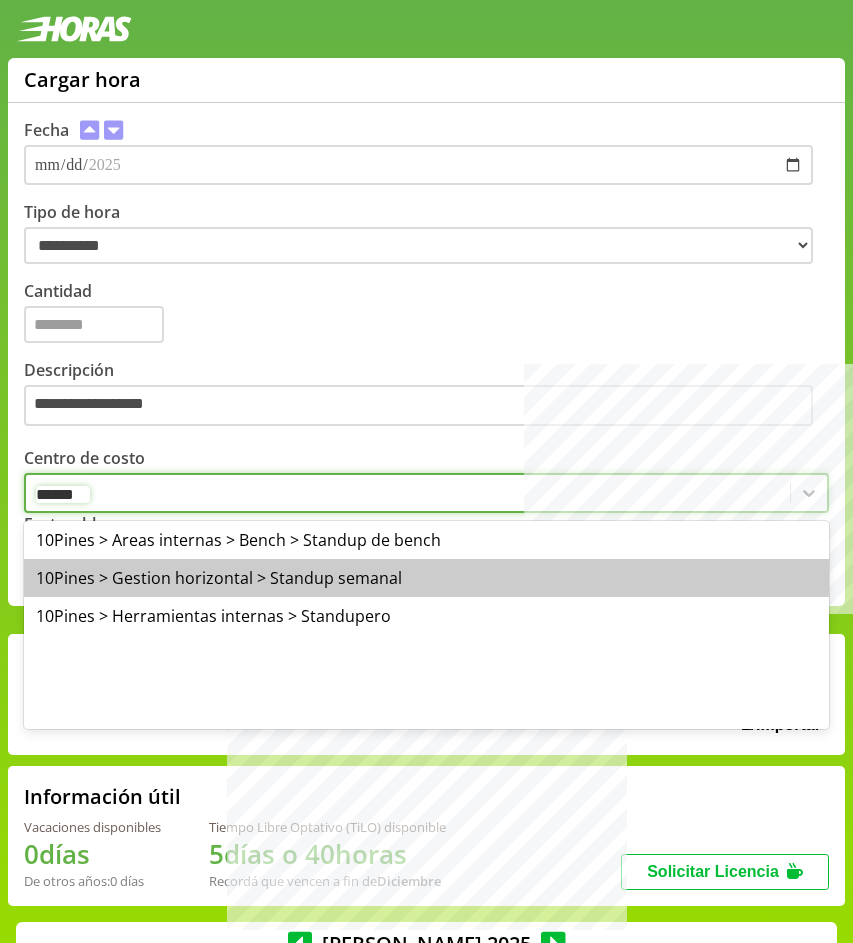 type 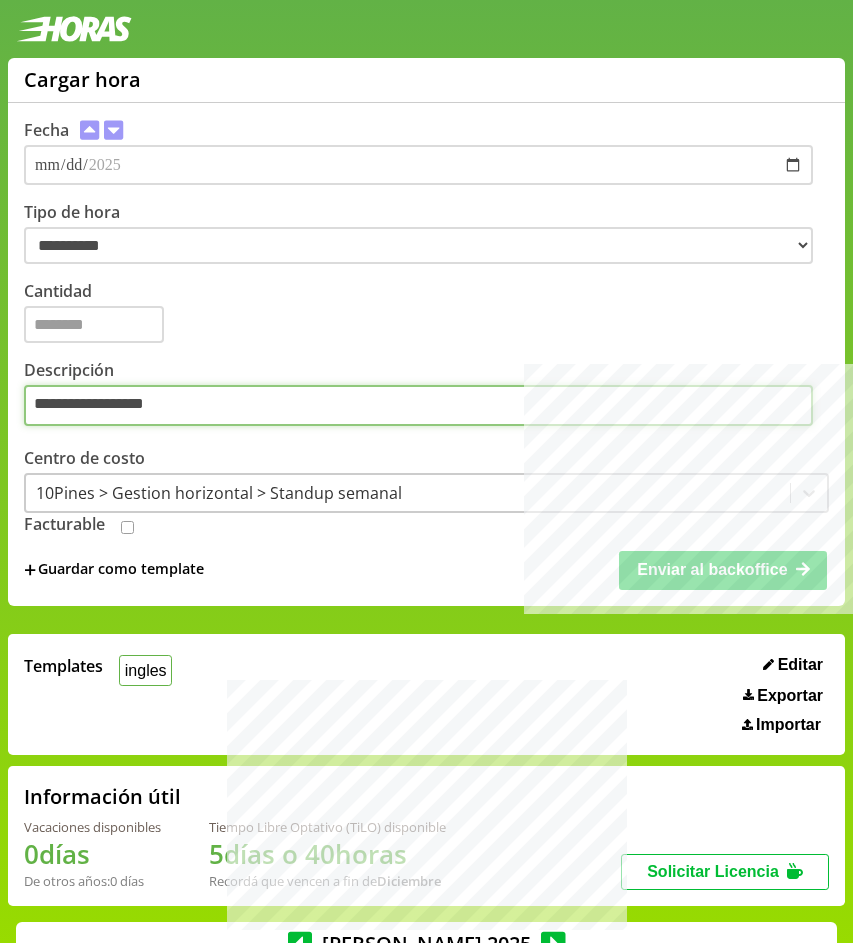 drag, startPoint x: 203, startPoint y: 422, endPoint x: 60, endPoint y: 418, distance: 143.05594 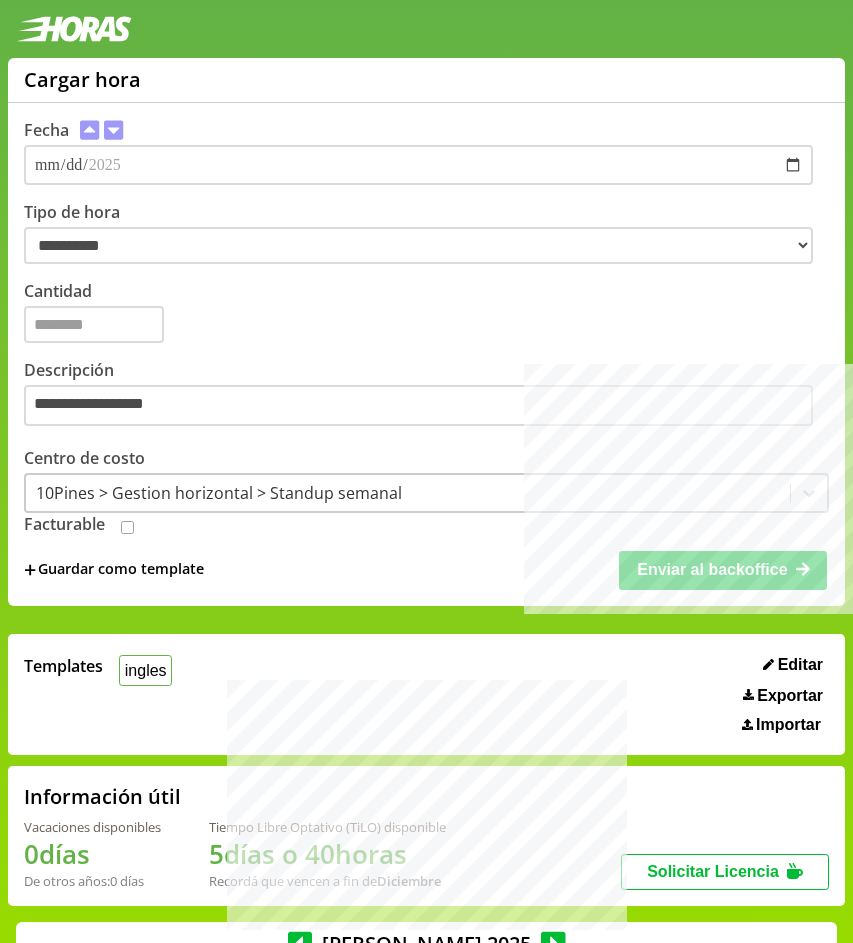 click on "+ Guardar como template" at bounding box center (114, 570) 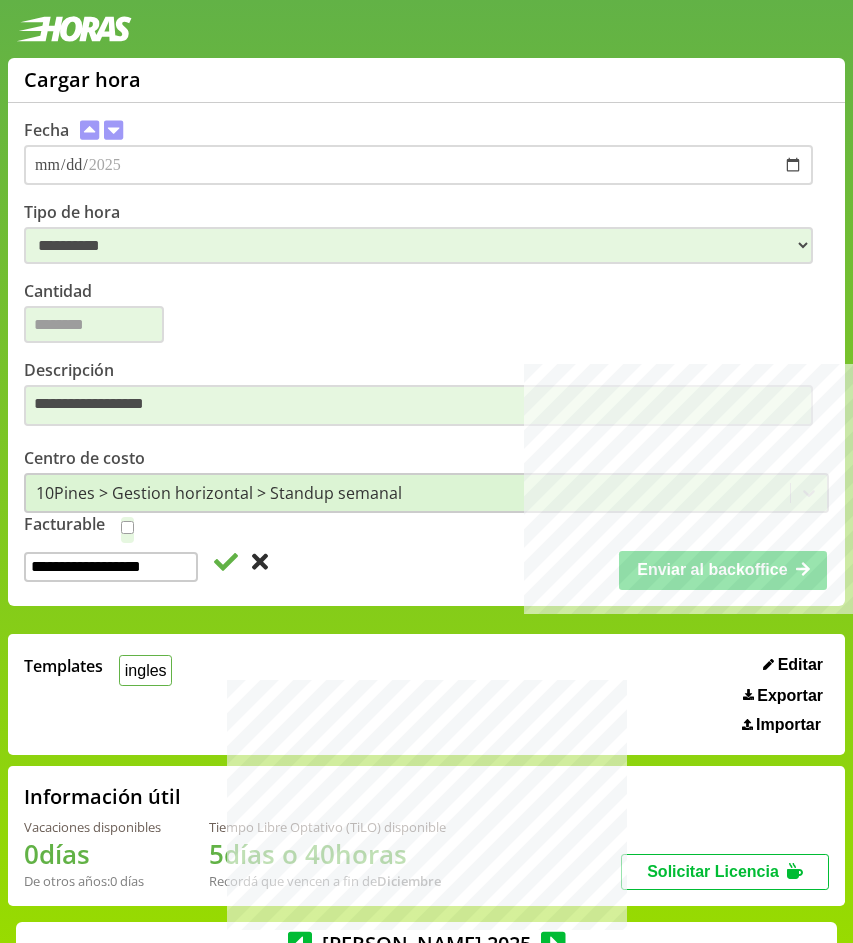 type on "**********" 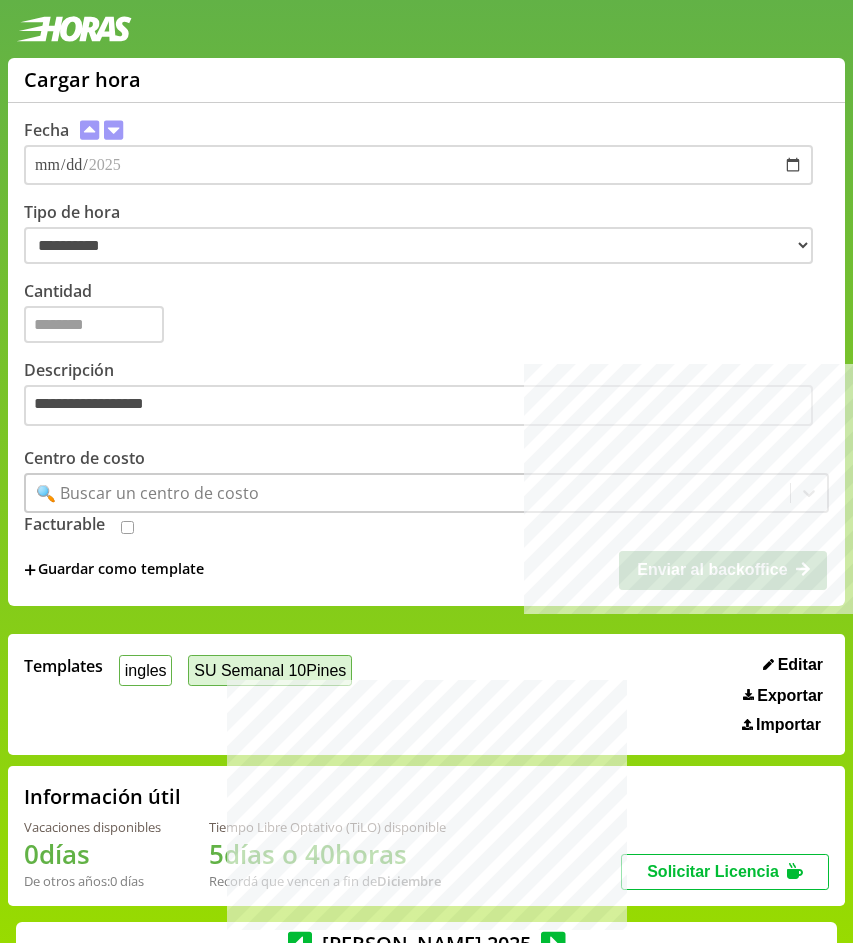 click on "SU Semanal 10Pines" at bounding box center (270, 670) 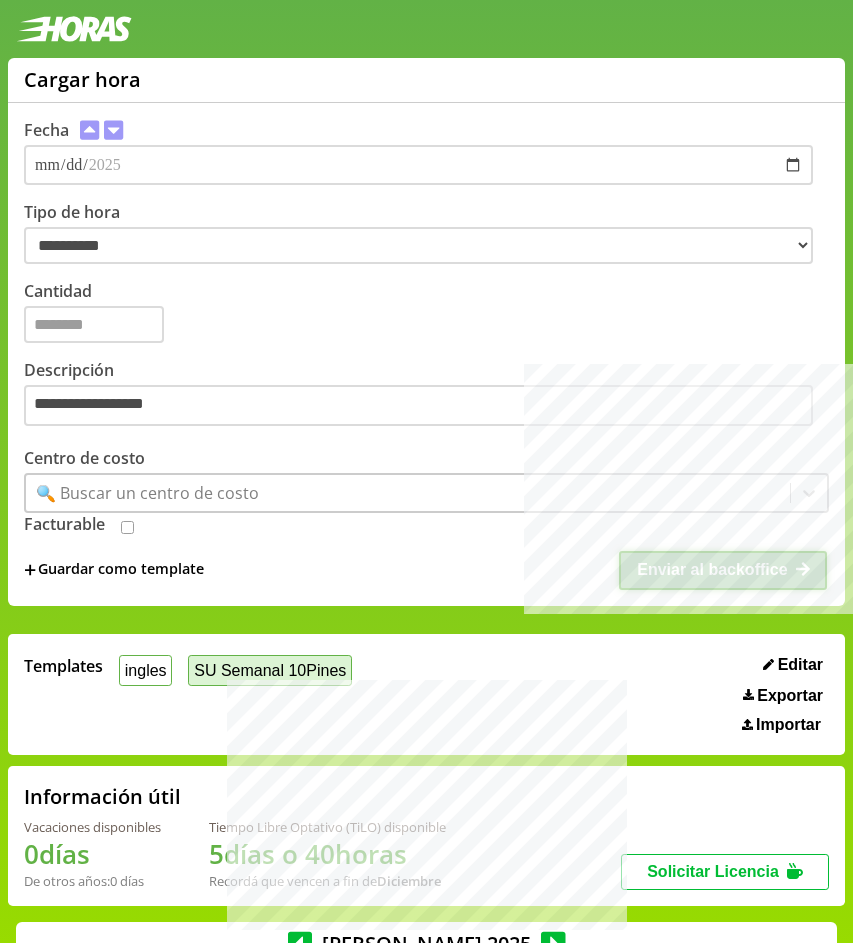 type on "*" 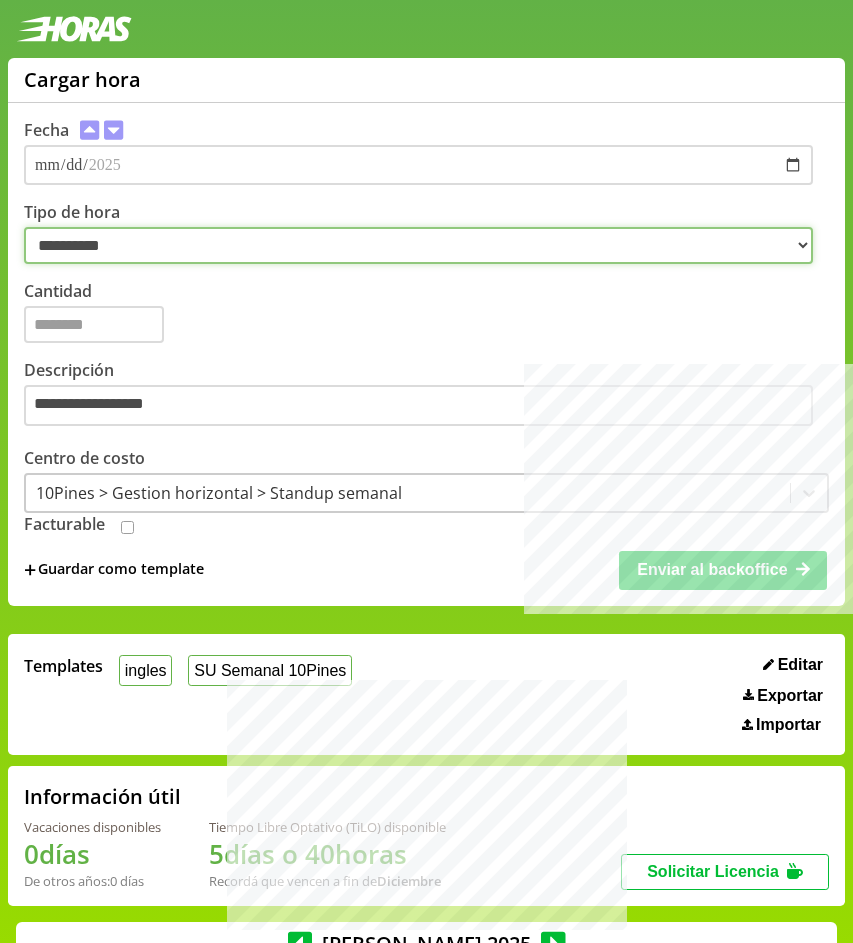 click on "**********" at bounding box center (418, 245) 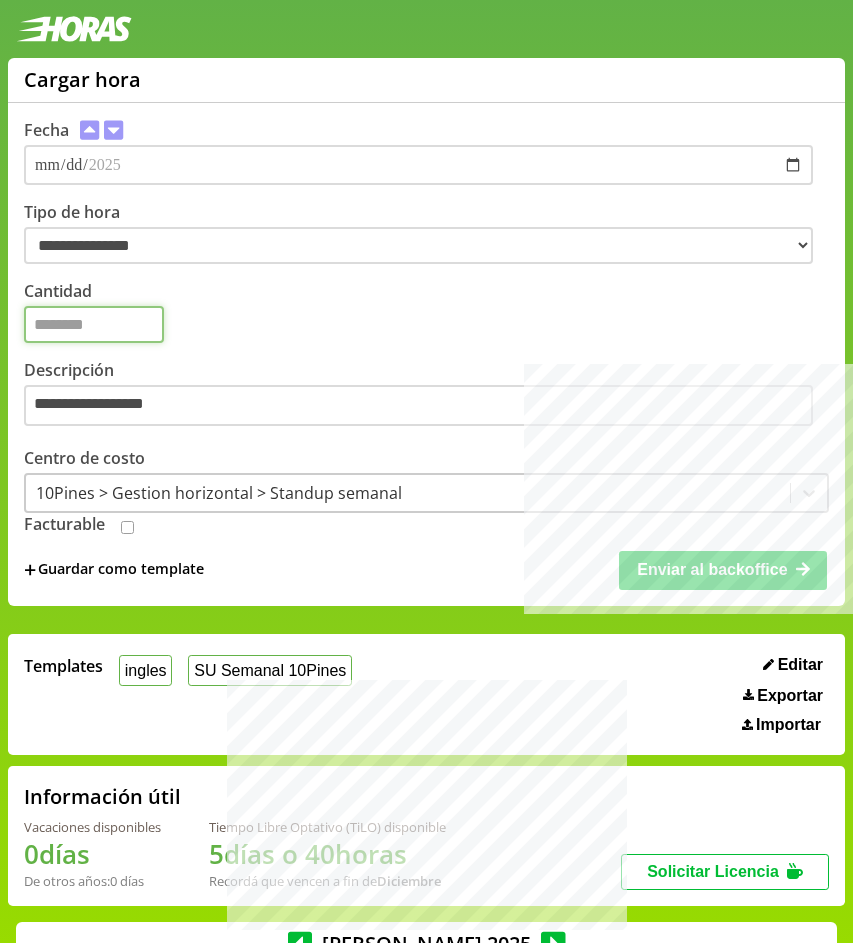 click on "Cantidad *" at bounding box center [426, 311] 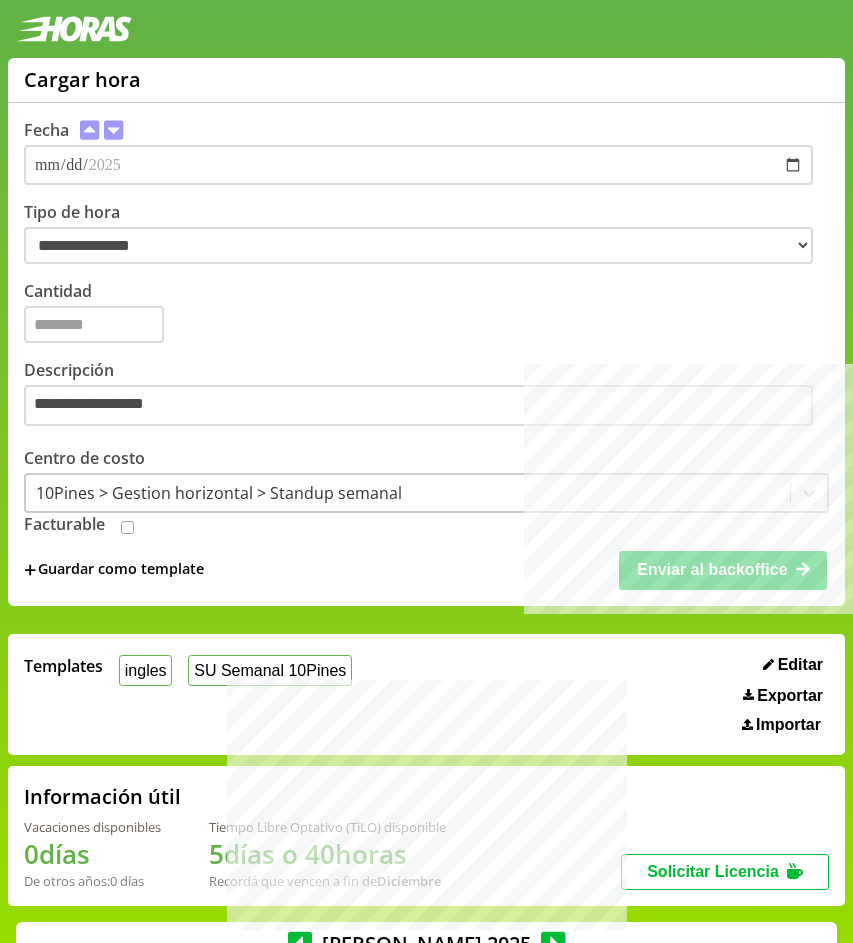 click on "+ Guardar como template" at bounding box center [114, 570] 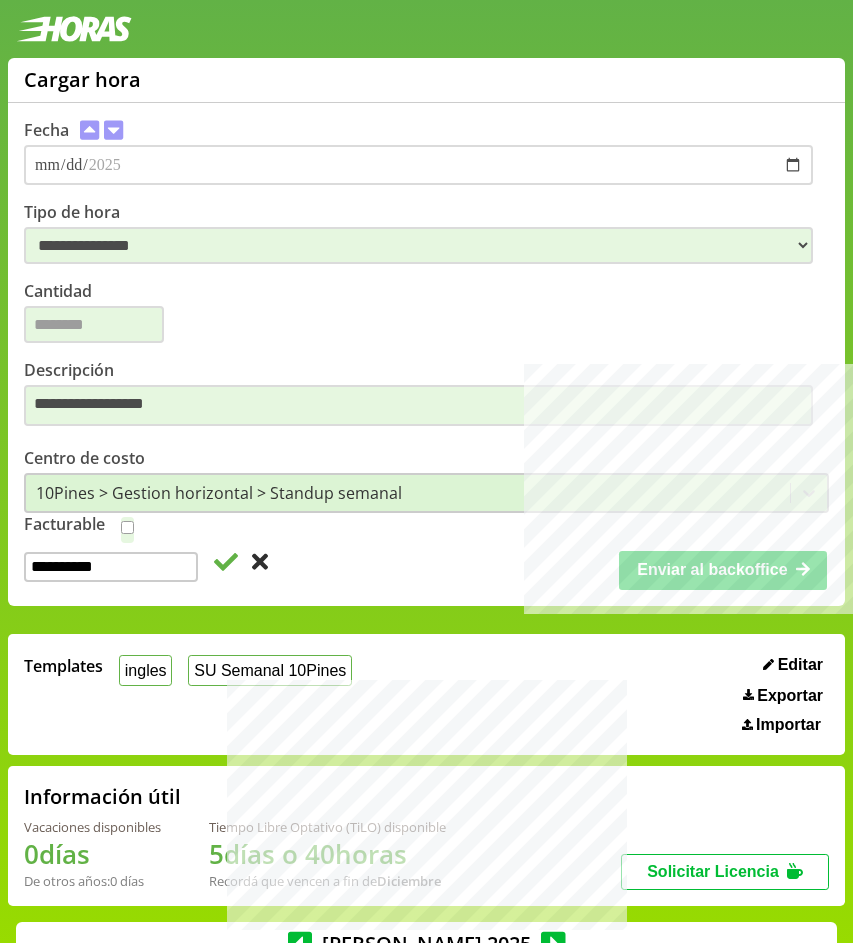type on "**********" 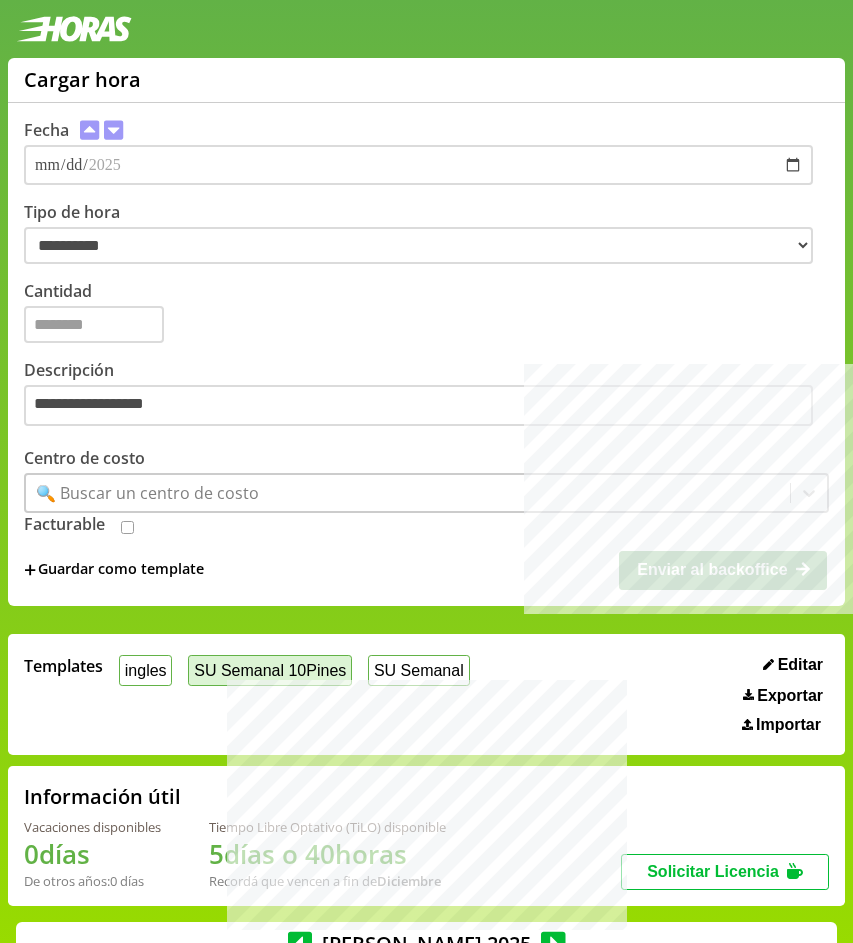 click on "SU Semanal 10Pines" at bounding box center [270, 670] 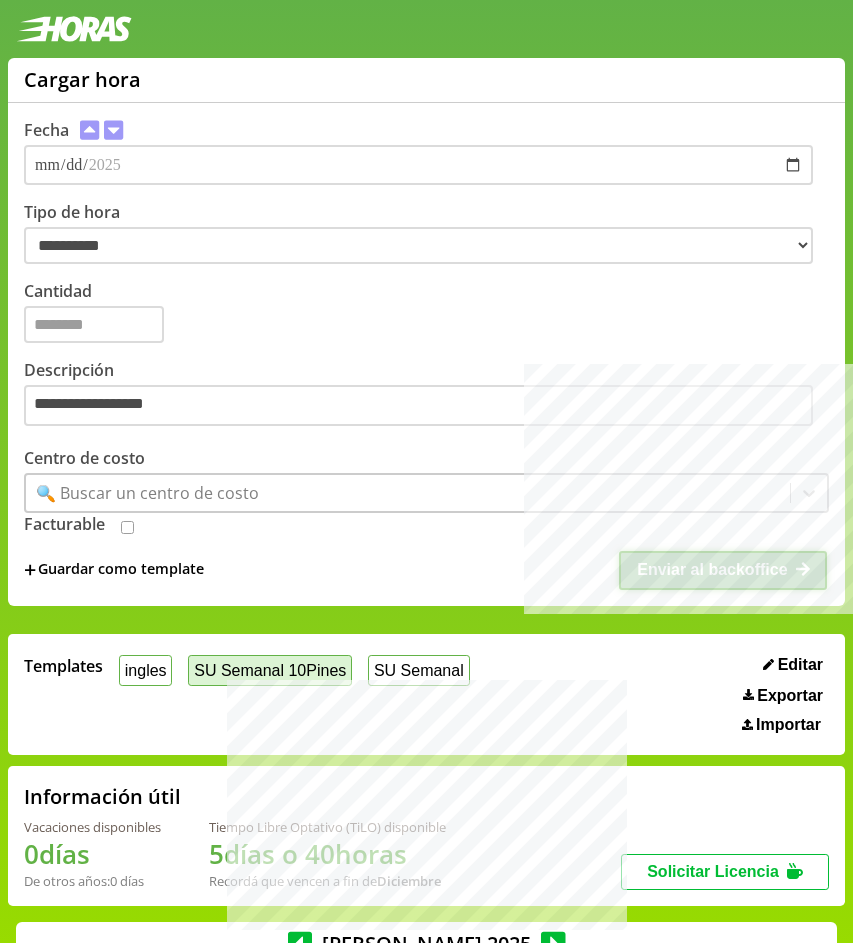 type on "*" 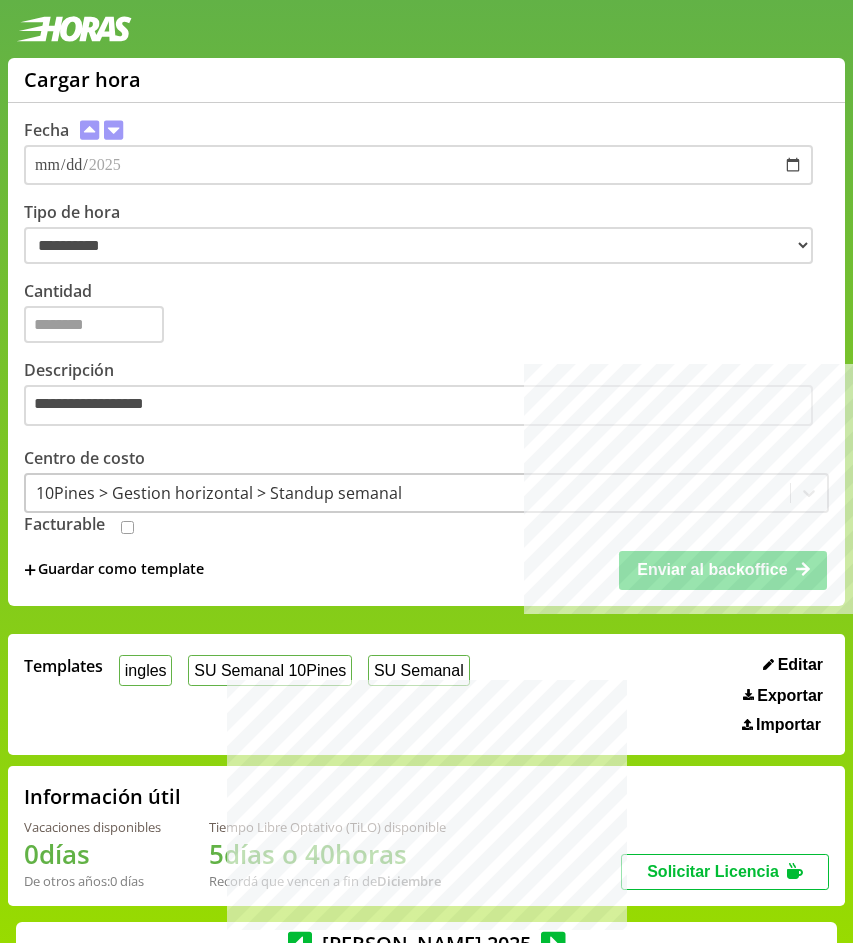 click on "Editar" at bounding box center (800, 665) 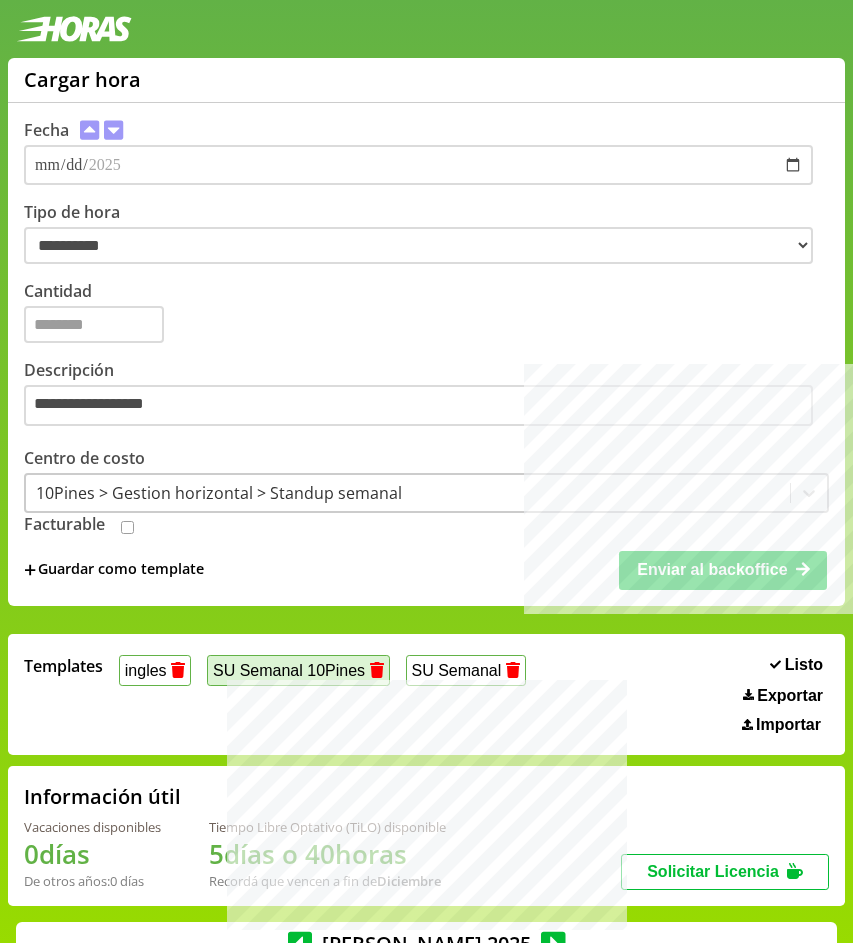 click 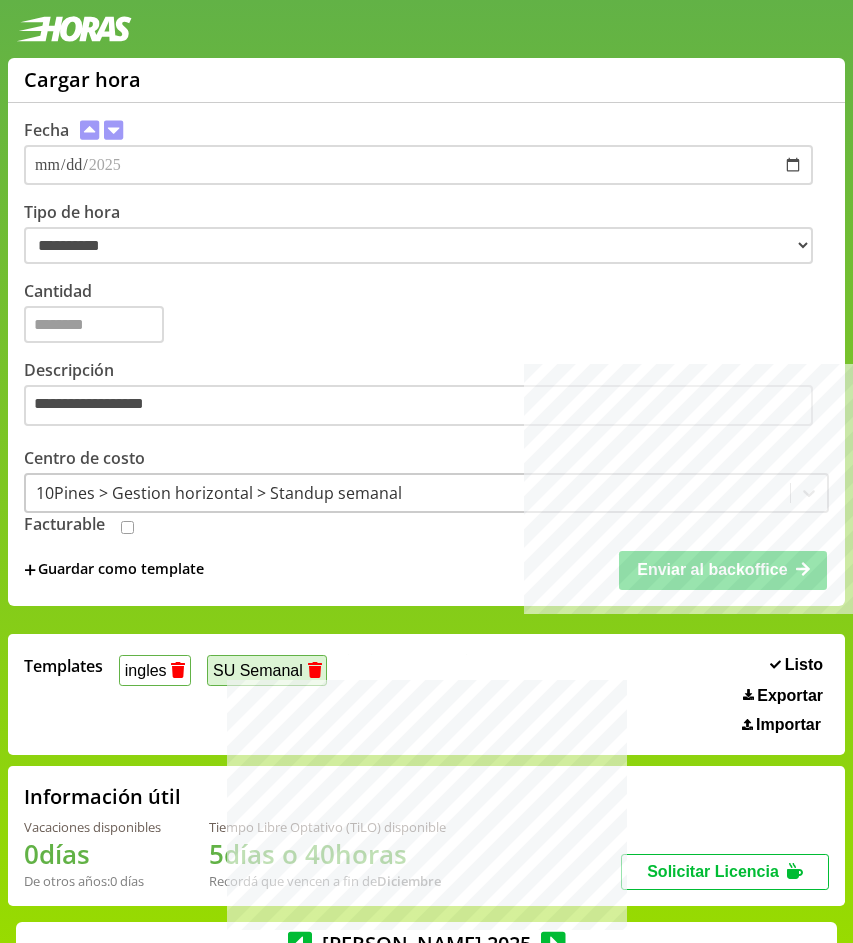 click on "SU Semanal" at bounding box center [267, 670] 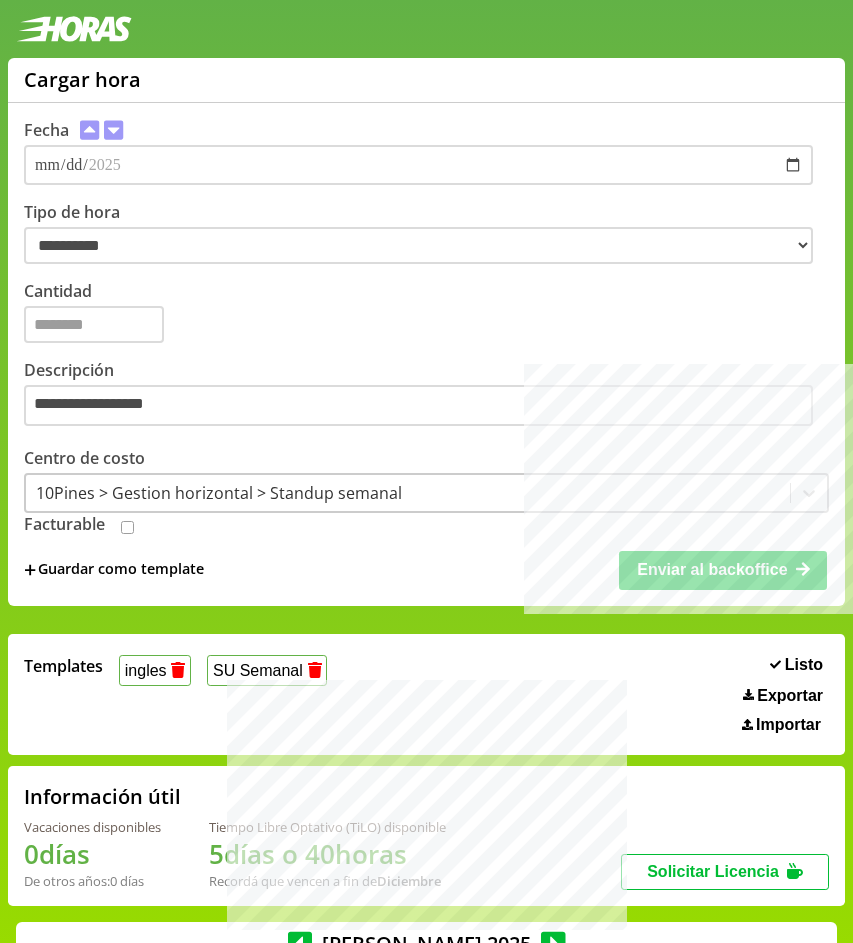 click on "Listo" at bounding box center (796, 665) 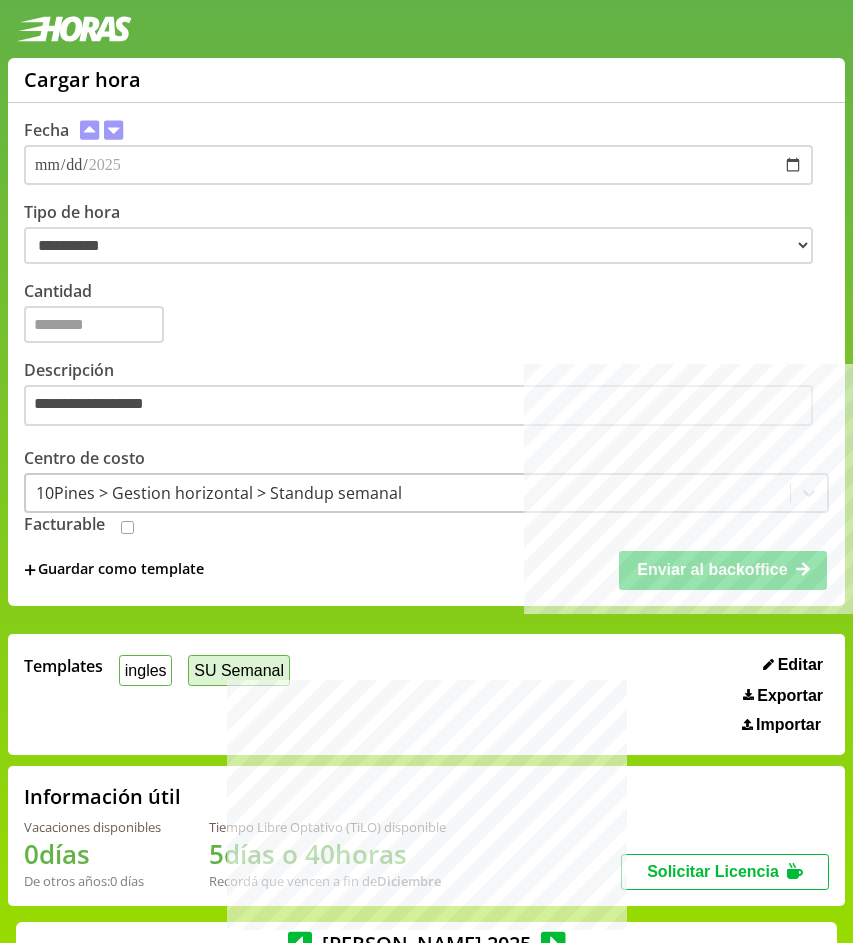 click on "SU Semanal" at bounding box center (238, 670) 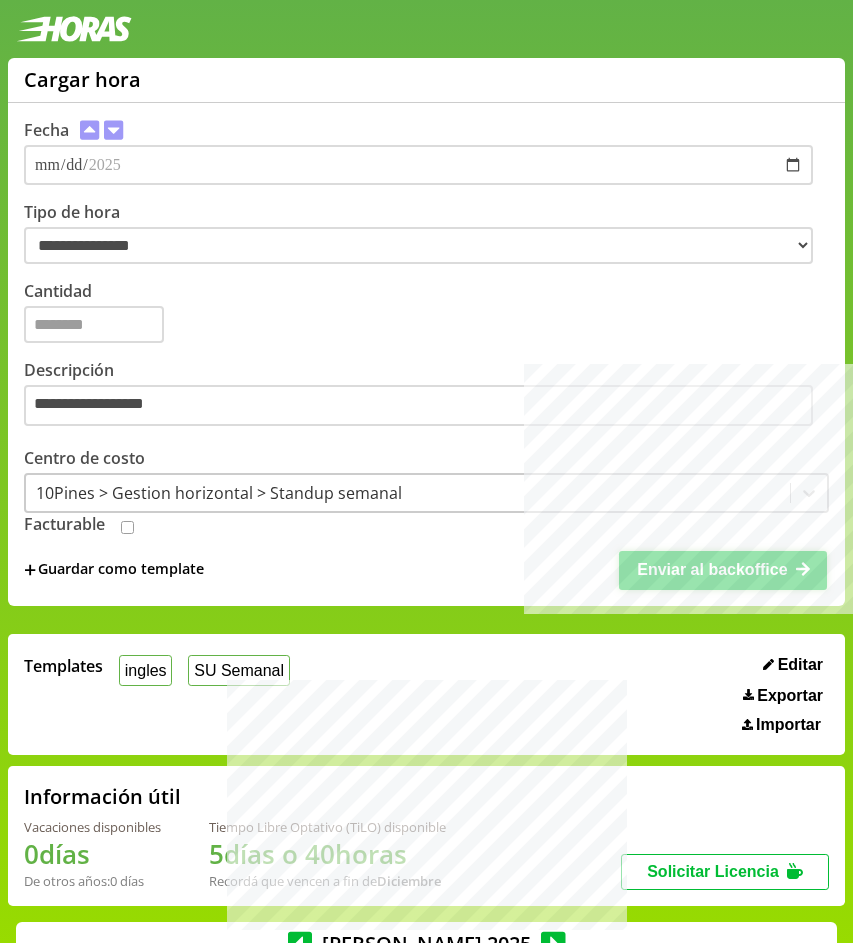 click on "Enviar al backoffice" at bounding box center [712, 569] 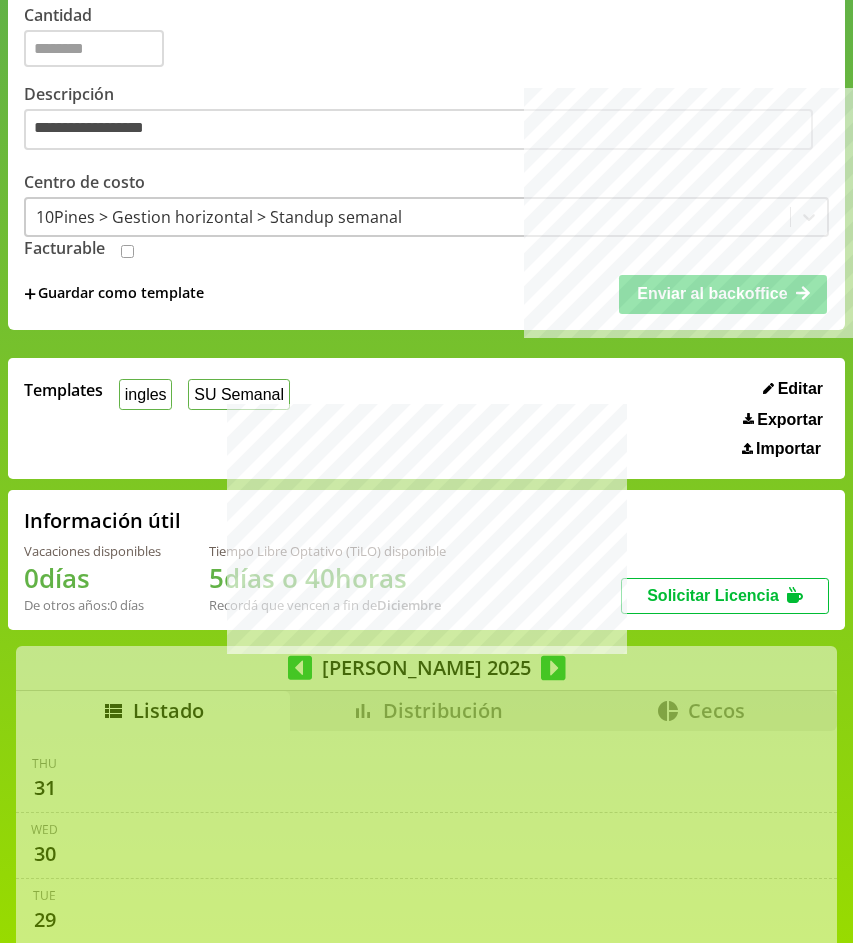 select on "**********" 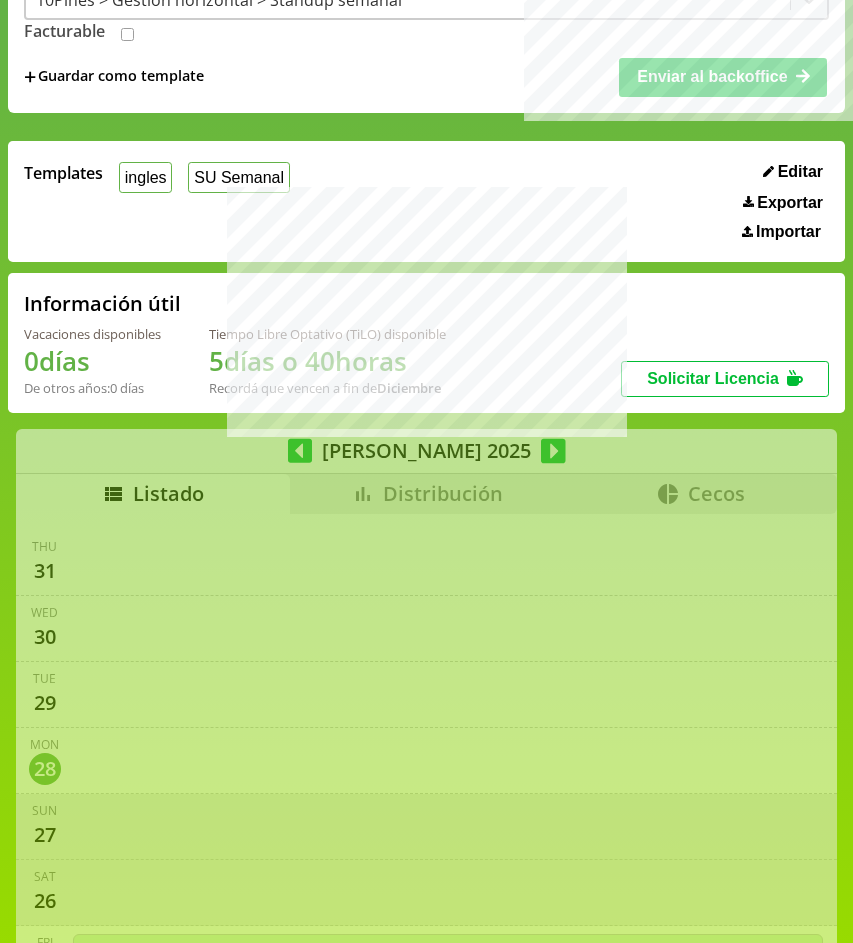 scroll, scrollTop: 777, scrollLeft: 0, axis: vertical 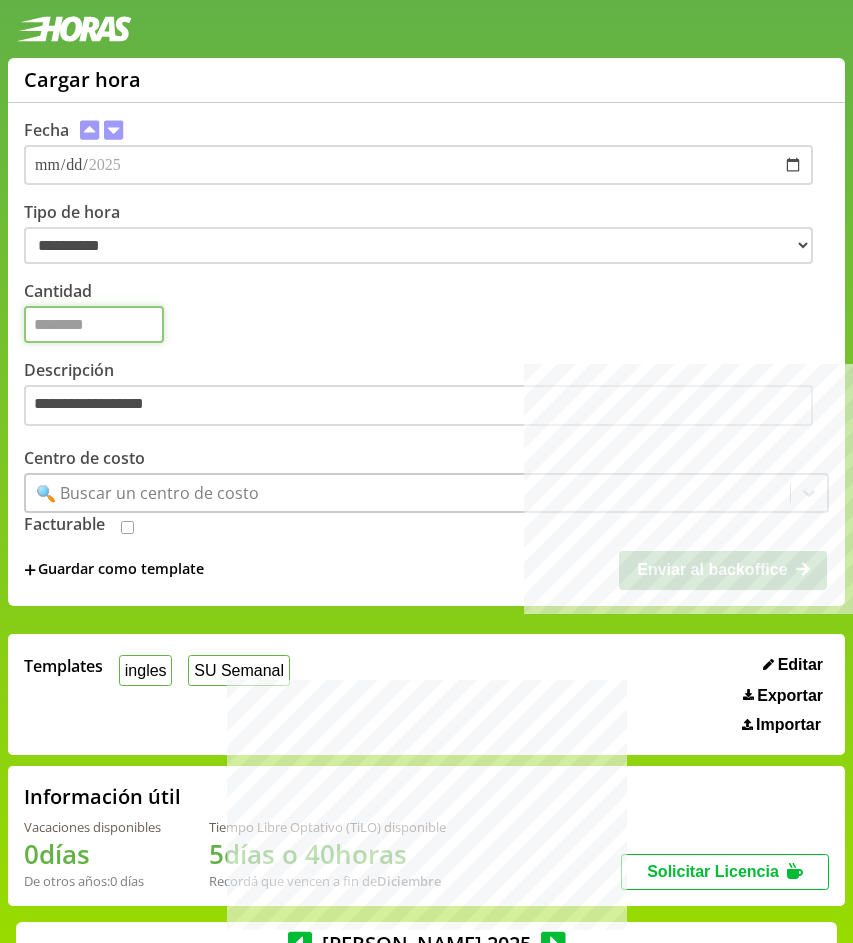 click on "Cantidad" at bounding box center (94, 324) 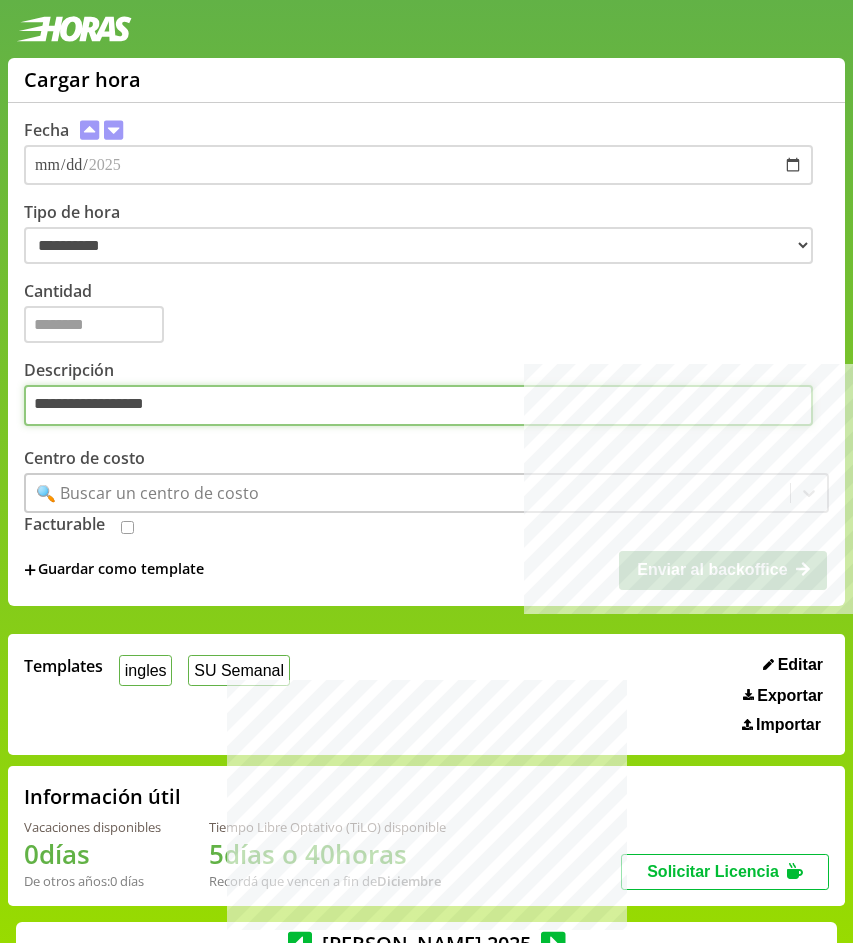 click on "**********" at bounding box center [418, 406] 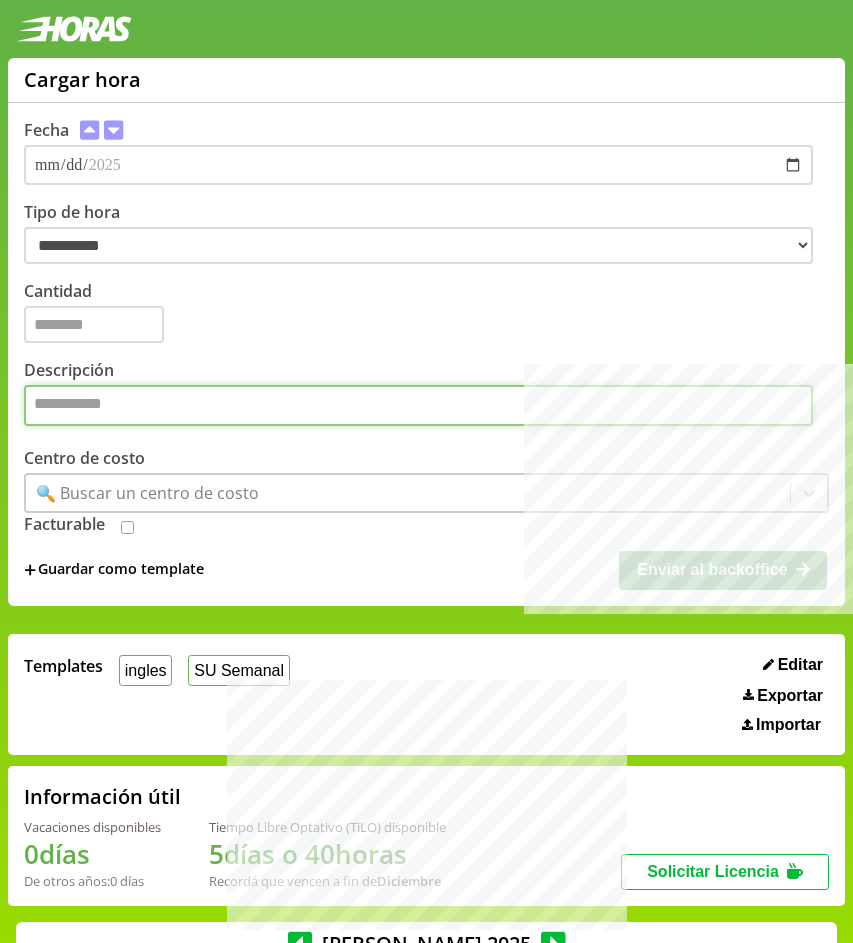 paste on "**********" 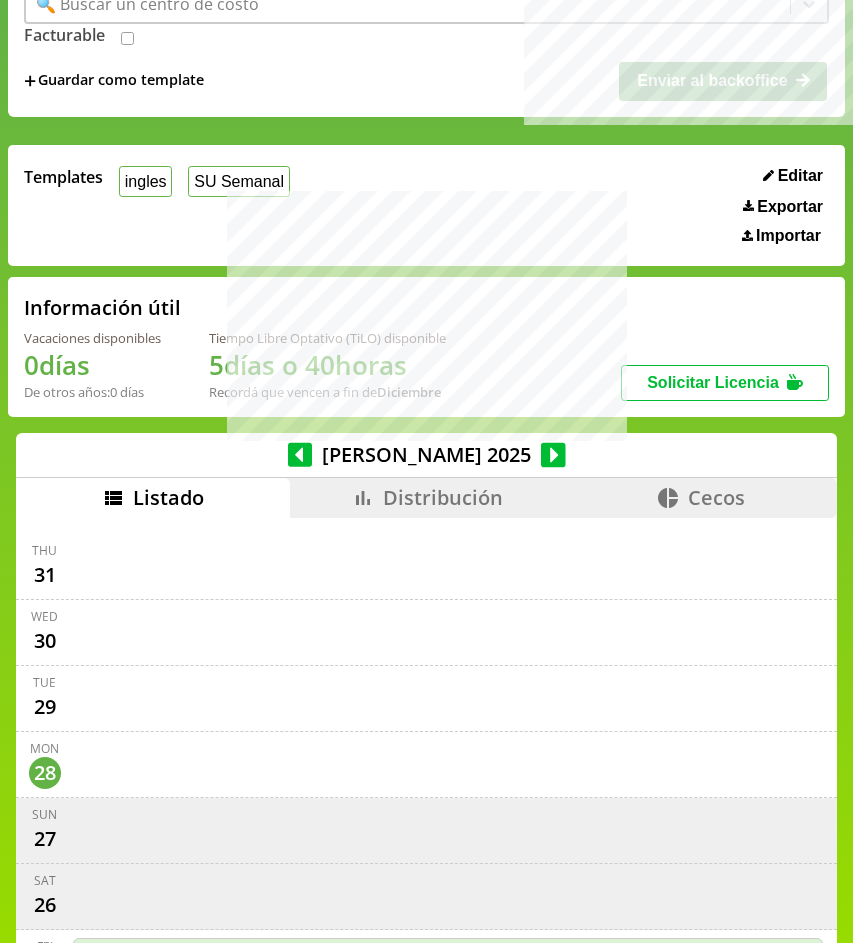 scroll, scrollTop: 764, scrollLeft: 0, axis: vertical 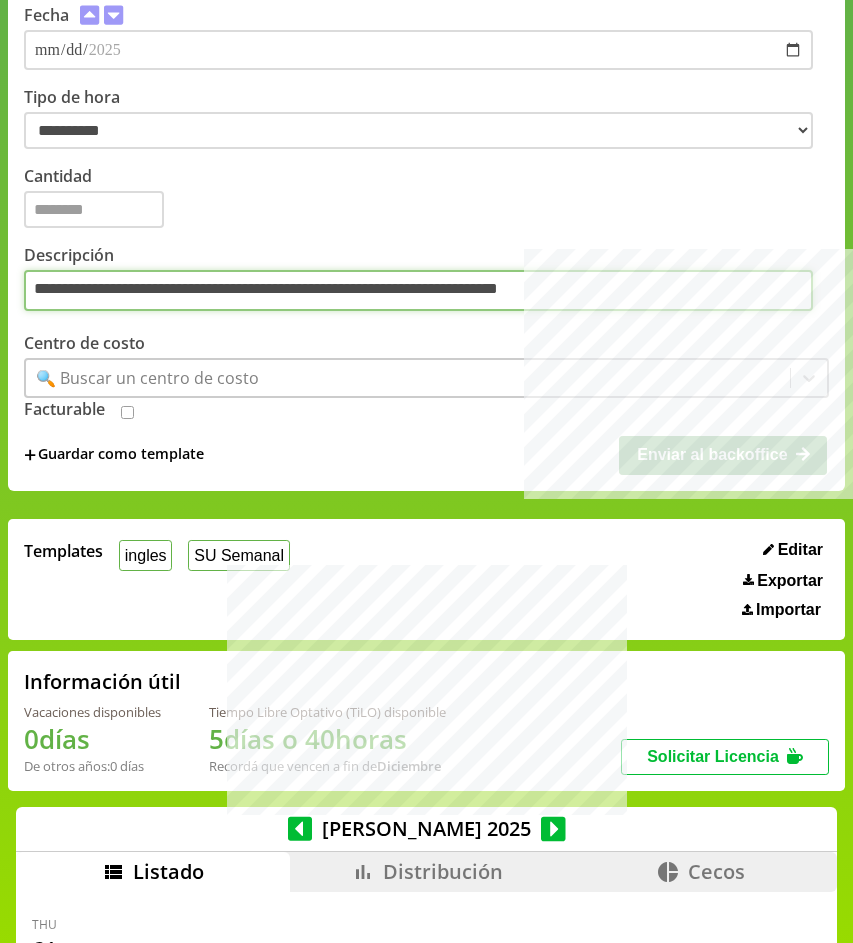 type on "**********" 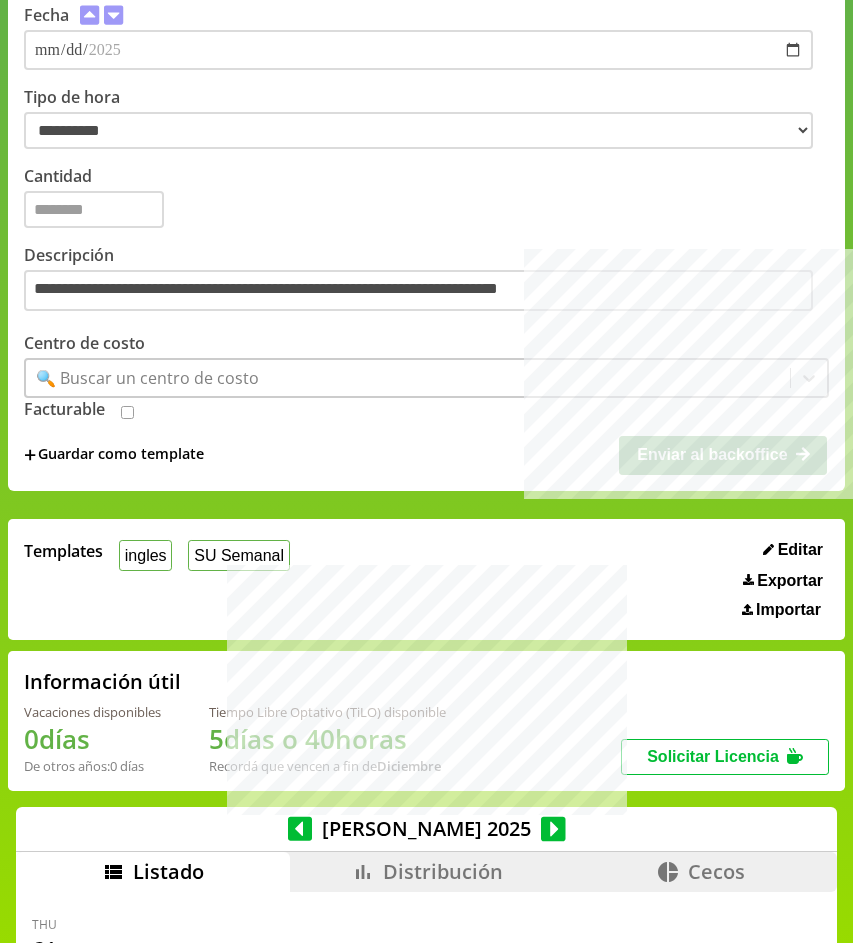 click on "🔍 Buscar un centro de costo" at bounding box center [147, 378] 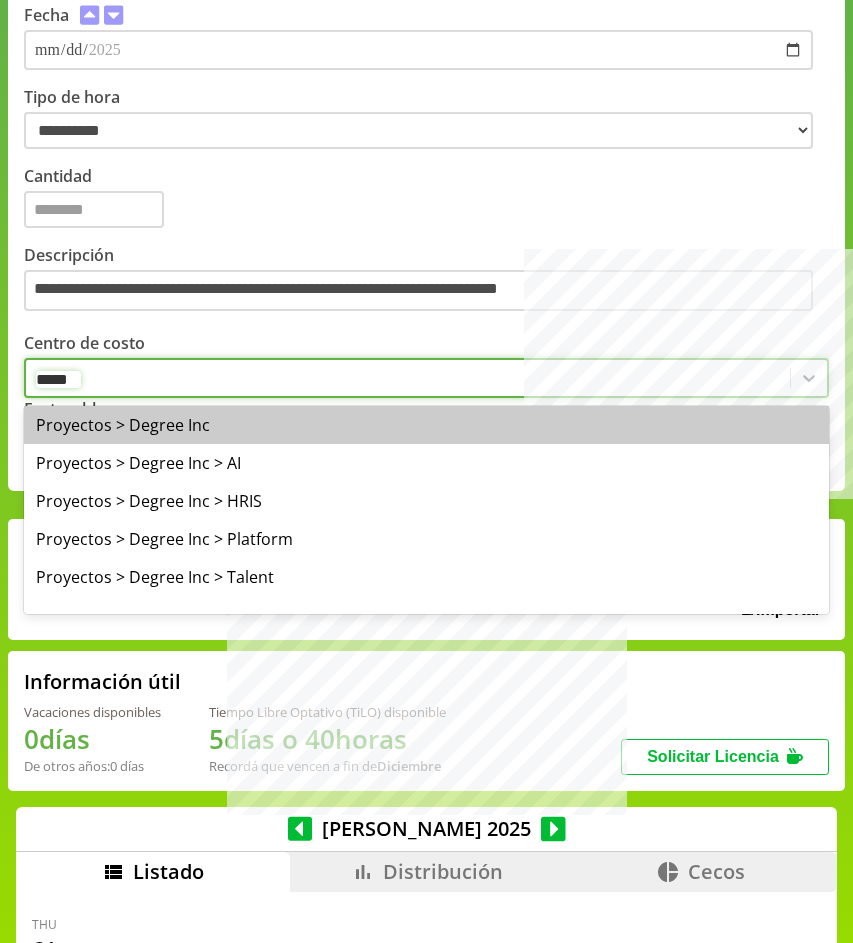 type on "******" 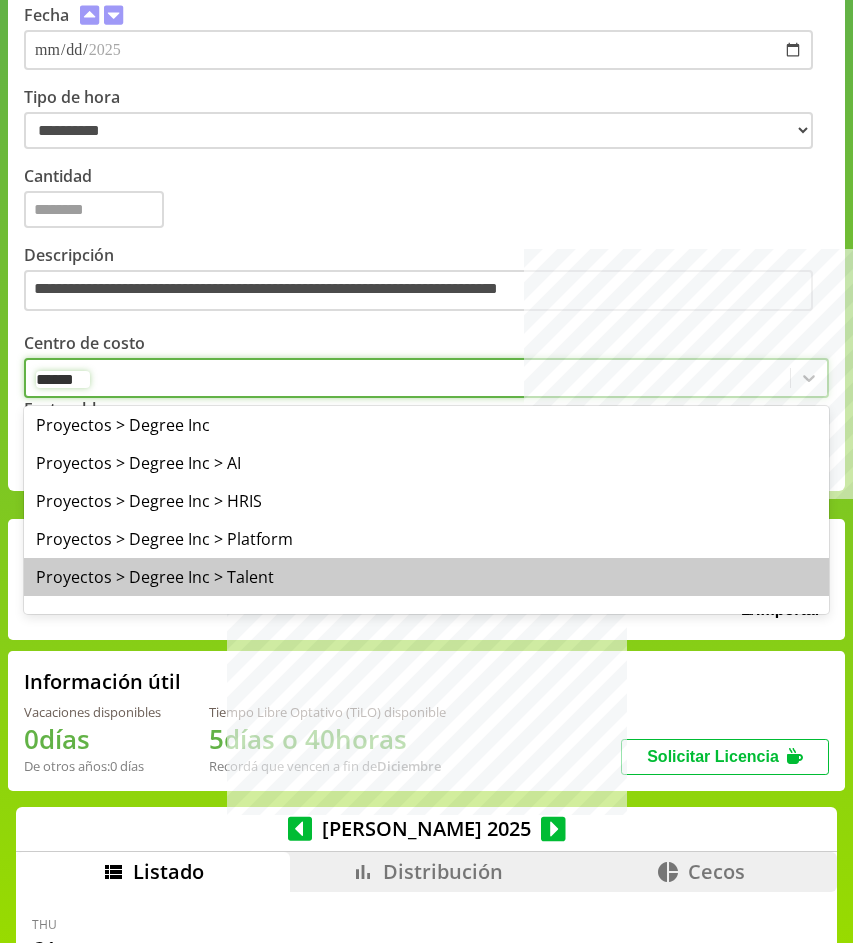 click on "Proyectos > Degree Inc > Talent" at bounding box center [426, 577] 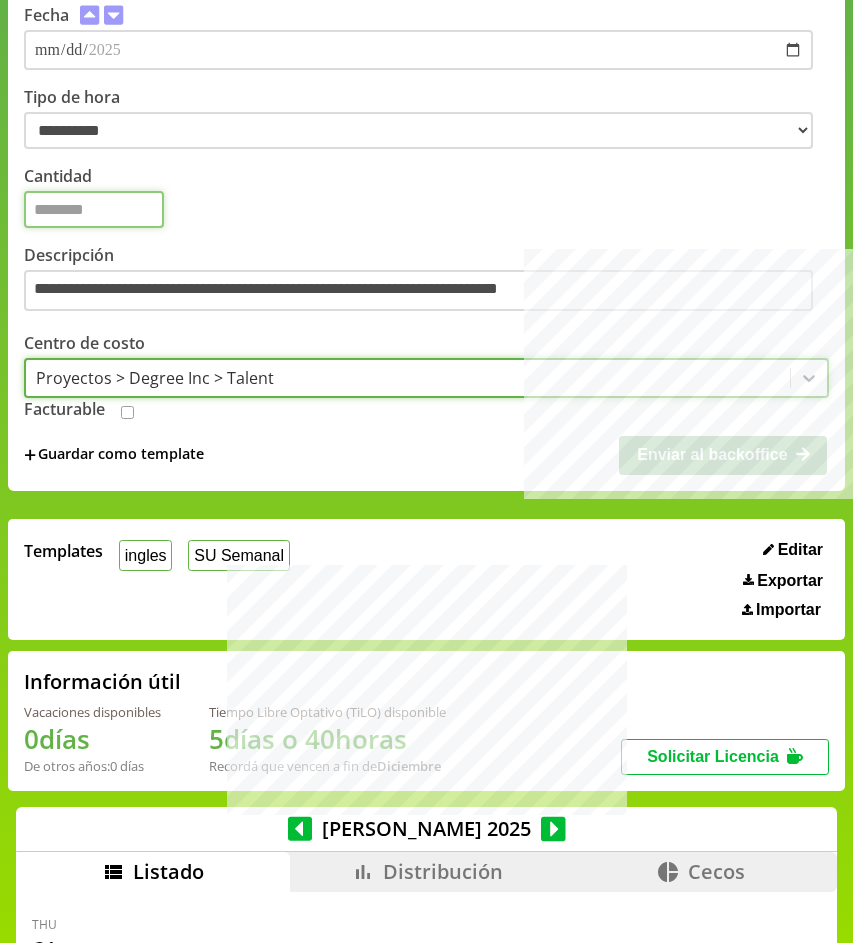 click on "Cantidad" at bounding box center (94, 209) 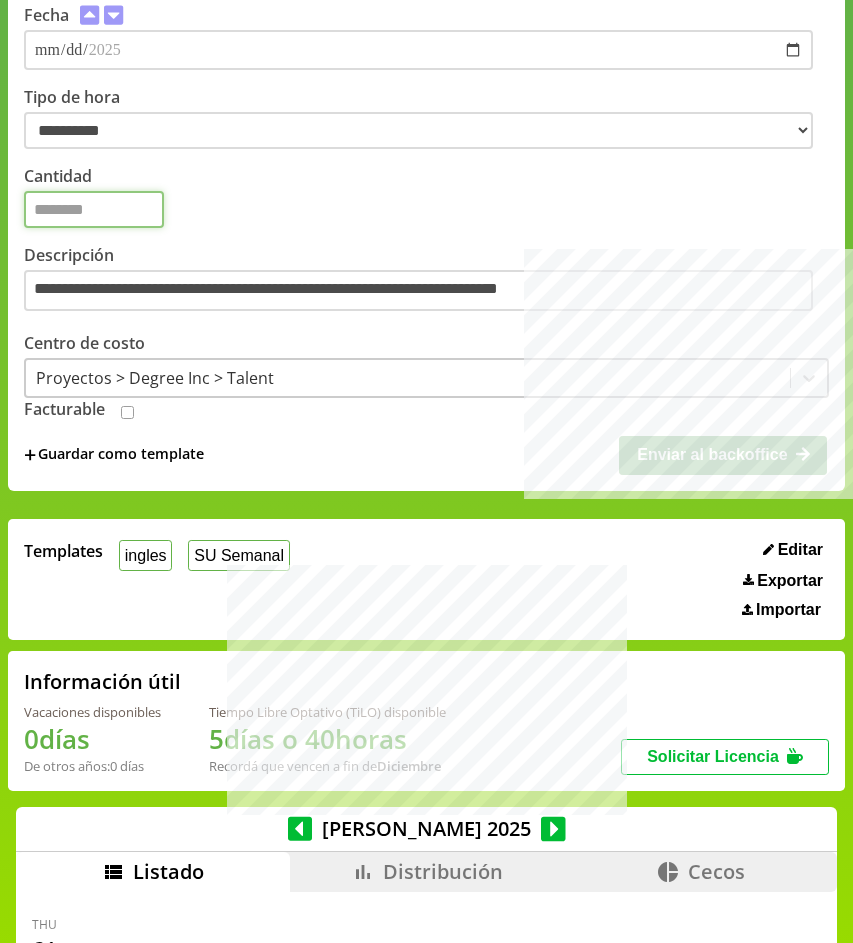 type on "*" 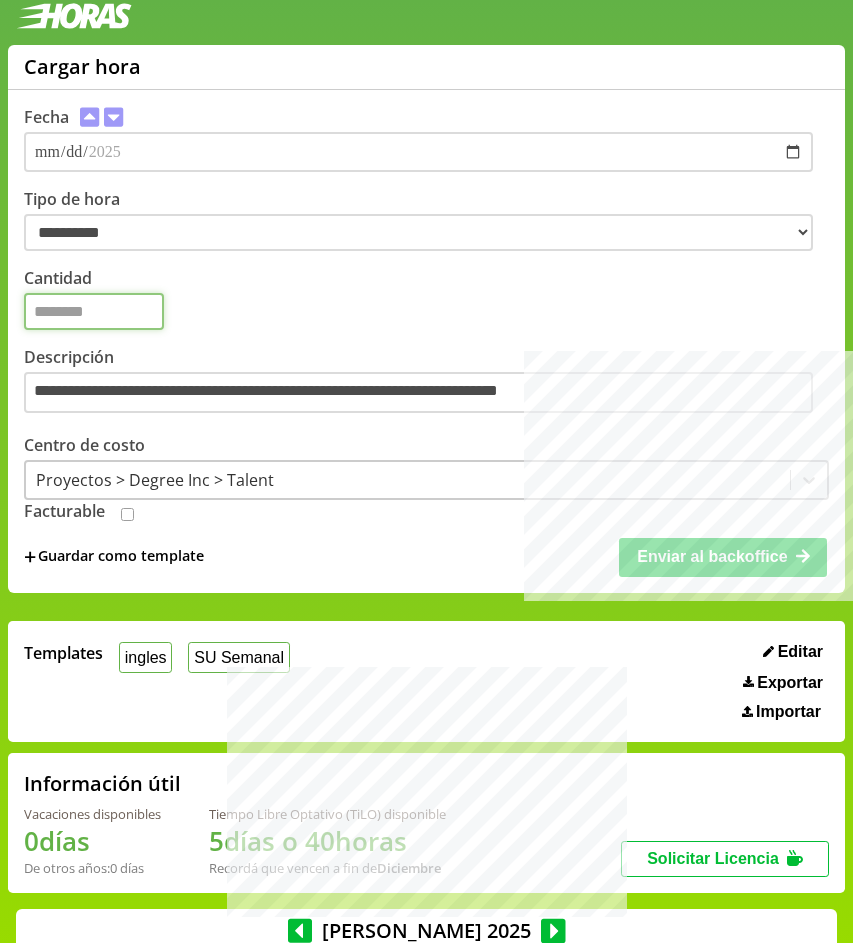 scroll, scrollTop: 0, scrollLeft: 0, axis: both 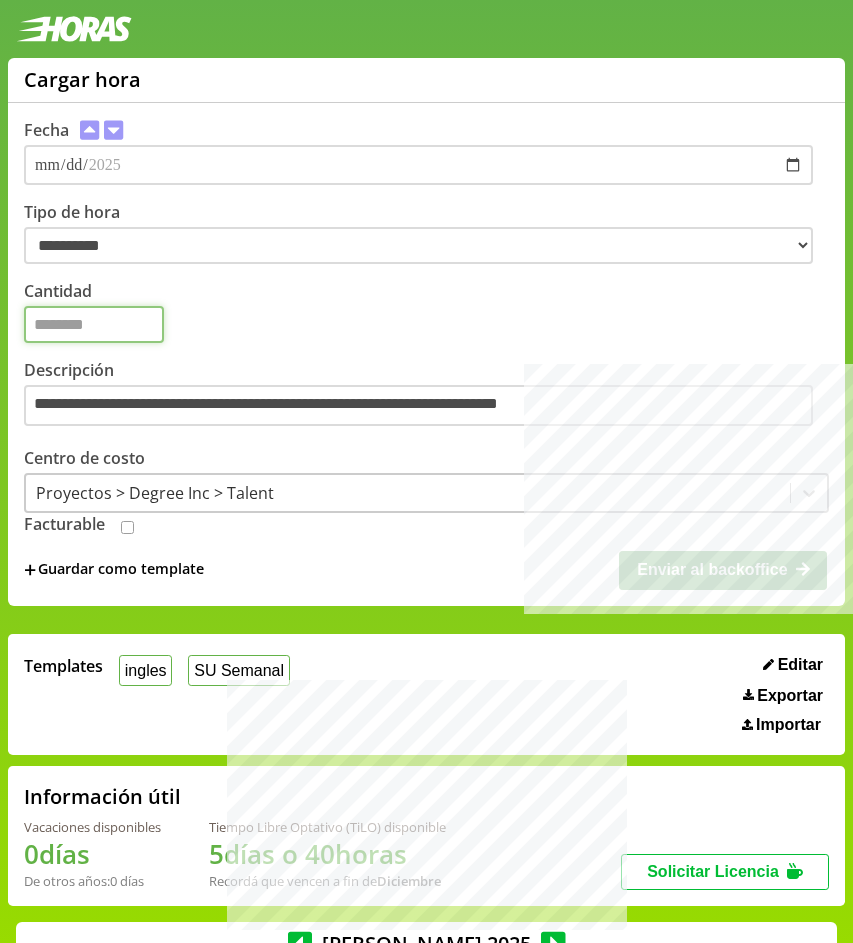 type on "*" 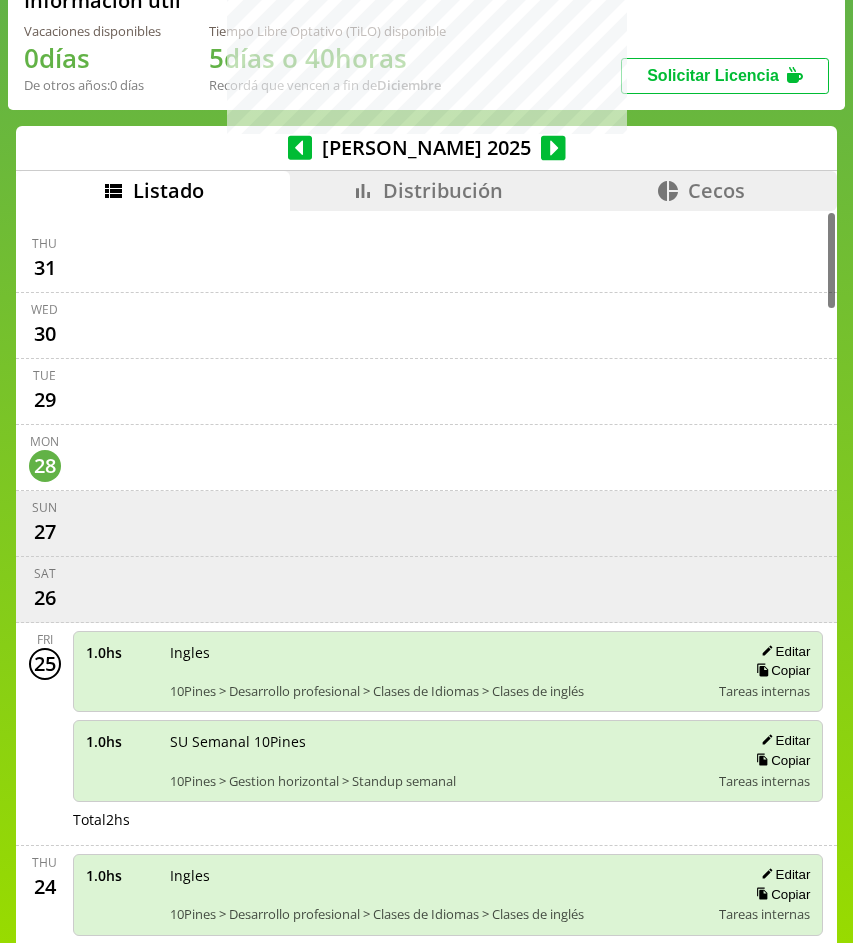 scroll, scrollTop: 830, scrollLeft: 0, axis: vertical 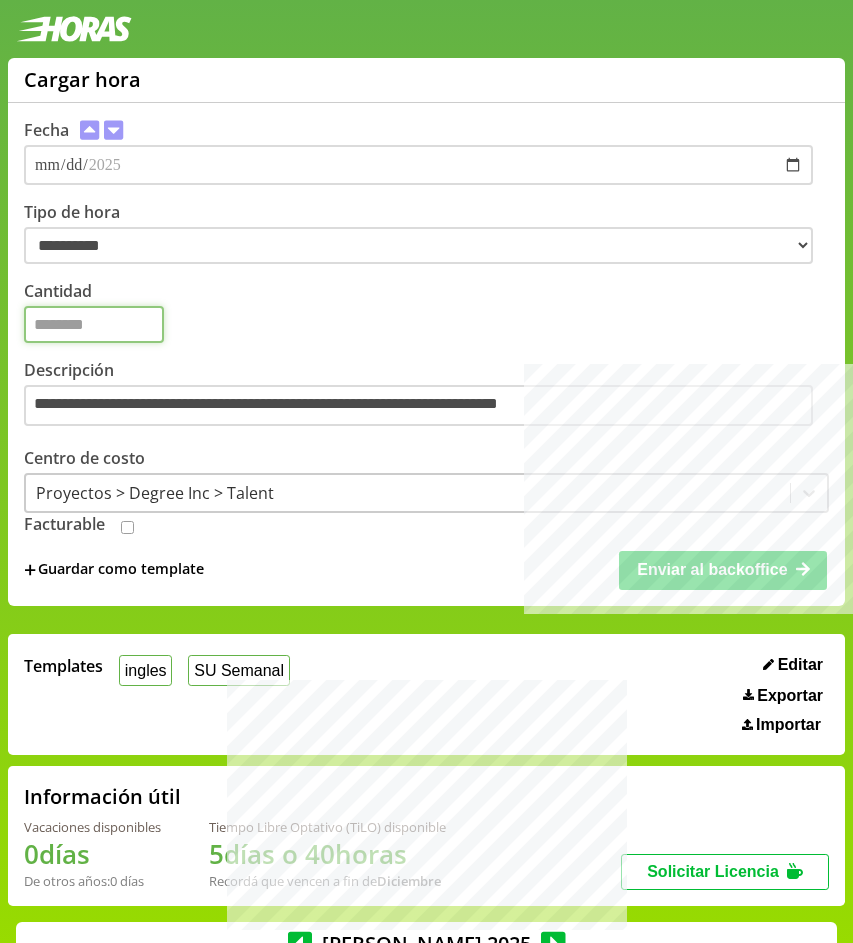 type on "*" 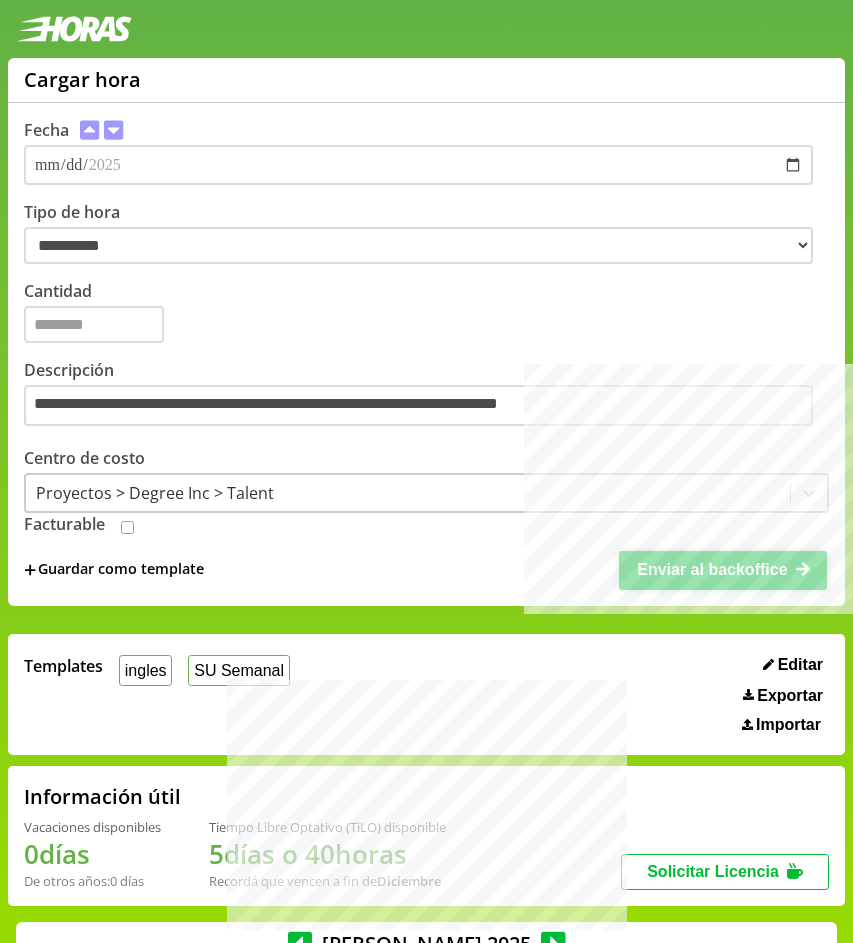 click on "Enviar al backoffice" at bounding box center [712, 569] 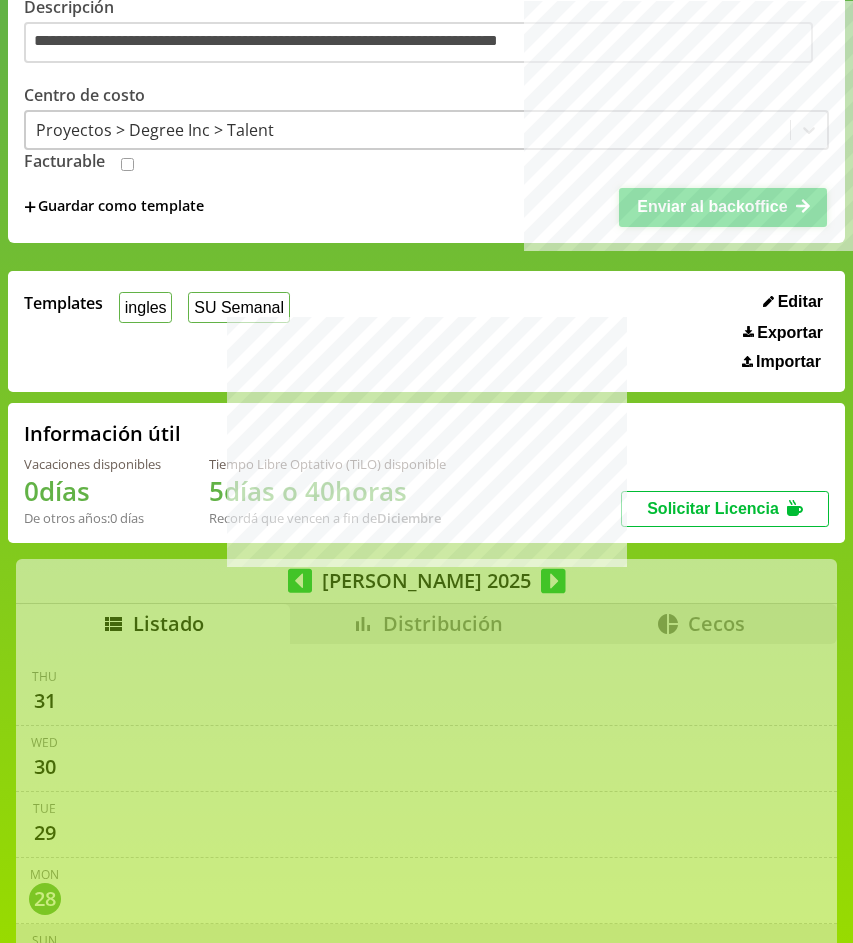 scroll, scrollTop: 855, scrollLeft: 0, axis: vertical 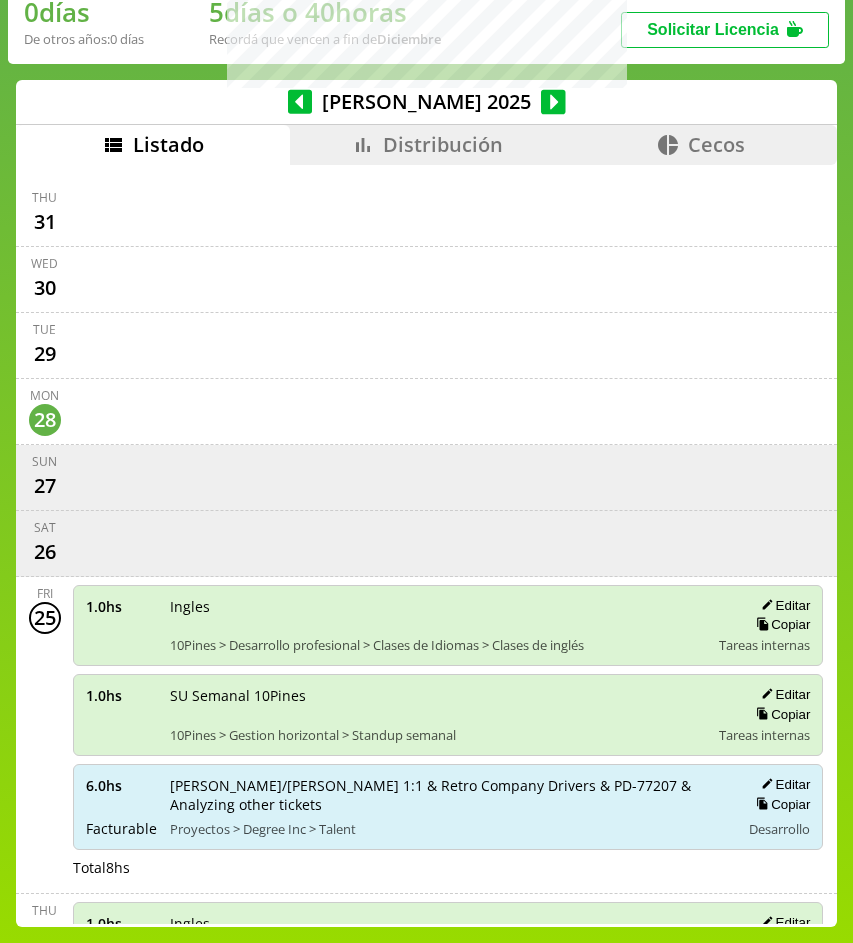 type 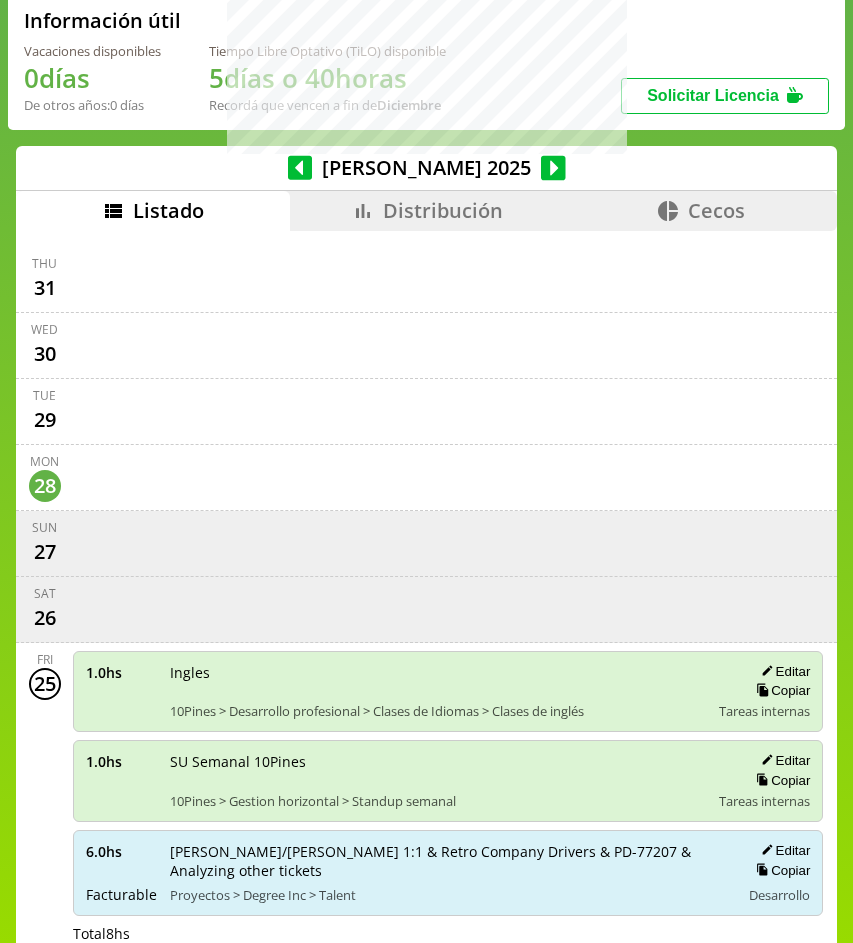 scroll, scrollTop: 783, scrollLeft: 0, axis: vertical 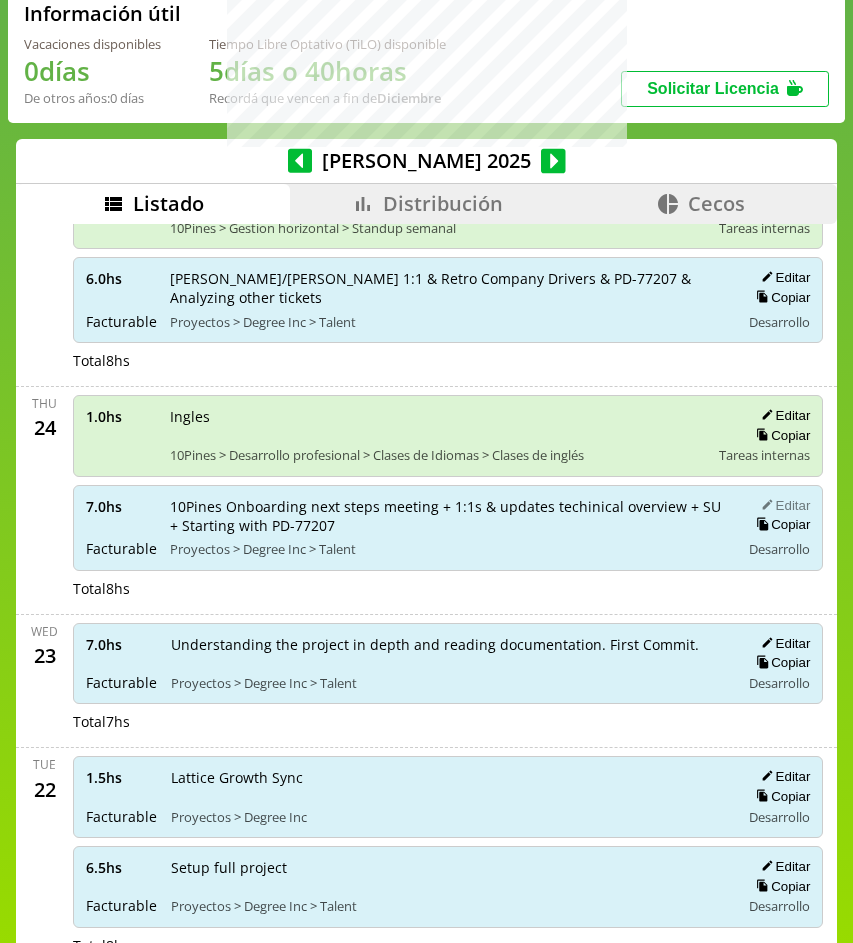 click 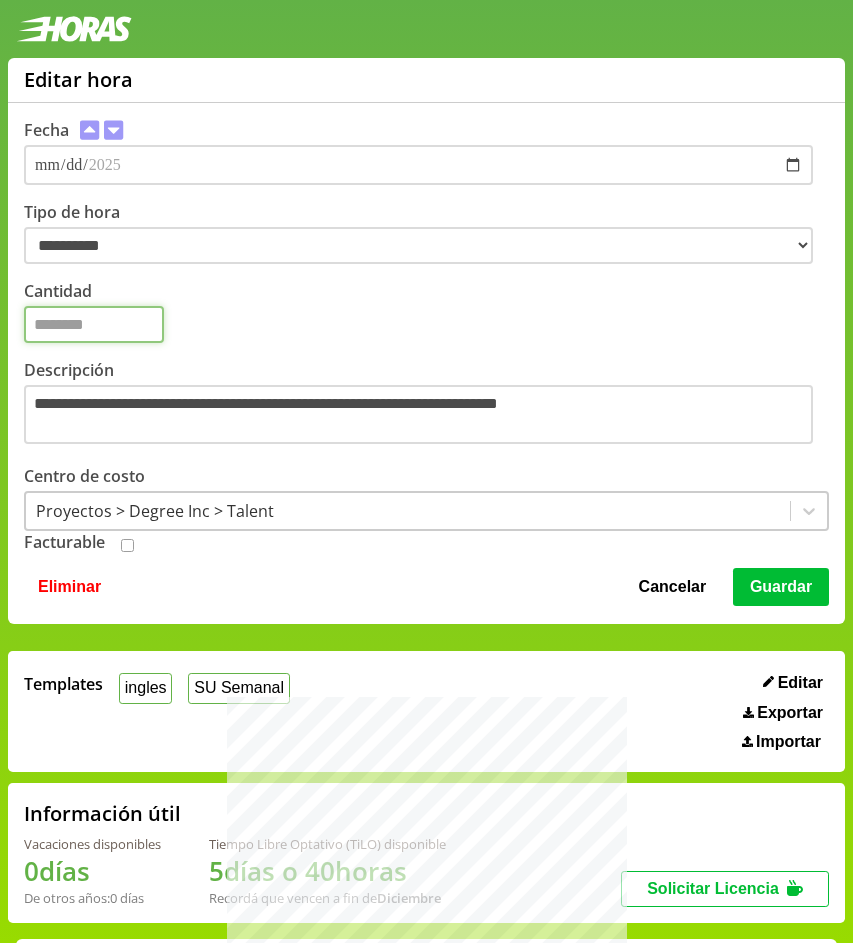 drag, startPoint x: 98, startPoint y: 340, endPoint x: -41, endPoint y: 325, distance: 139.807 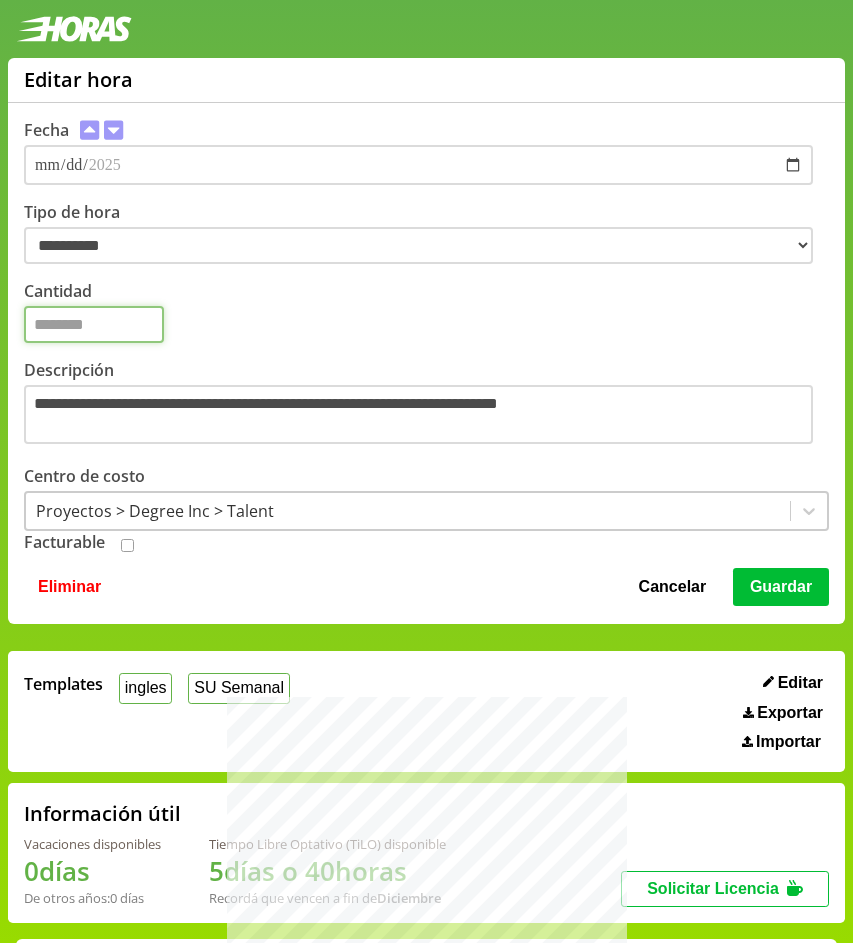 click on "**********" at bounding box center (426, 901) 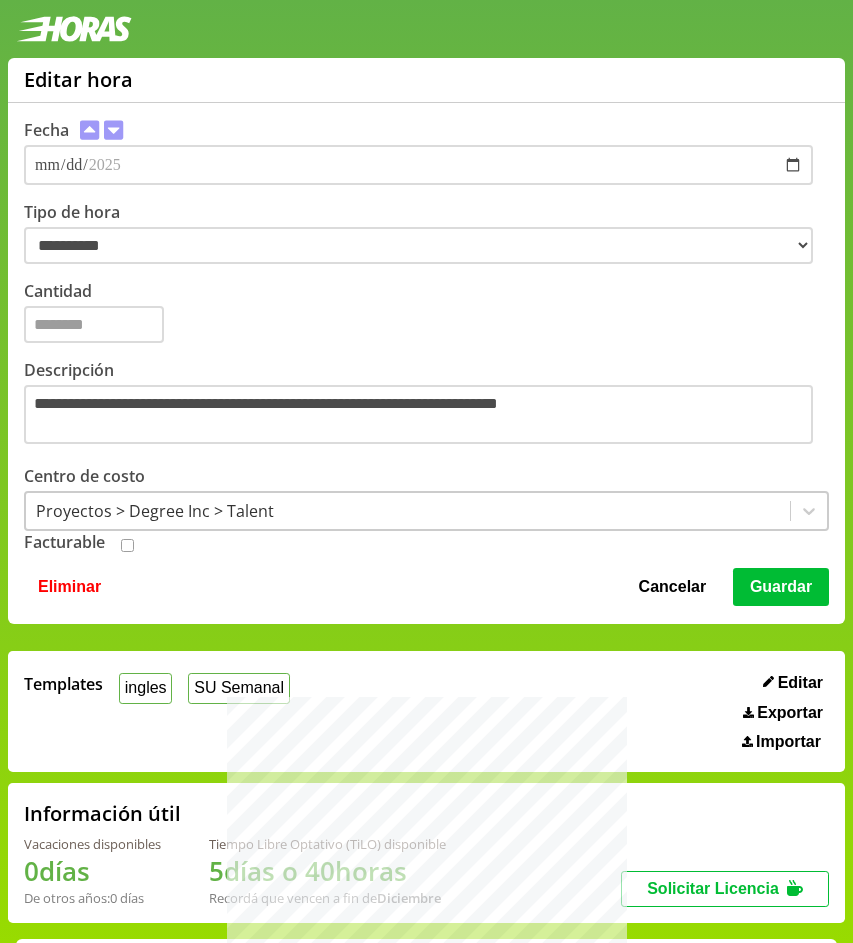 click on "Guardar" at bounding box center [781, 587] 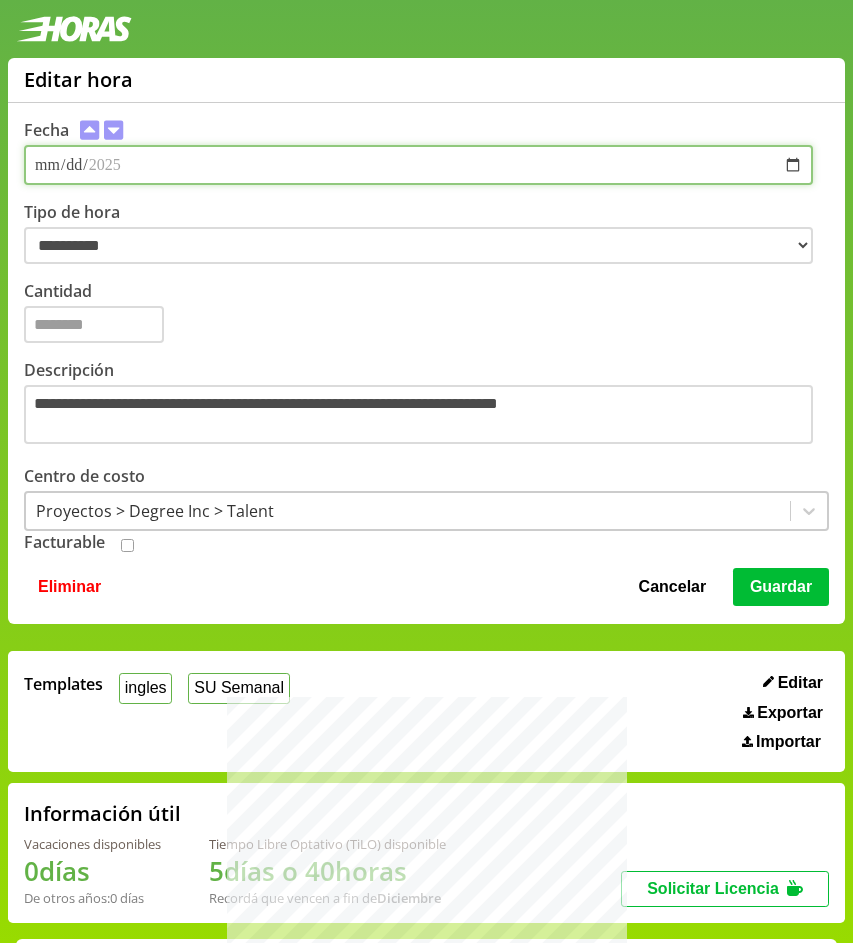 type 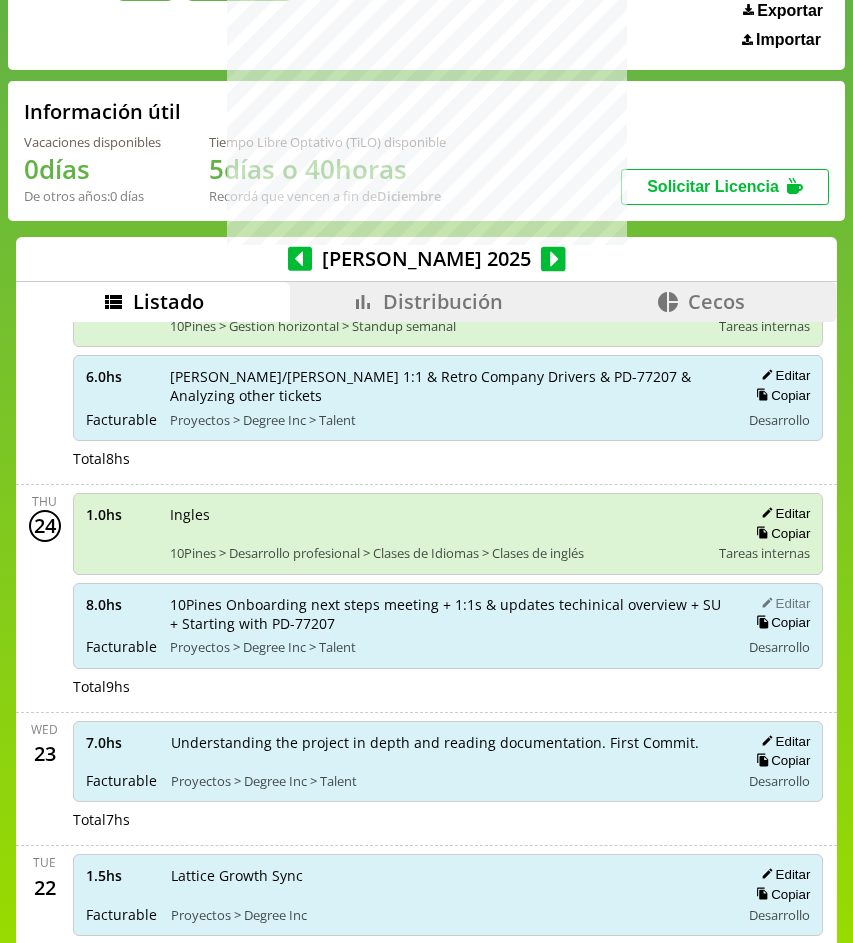 scroll, scrollTop: 855, scrollLeft: 0, axis: vertical 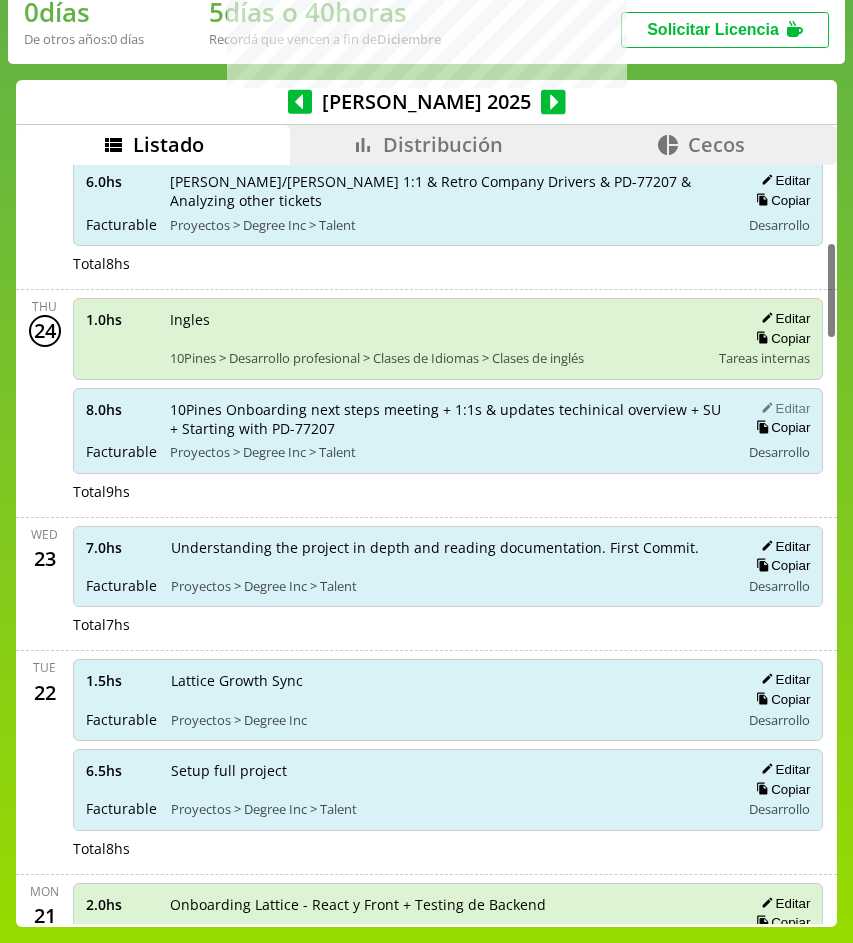 click on "Distribución" at bounding box center [443, 144] 